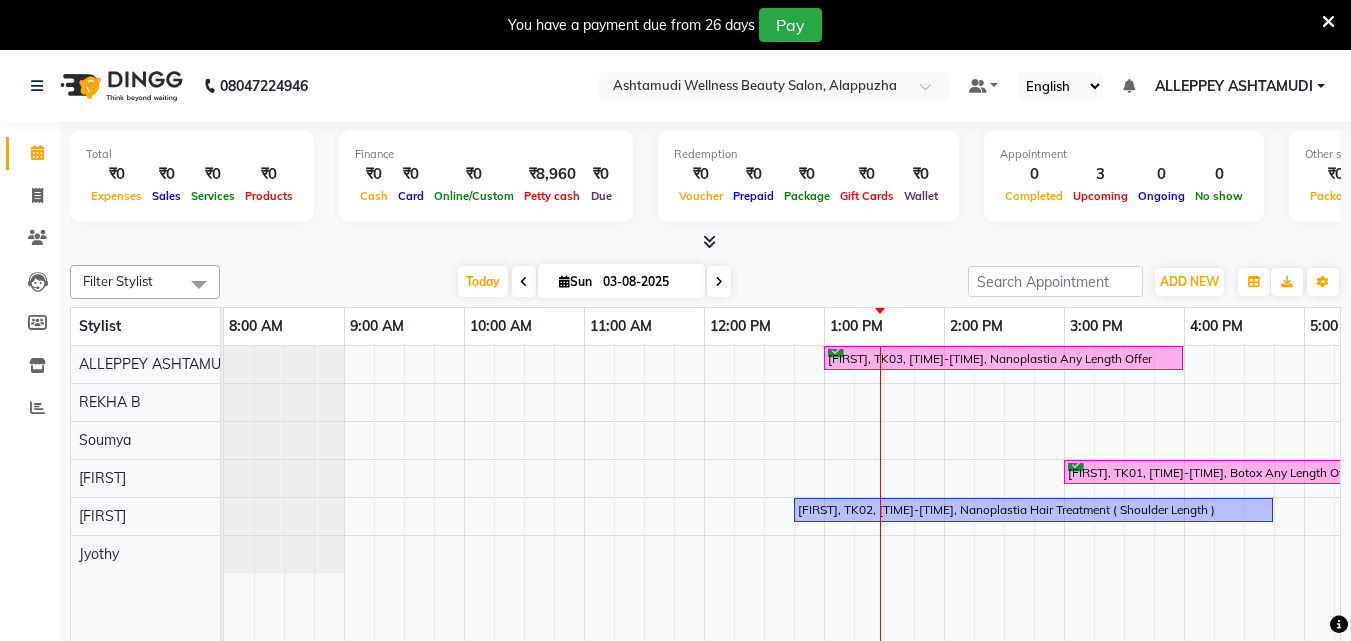 scroll, scrollTop: 35, scrollLeft: 0, axis: vertical 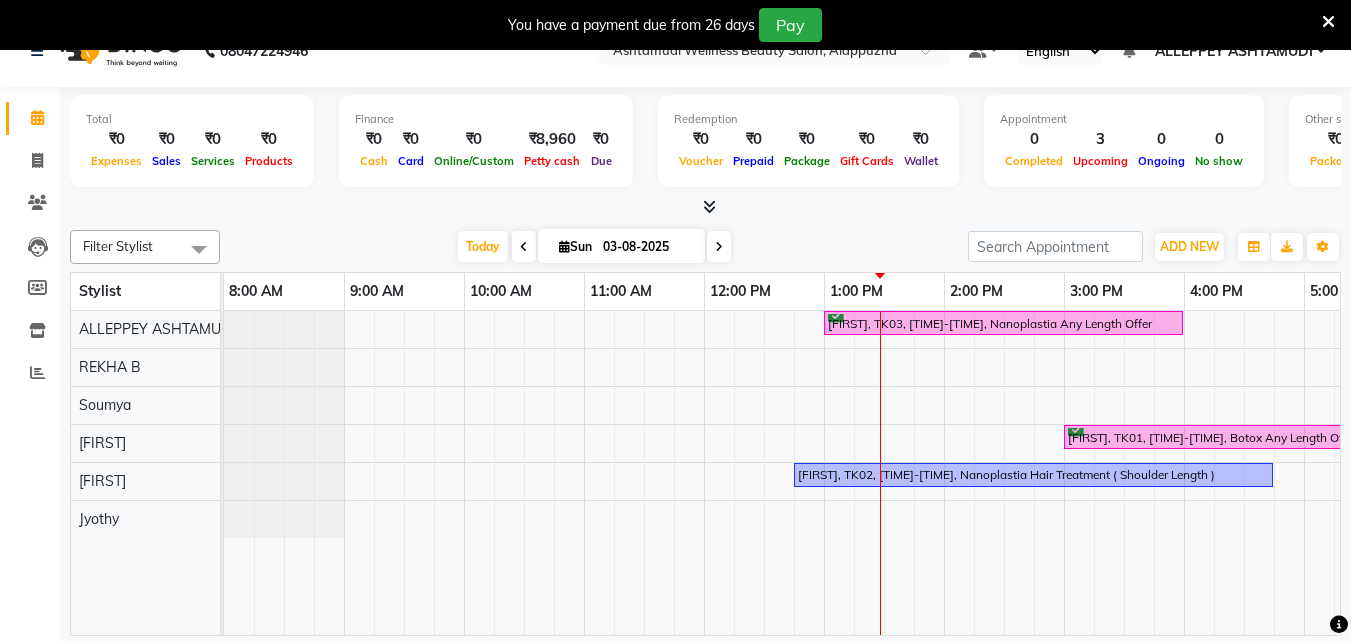 click on "ADD NEW Toggle Dropdown Add Appointment Add Invoice Add Expense Add Attendance Add Client Filter Stylist Select All ALLEPPEY ASHTAMUDI Jyothy REKHA B ROSELIN Soumya Sreedevi Group By Staff View Room View View as Vertical Vertical - Week View Horizontal Horizontal - Week View List Toggle Dropdown Calendar Settings Manage Tags Arrange Stylists Reset Stylists Full Screen Show Available Stylist Appointment Form Zoom 100%" at bounding box center [1154, 247] 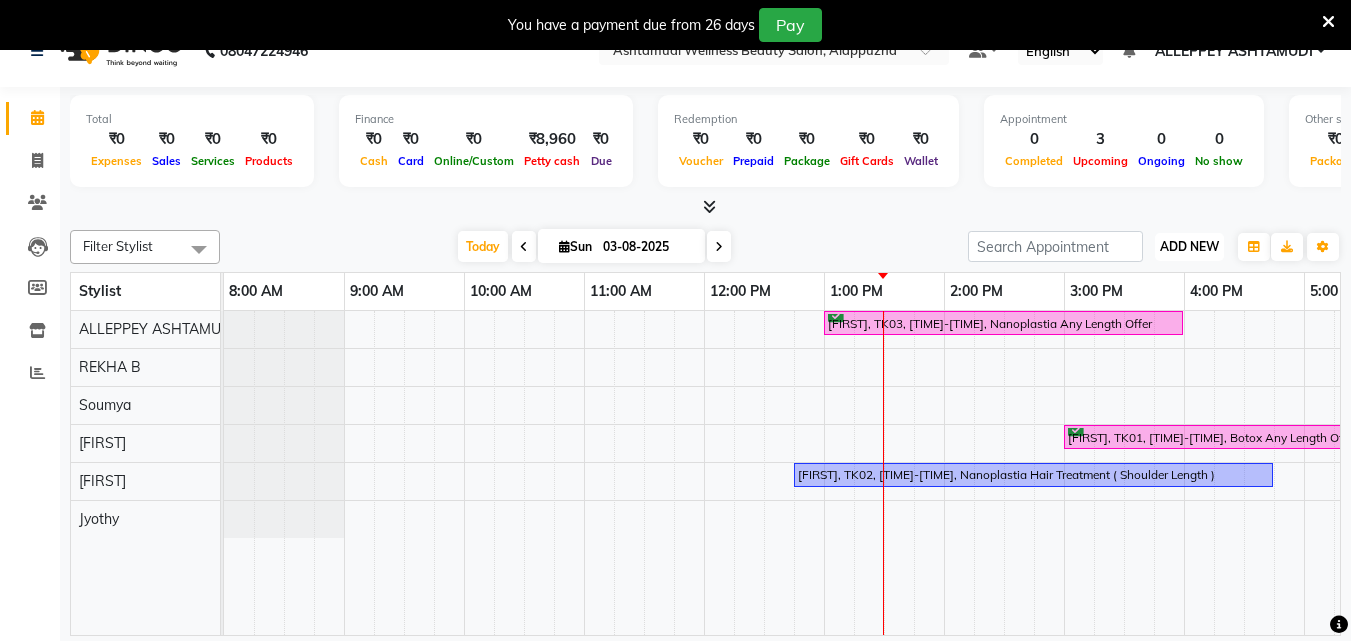 click on "ADD NEW" at bounding box center (1189, 246) 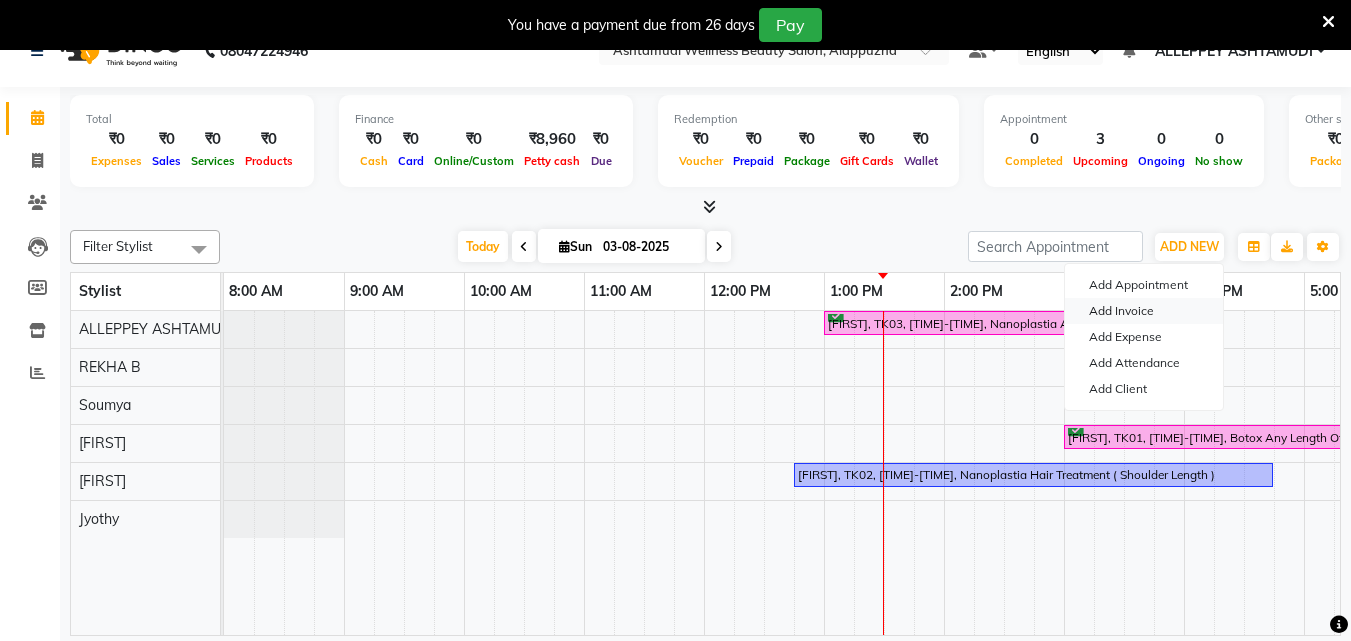 click on "Add Invoice" at bounding box center (1144, 311) 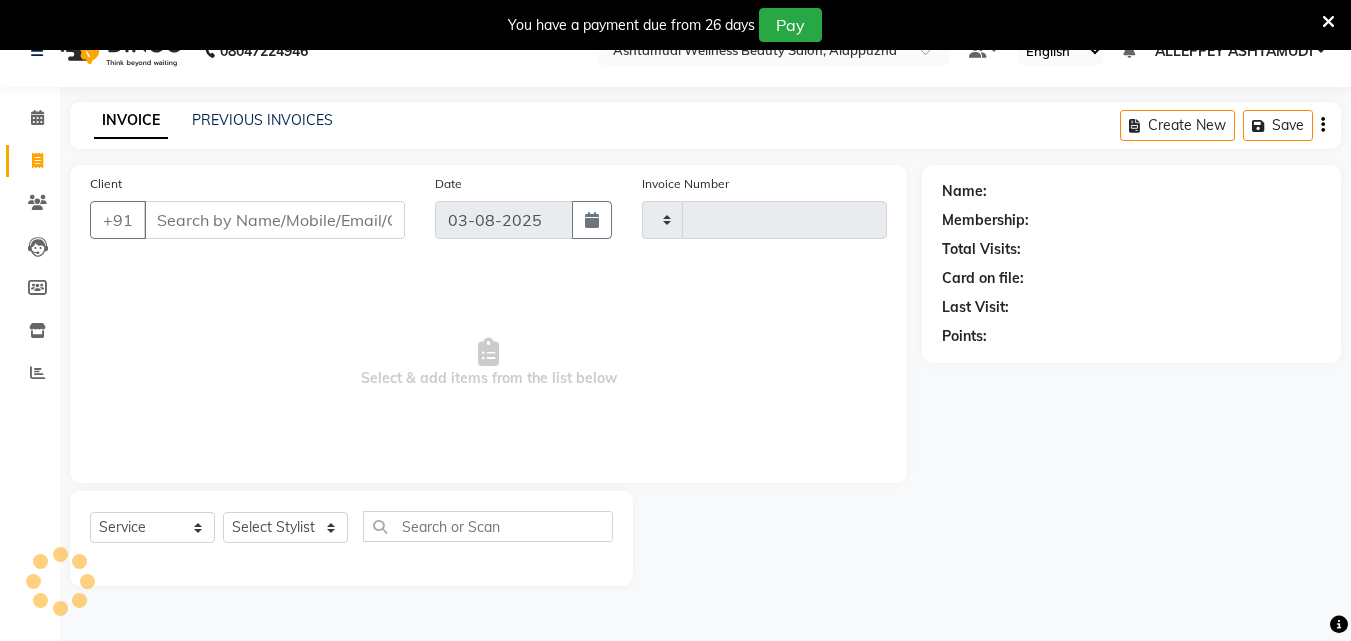 type on "1035" 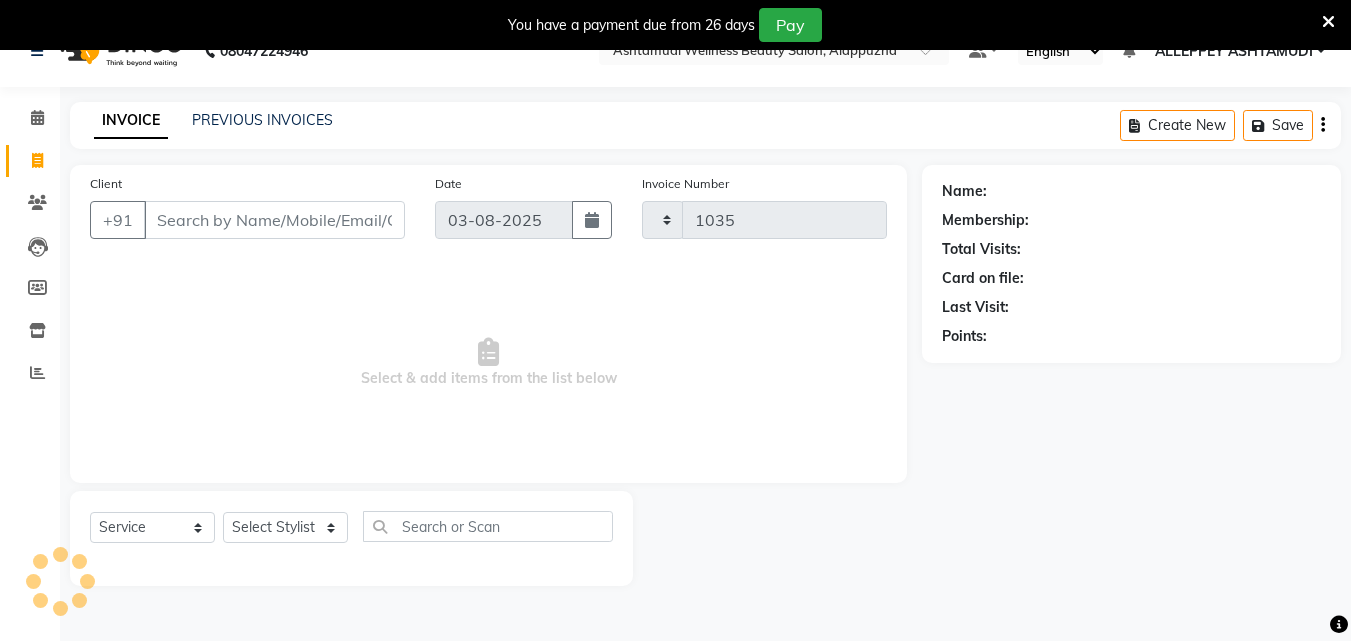 select on "4626" 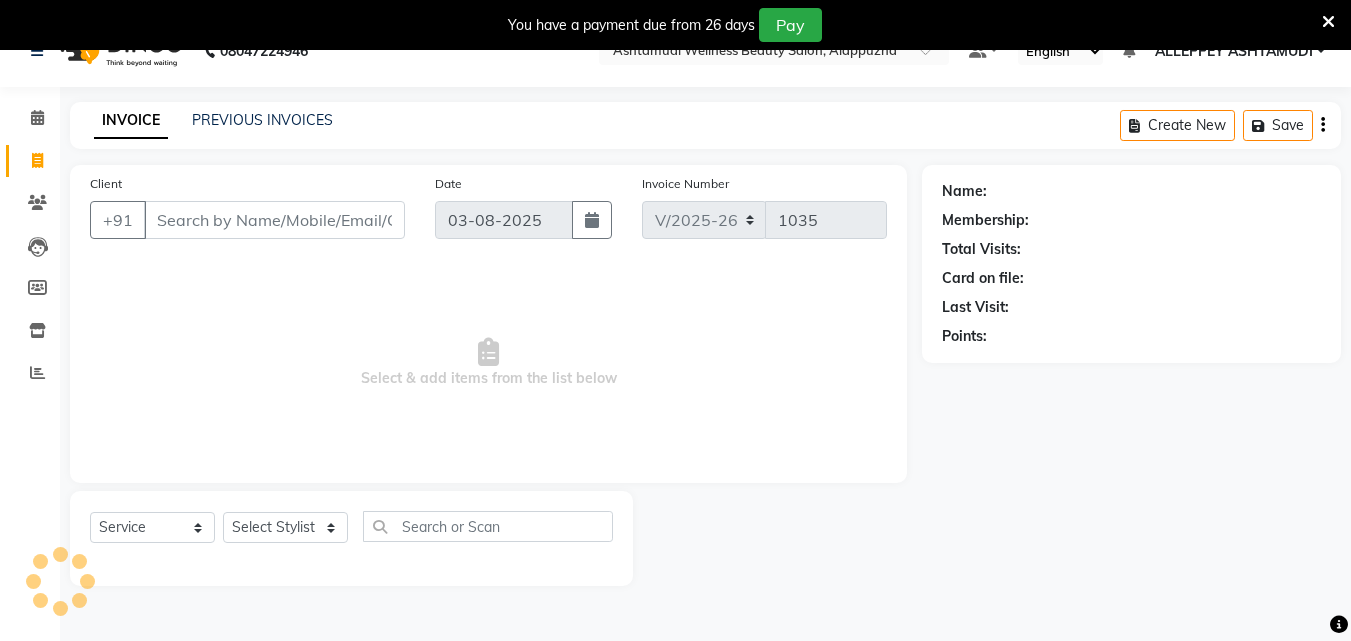 click on "Client" at bounding box center [274, 220] 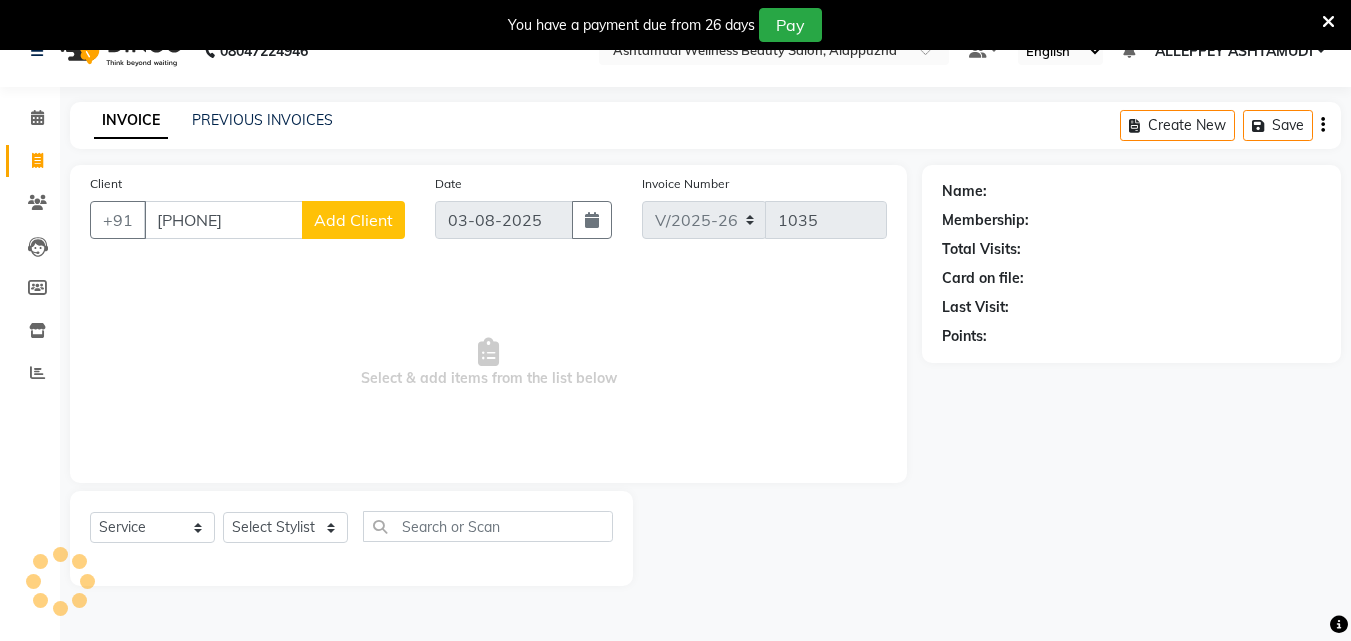 type on "[PHONE]" 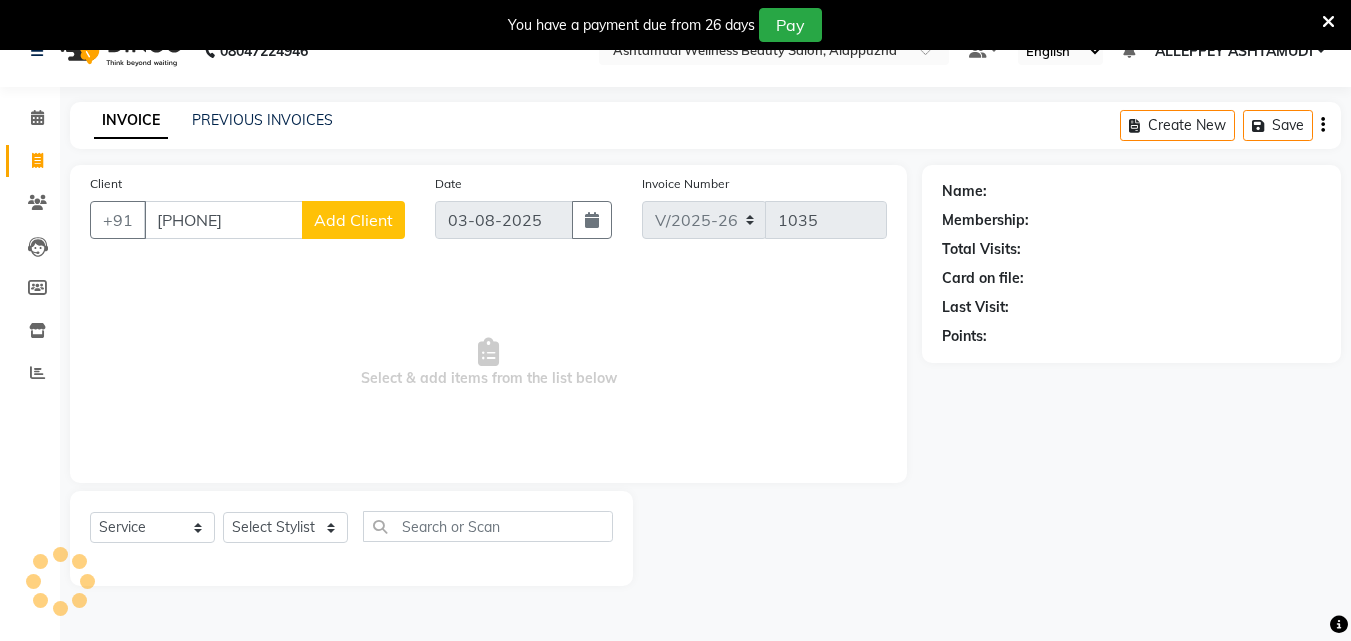 click on "Add Client" 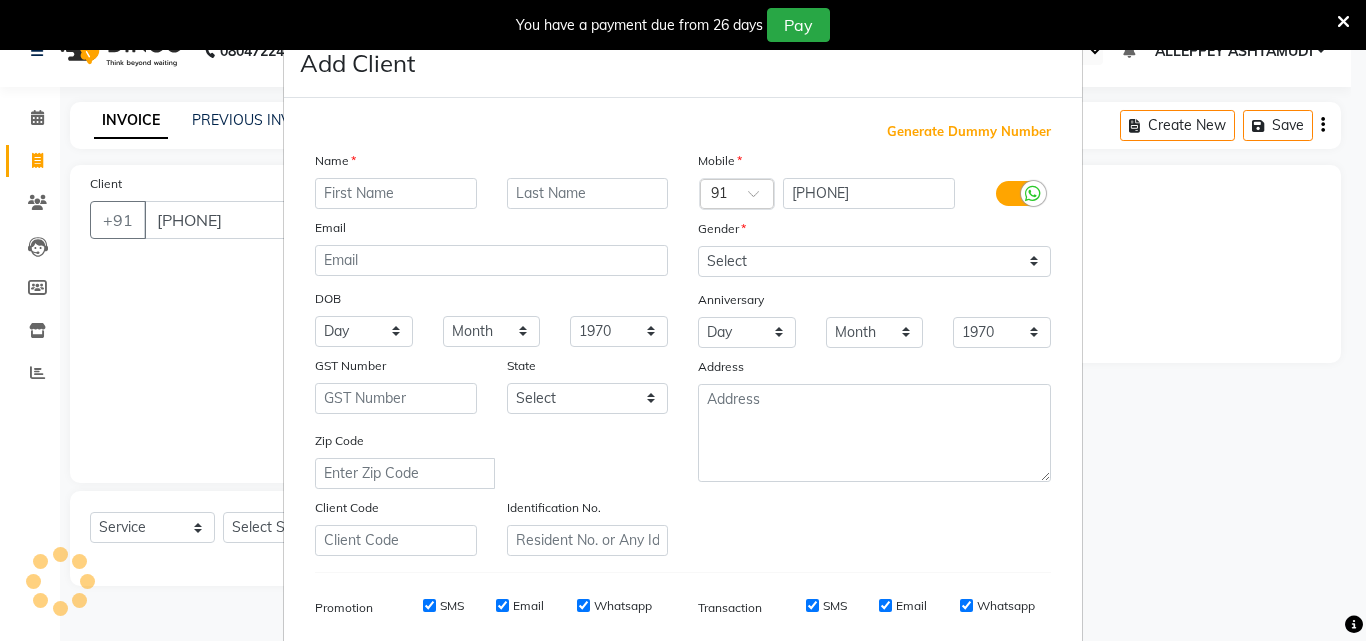 click at bounding box center (396, 193) 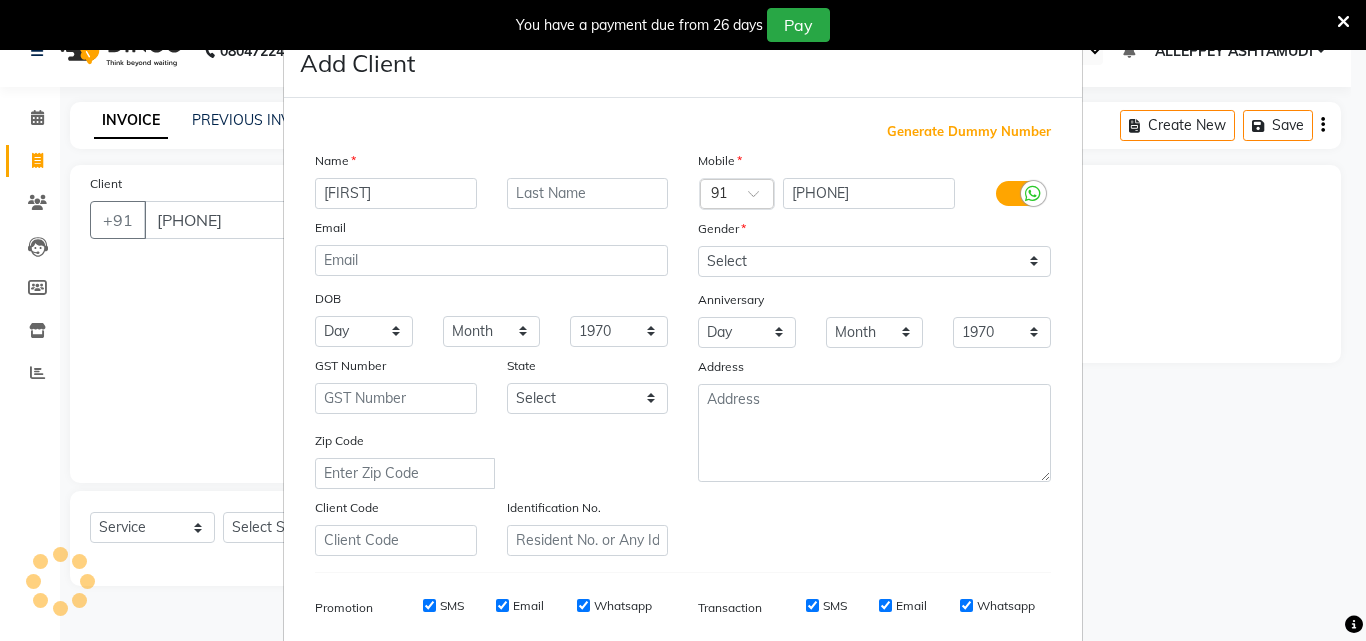 type on "[FIRST]" 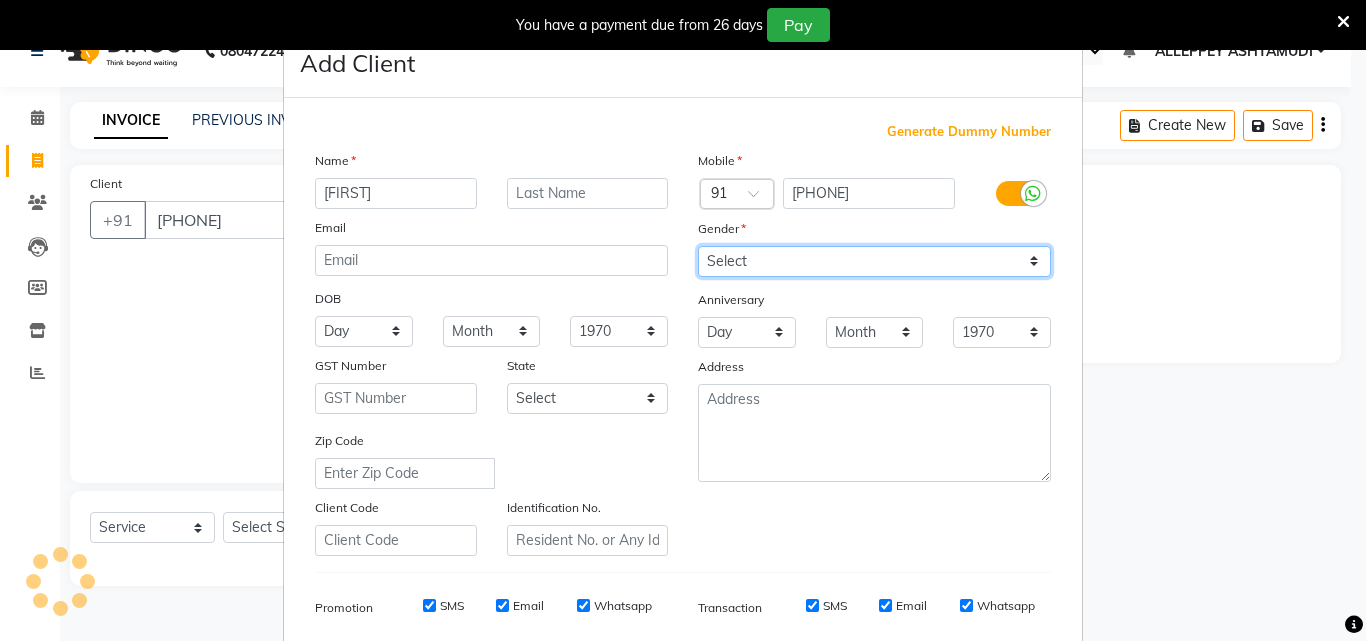 click on "Select Male Female Other Prefer Not To Say" at bounding box center [874, 261] 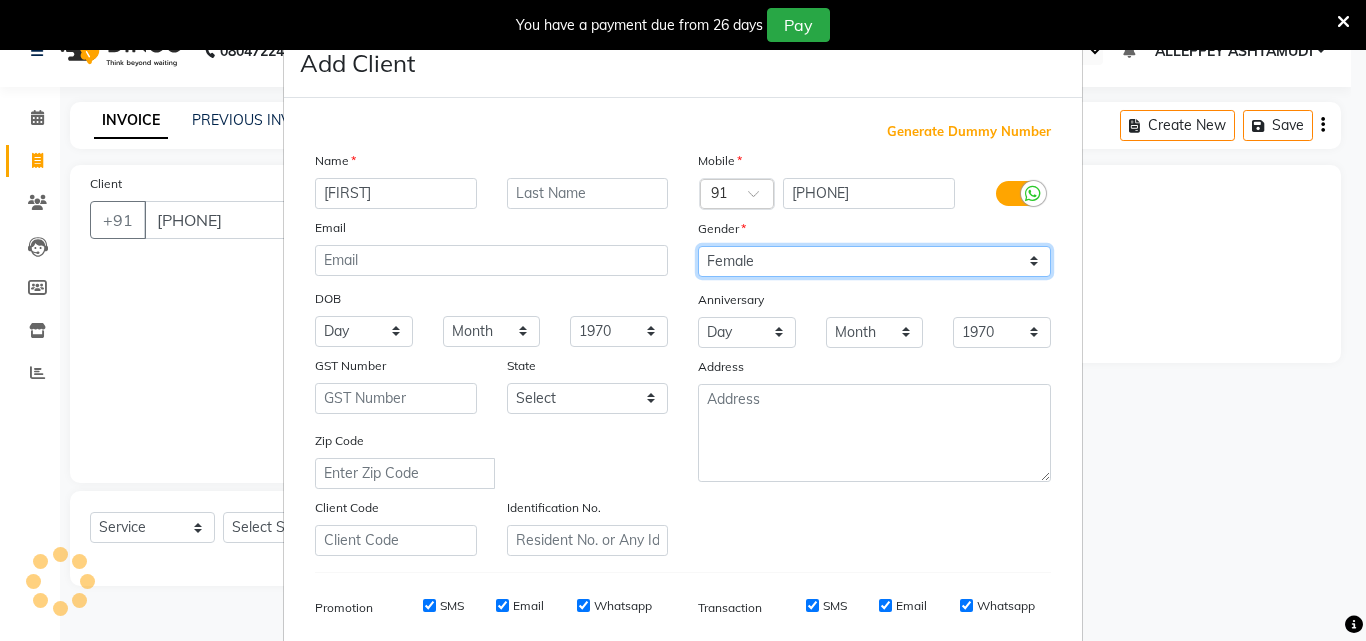 click on "Select Male Female Other Prefer Not To Say" at bounding box center [874, 261] 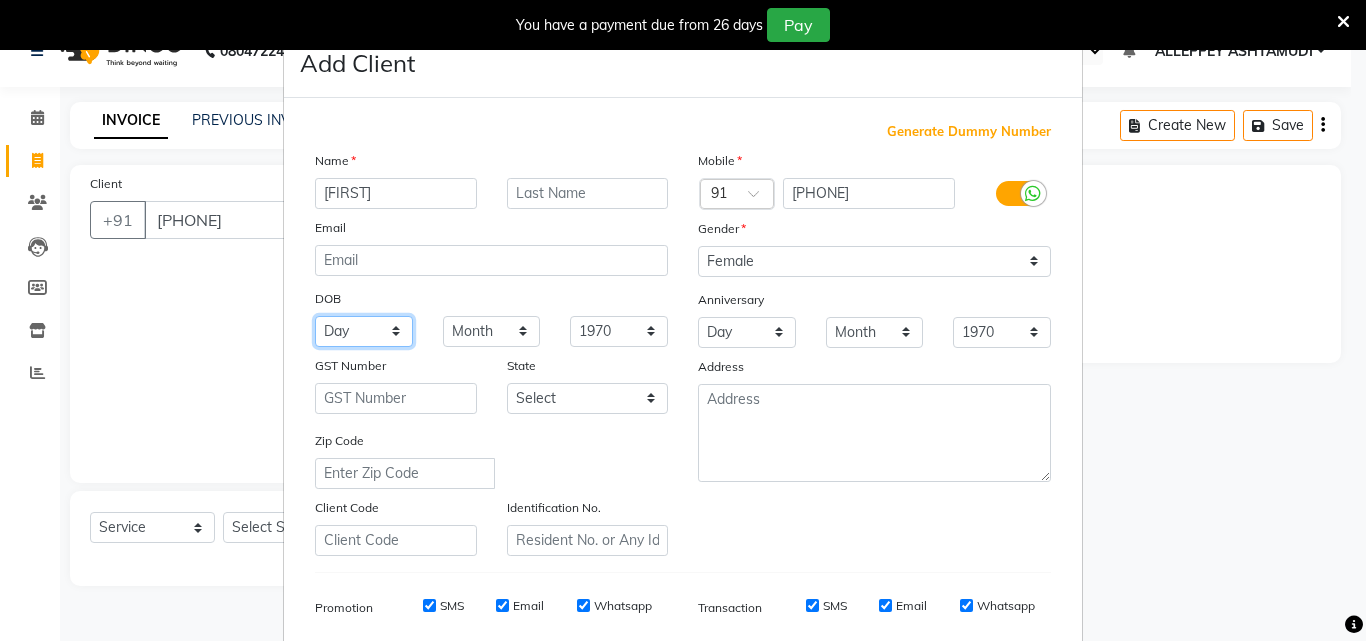 click on "Day 01 02 03 04 05 06 07 08 09 10 11 12 13 14 15 16 17 18 19 20 21 22 23 24 25 26 27 28 29 30 31" at bounding box center (364, 331) 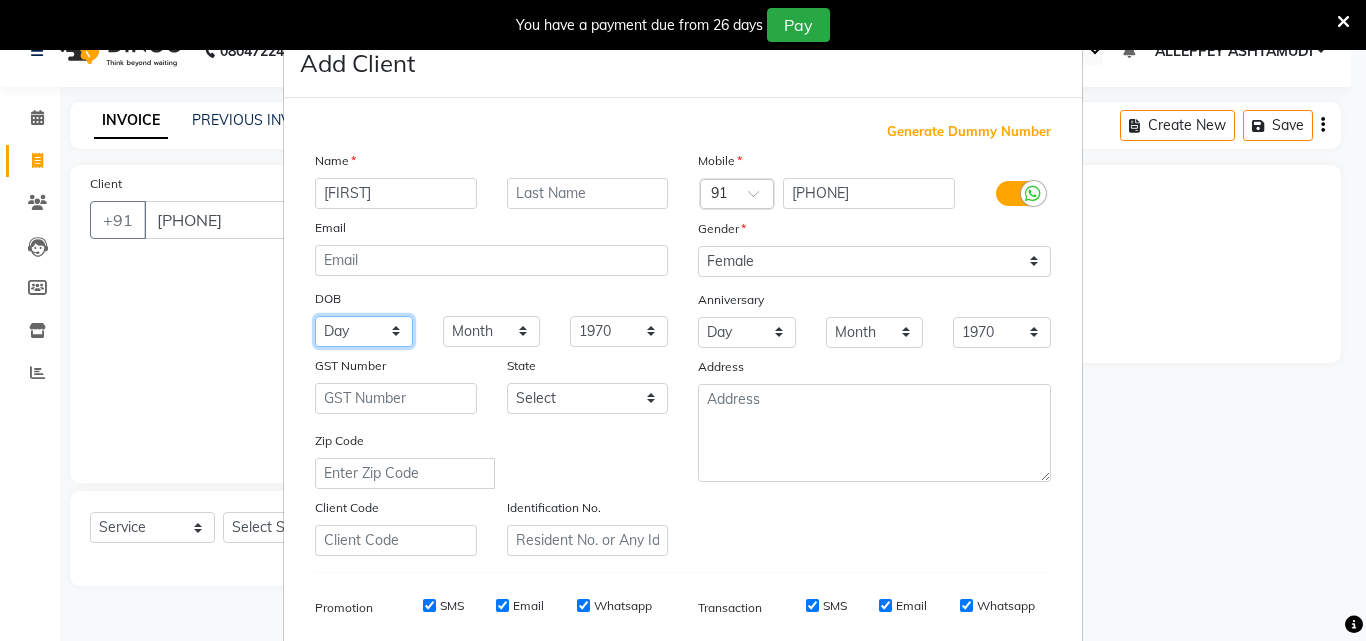 select on "19" 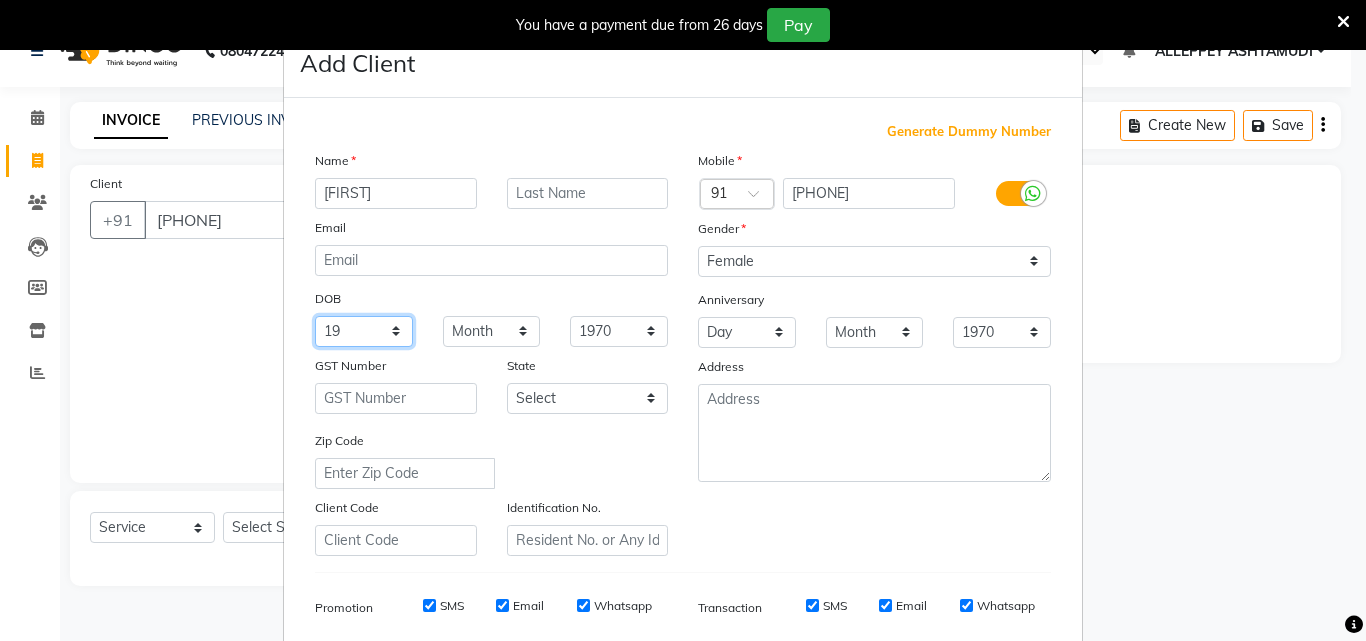 click on "Day 01 02 03 04 05 06 07 08 09 10 11 12 13 14 15 16 17 18 19 20 21 22 23 24 25 26 27 28 29 30 31" at bounding box center [364, 331] 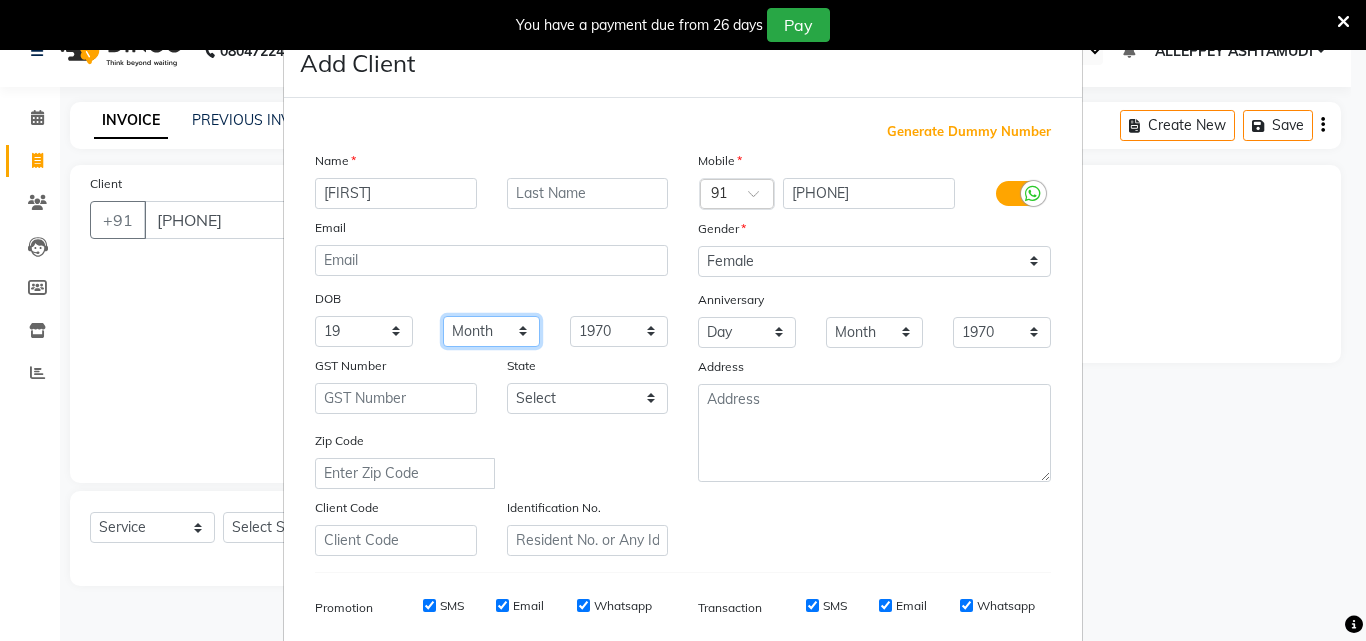 click on "Month January February March April May June July August September October November December" at bounding box center (492, 331) 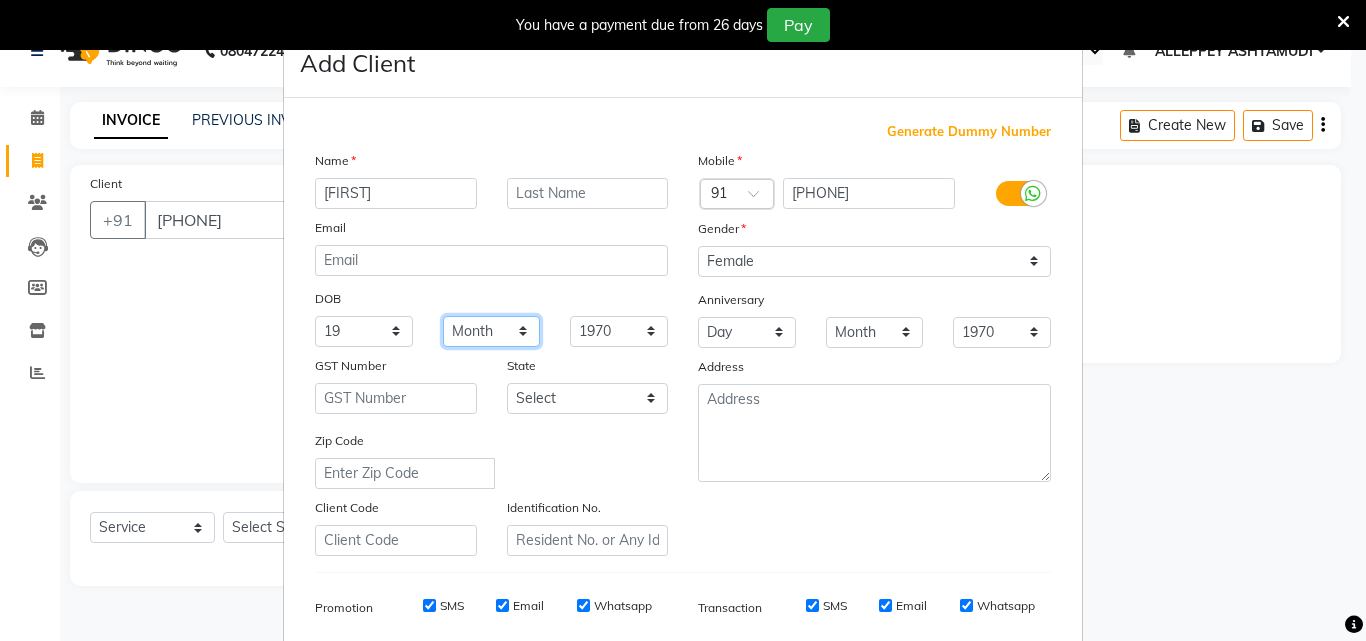 select on "09" 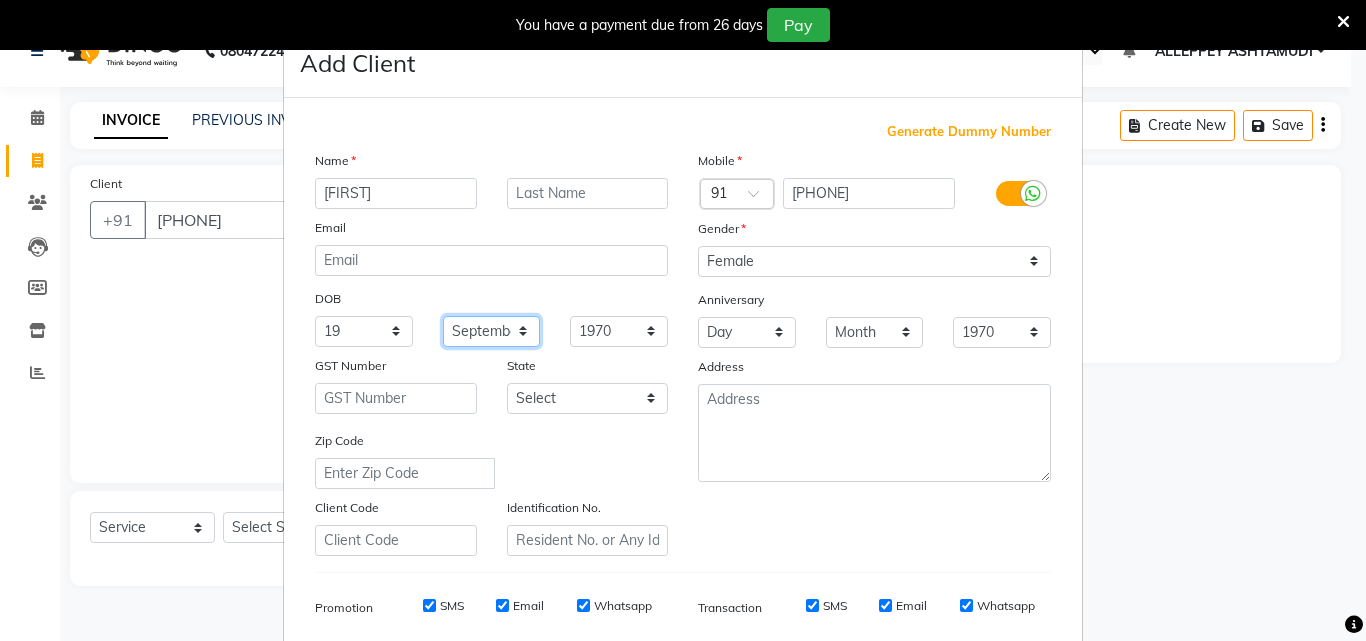click on "Month January February March April May June July August September October November December" at bounding box center (492, 331) 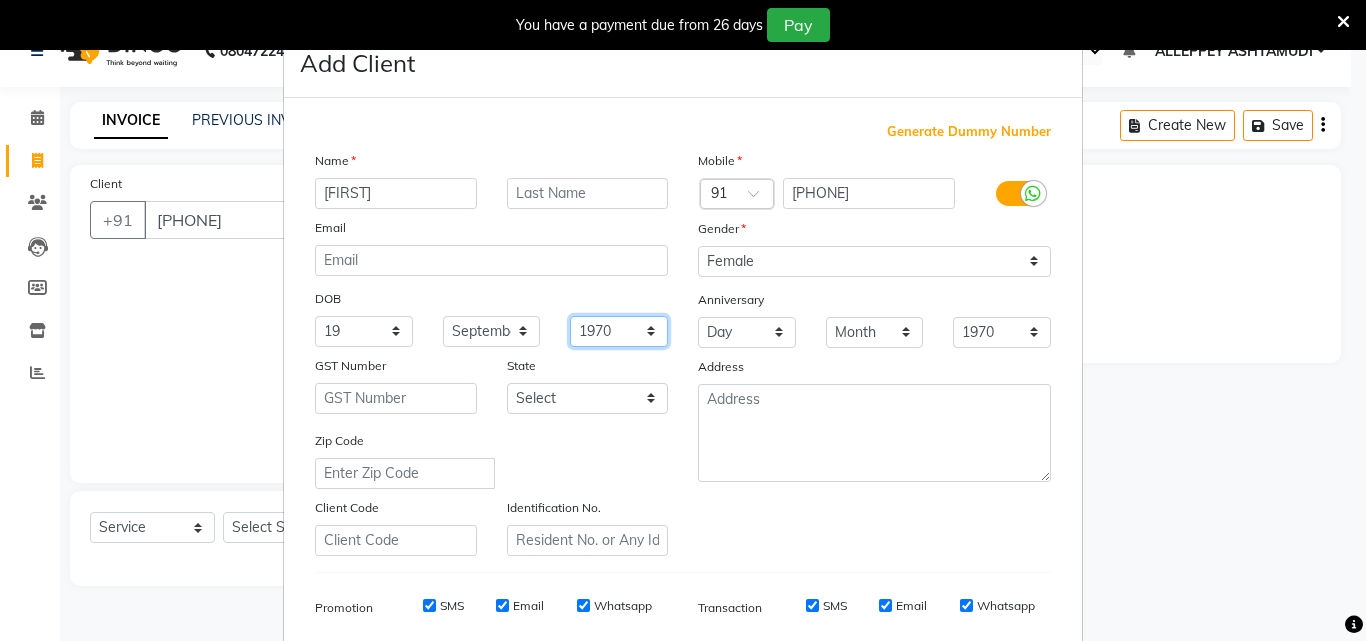 click on "1940 1941 1942 1943 1944 1945 1946 1947 1948 1949 1950 1951 1952 1953 1954 1955 1956 1957 1958 1959 1960 1961 1962 1963 1964 1965 1966 1967 1968 1969 1970 1971 1972 1973 1974 1975 1976 1977 1978 1979 1980 1981 1982 1983 1984 1985 1986 1987 1988 1989 1990 1991 1992 1993 1994 1995 1996 1997 1998 1999 2000 2001 2002 2003 2004 2005 2006 2007 2008 2009 2010 2011 2012 2013 2014 2015 2016 2017 2018 2019 2020 2021 2022 2023 2024" at bounding box center [619, 331] 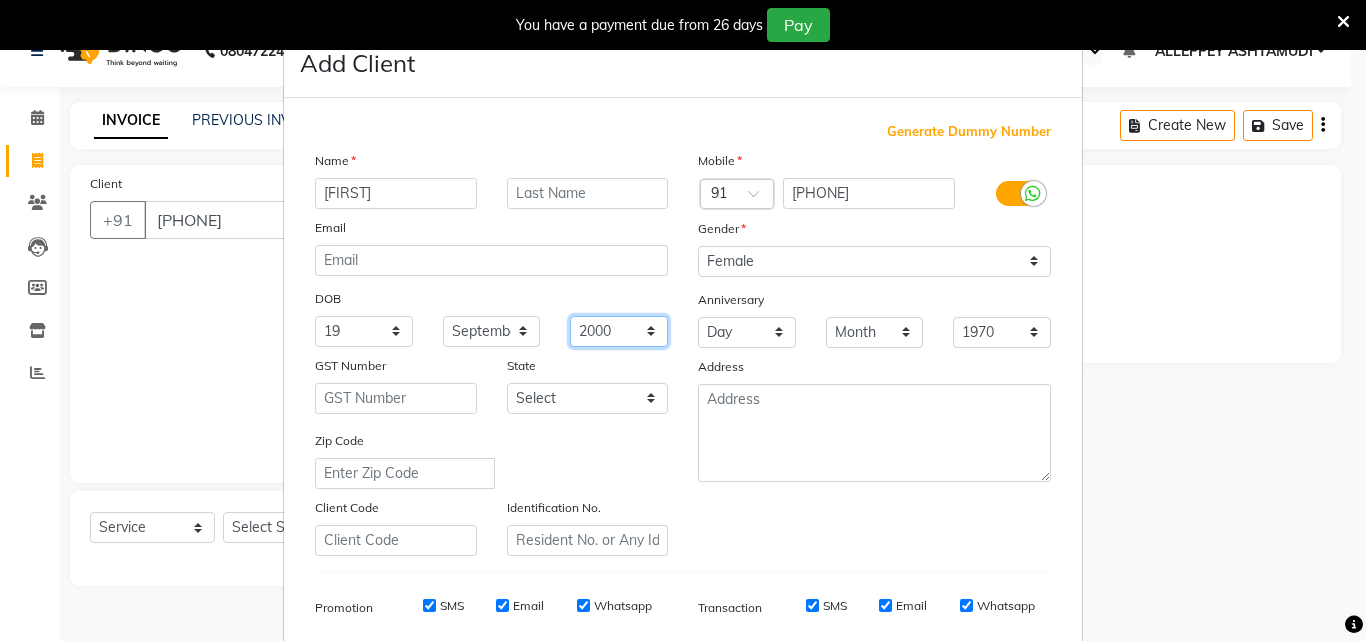 click on "1940 1941 1942 1943 1944 1945 1946 1947 1948 1949 1950 1951 1952 1953 1954 1955 1956 1957 1958 1959 1960 1961 1962 1963 1964 1965 1966 1967 1968 1969 1970 1971 1972 1973 1974 1975 1976 1977 1978 1979 1980 1981 1982 1983 1984 1985 1986 1987 1988 1989 1990 1991 1992 1993 1994 1995 1996 1997 1998 1999 2000 2001 2002 2003 2004 2005 2006 2007 2008 2009 2010 2011 2012 2013 2014 2015 2016 2017 2018 2019 2020 2021 2022 2023 2024" at bounding box center [619, 331] 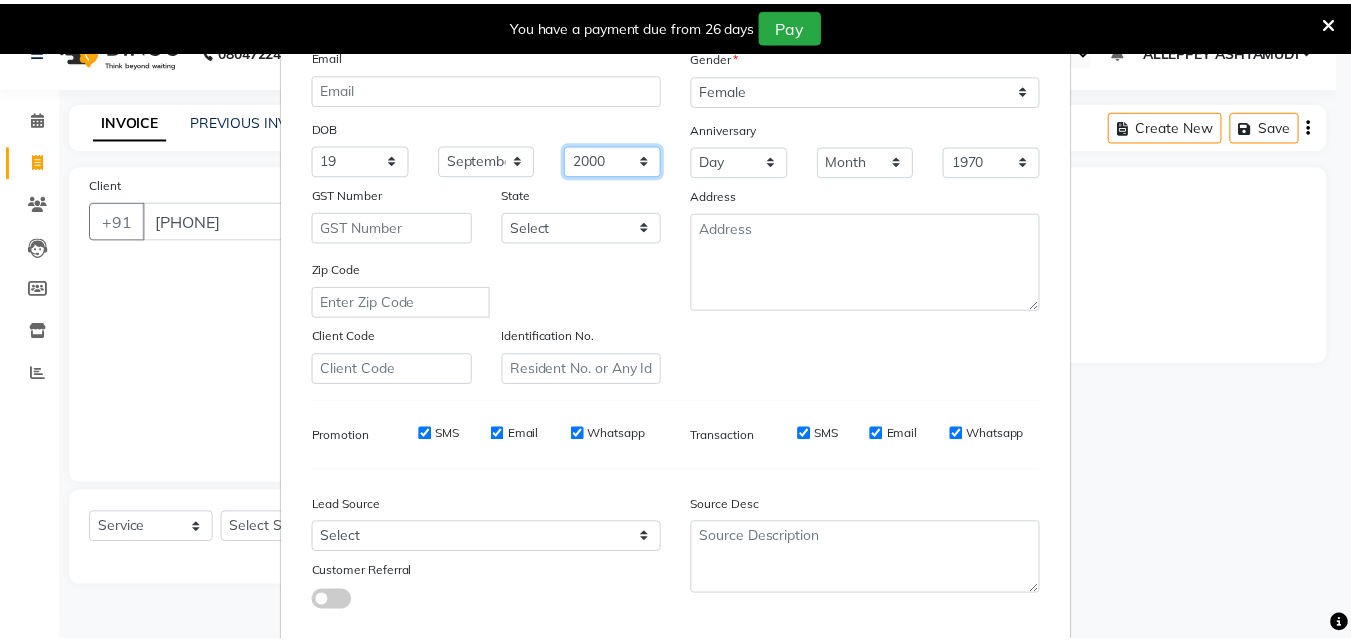 scroll, scrollTop: 282, scrollLeft: 0, axis: vertical 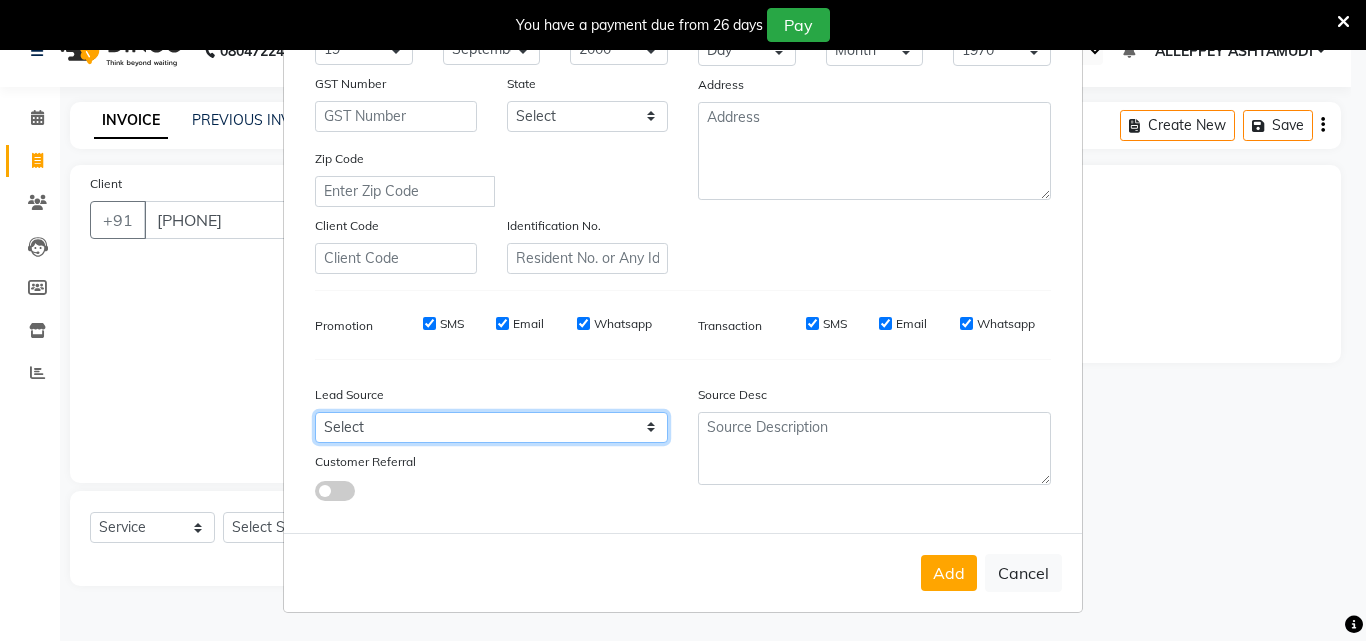 drag, startPoint x: 339, startPoint y: 426, endPoint x: 338, endPoint y: 414, distance: 12.0415945 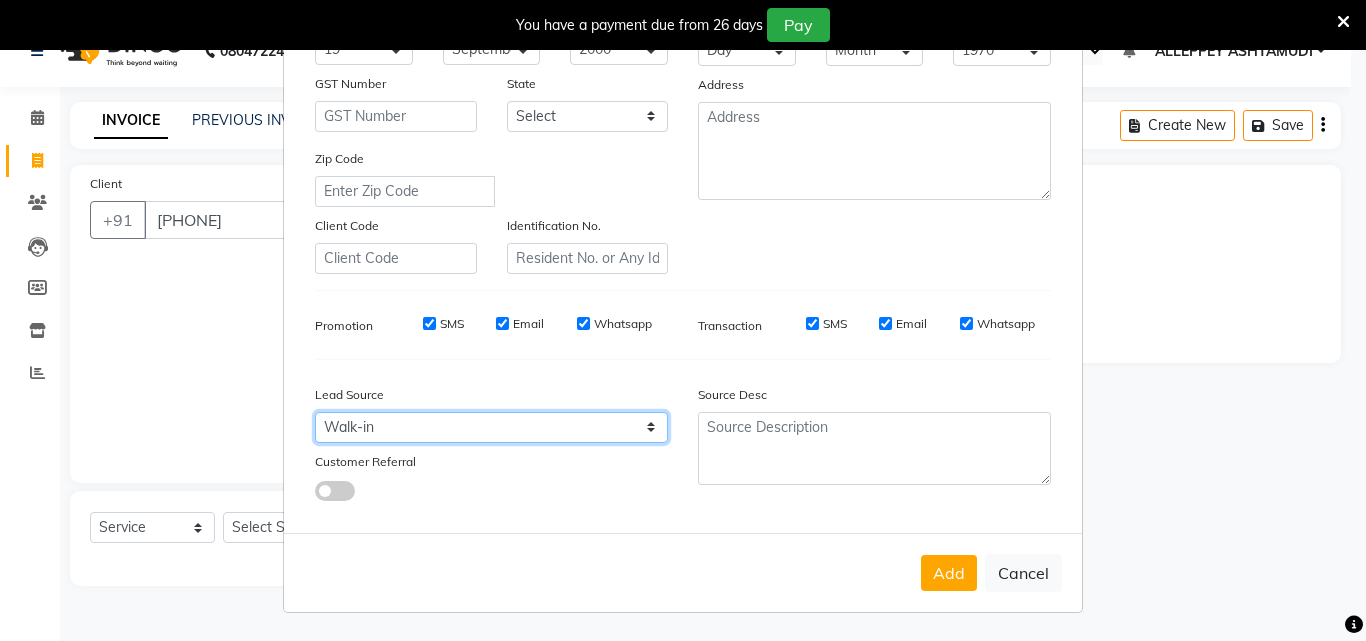click on "Select Walk-in Referral Internet Friend Word of Mouth Advertisement Facebook JustDial Google Other Instagram  YouTube  WhatsApp" at bounding box center [491, 427] 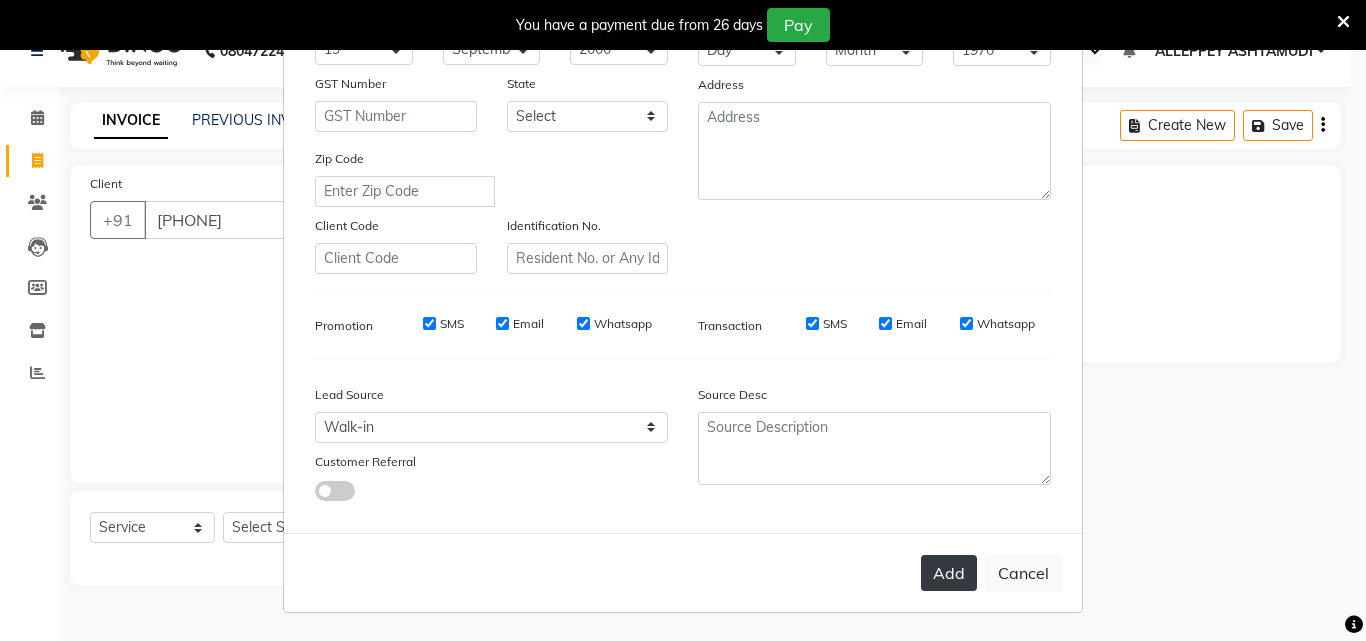 click on "Add" at bounding box center [949, 573] 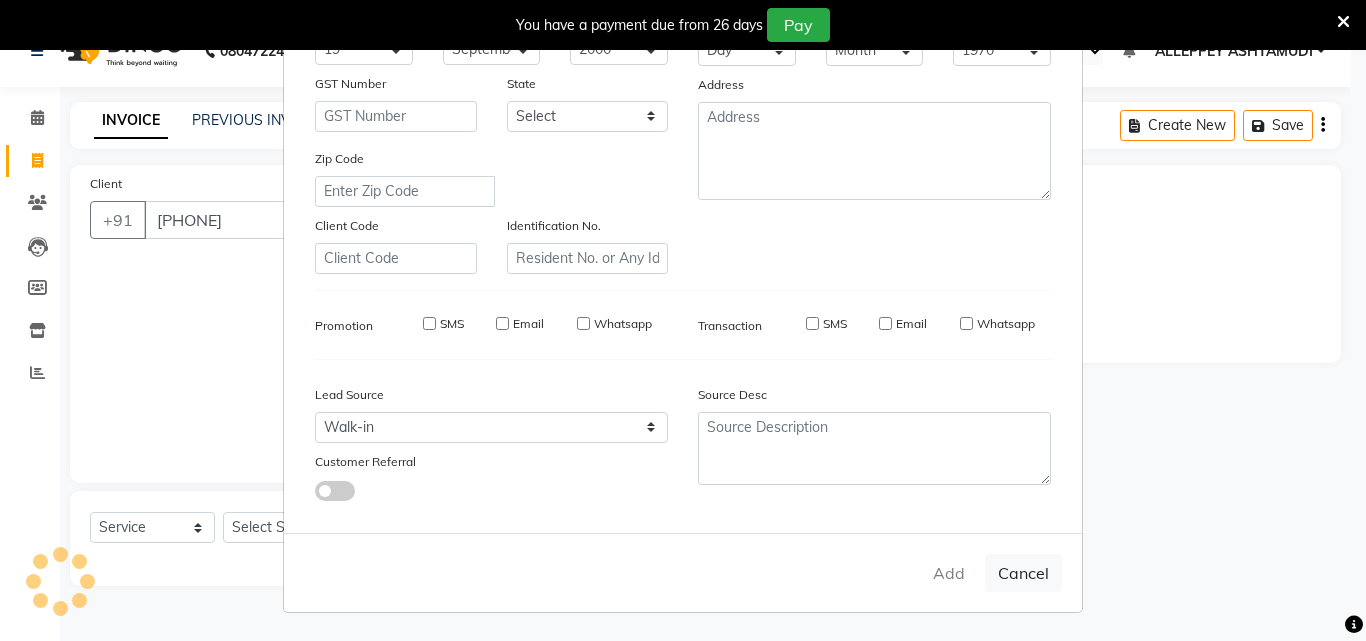 type 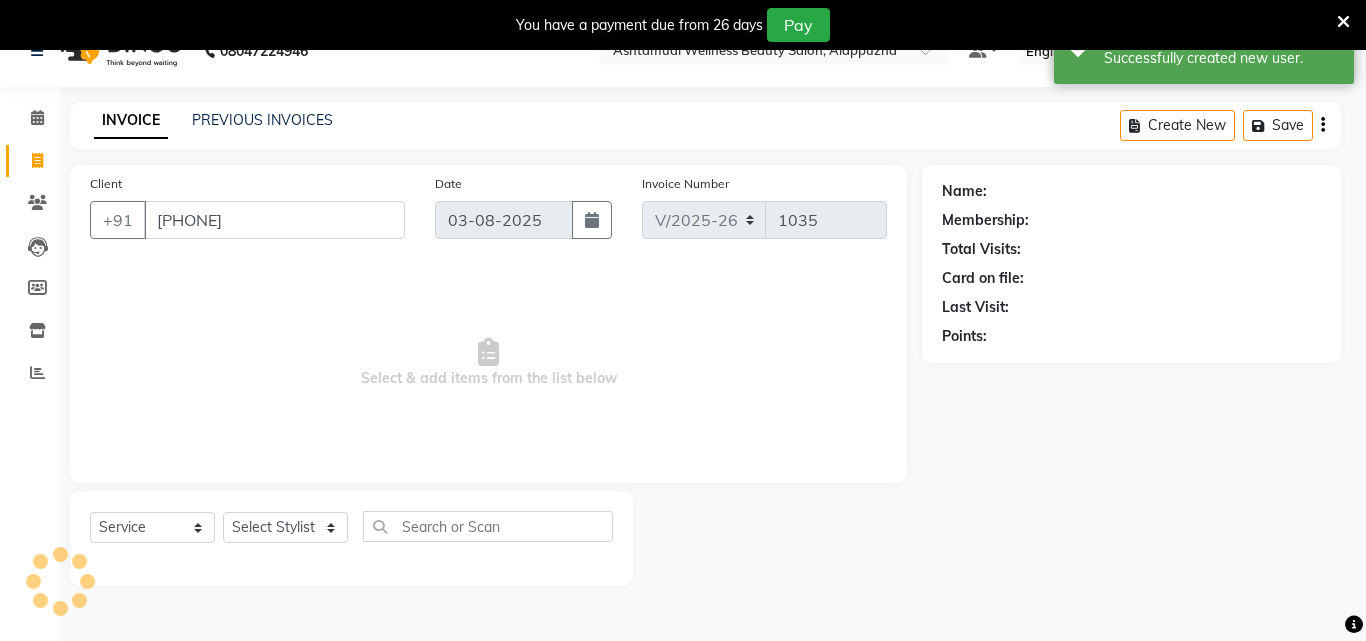 select on "1: Object" 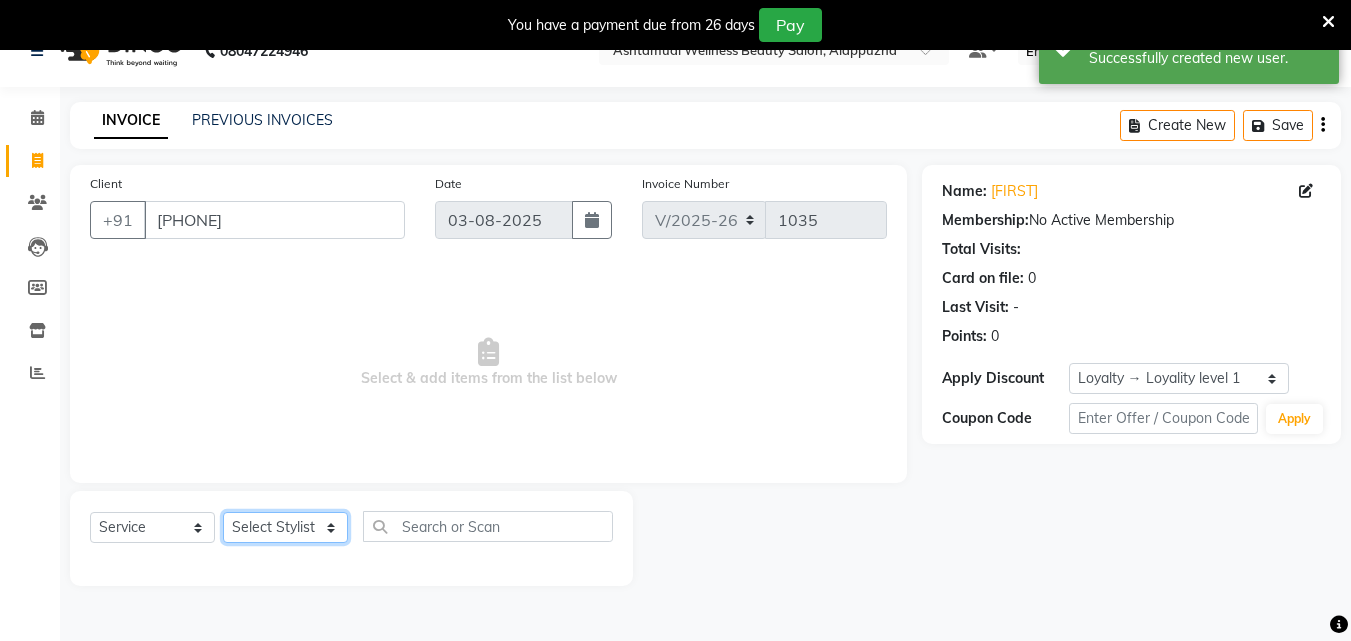 click on "Select Stylist ALLEPPEY ASHTAMUDI Jyothy REKHA B ROSELIN Soumya Sreedevi" 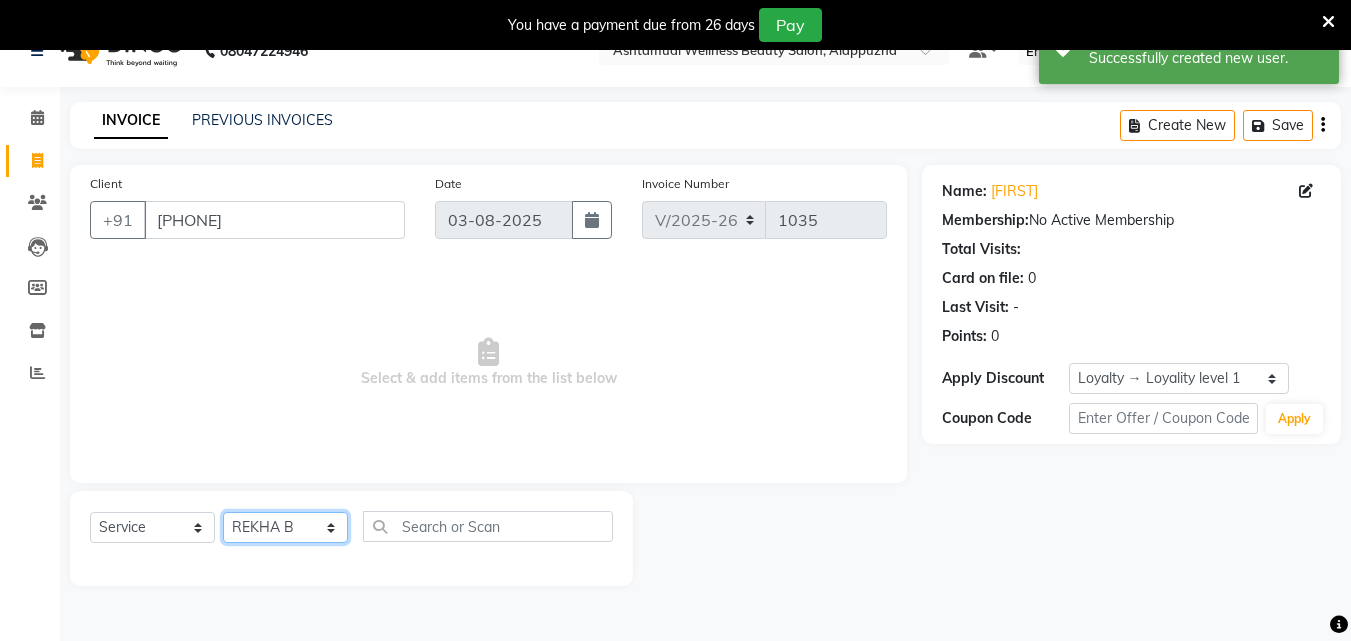 click on "Select Stylist ALLEPPEY ASHTAMUDI Jyothy REKHA B ROSELIN Soumya Sreedevi" 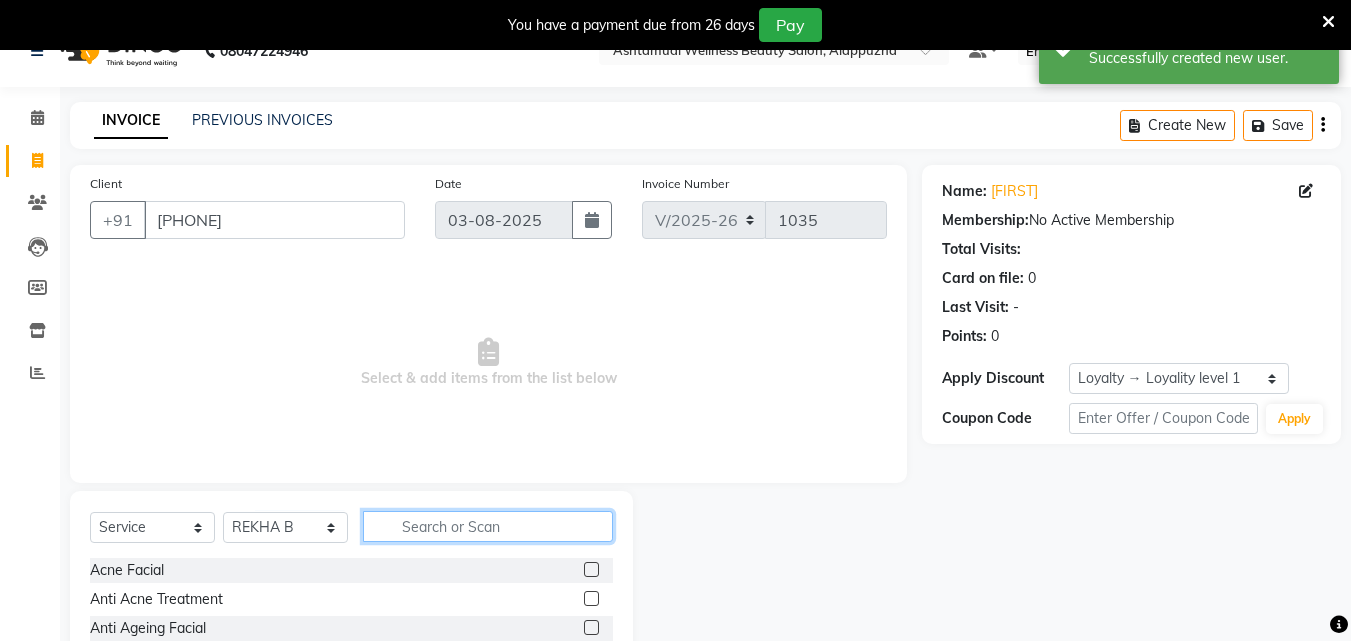 click 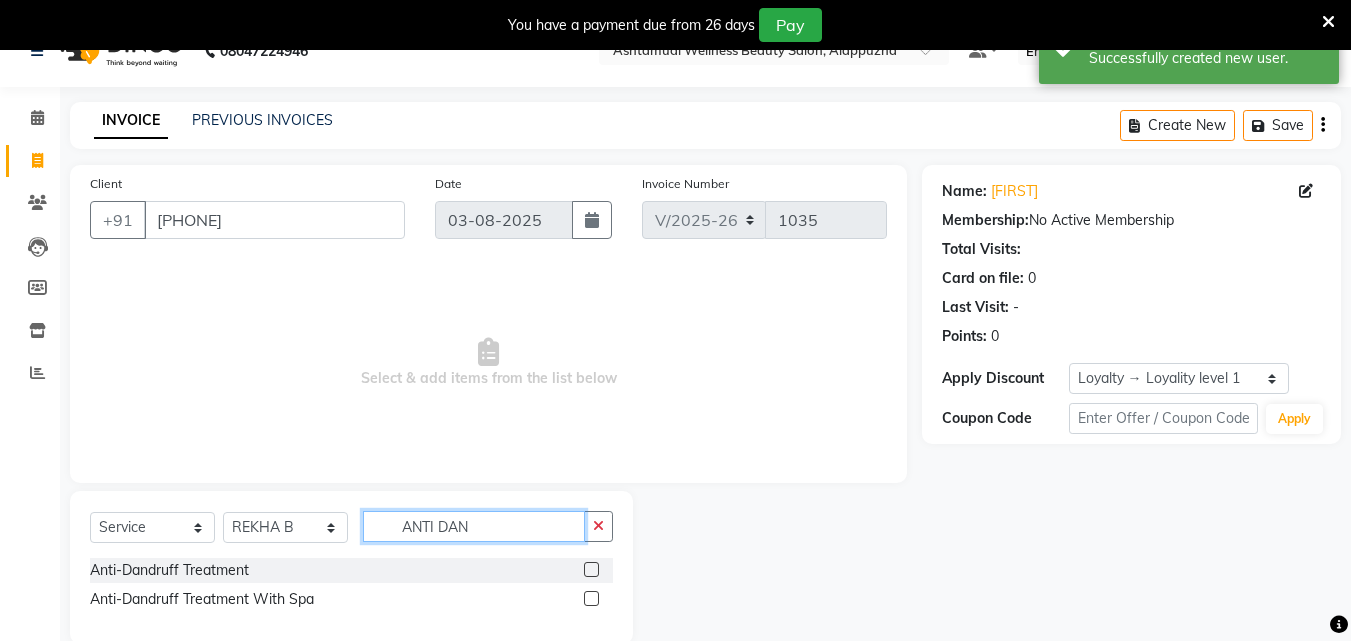 type on "ANTI DAN" 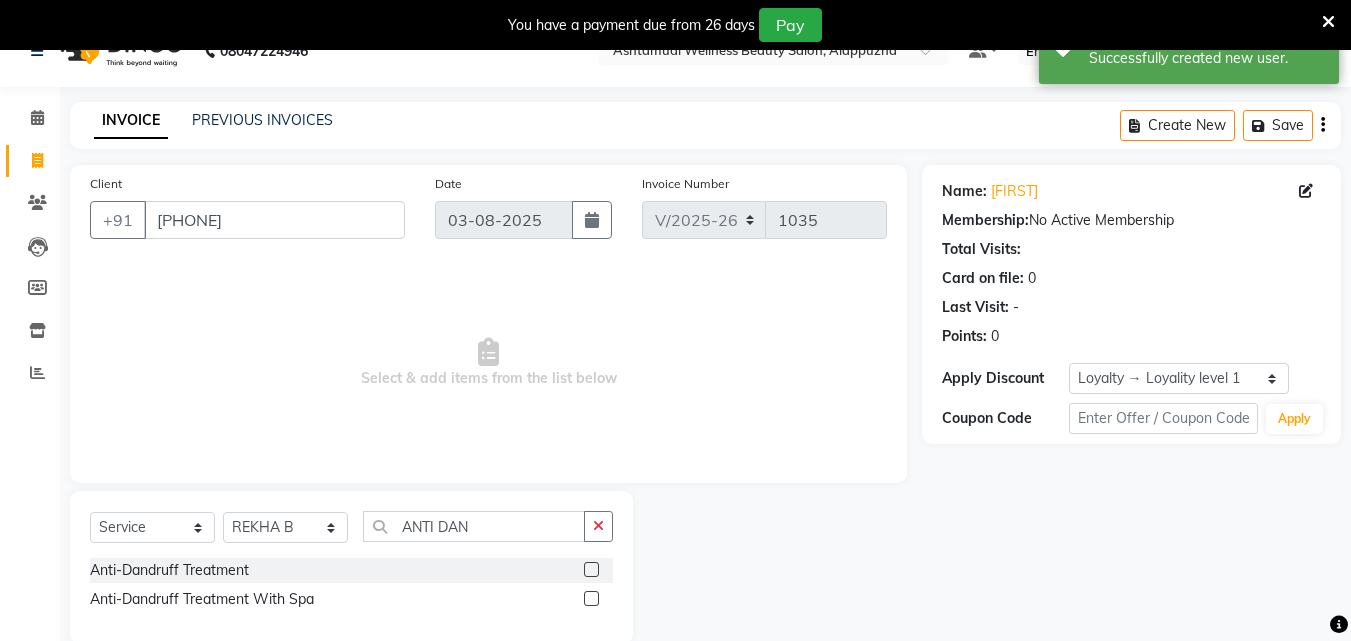 click 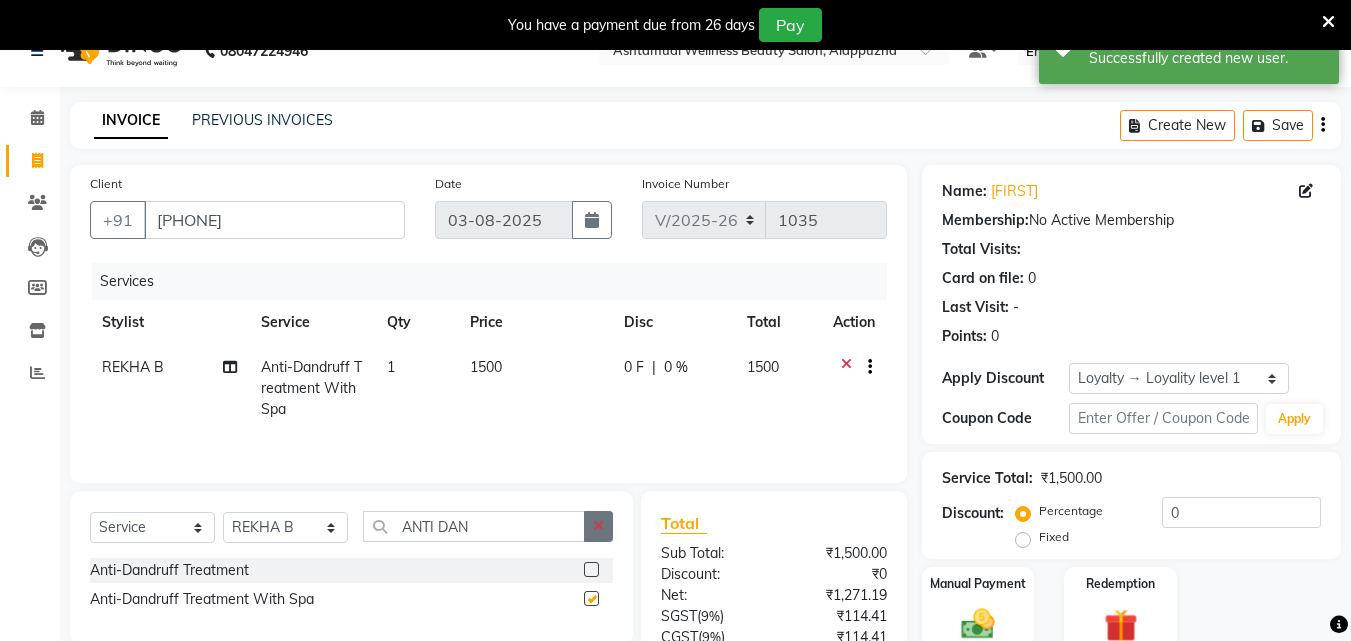 checkbox on "false" 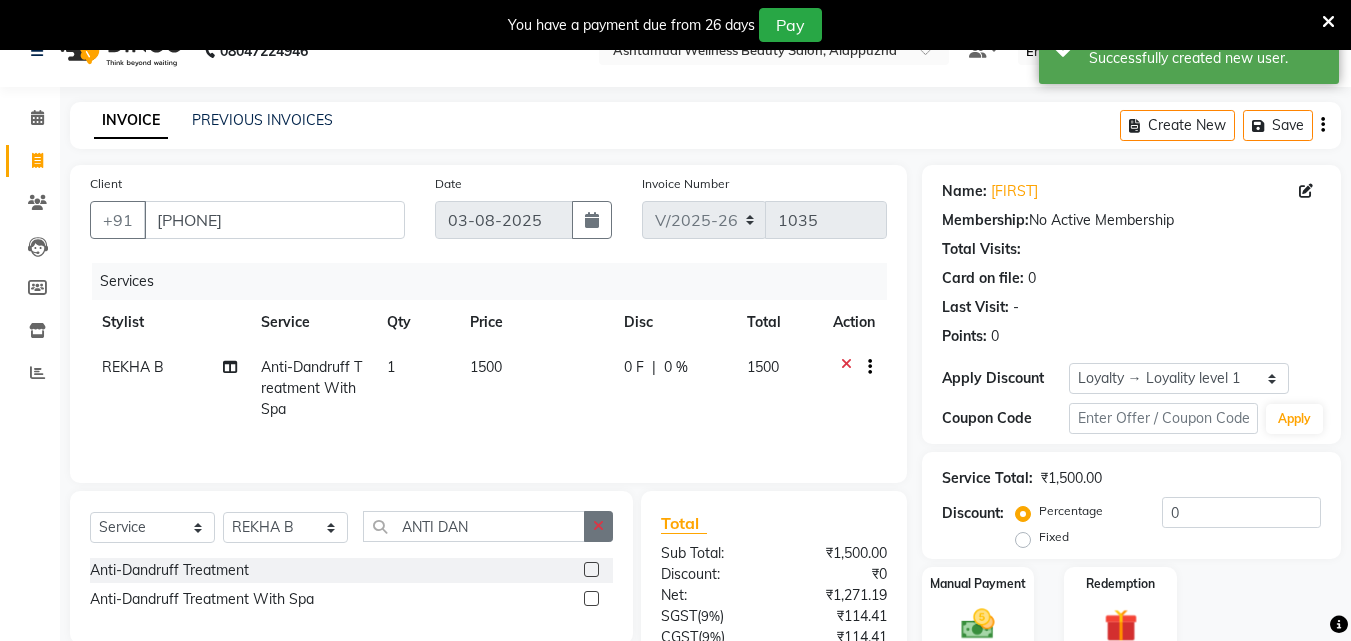 click 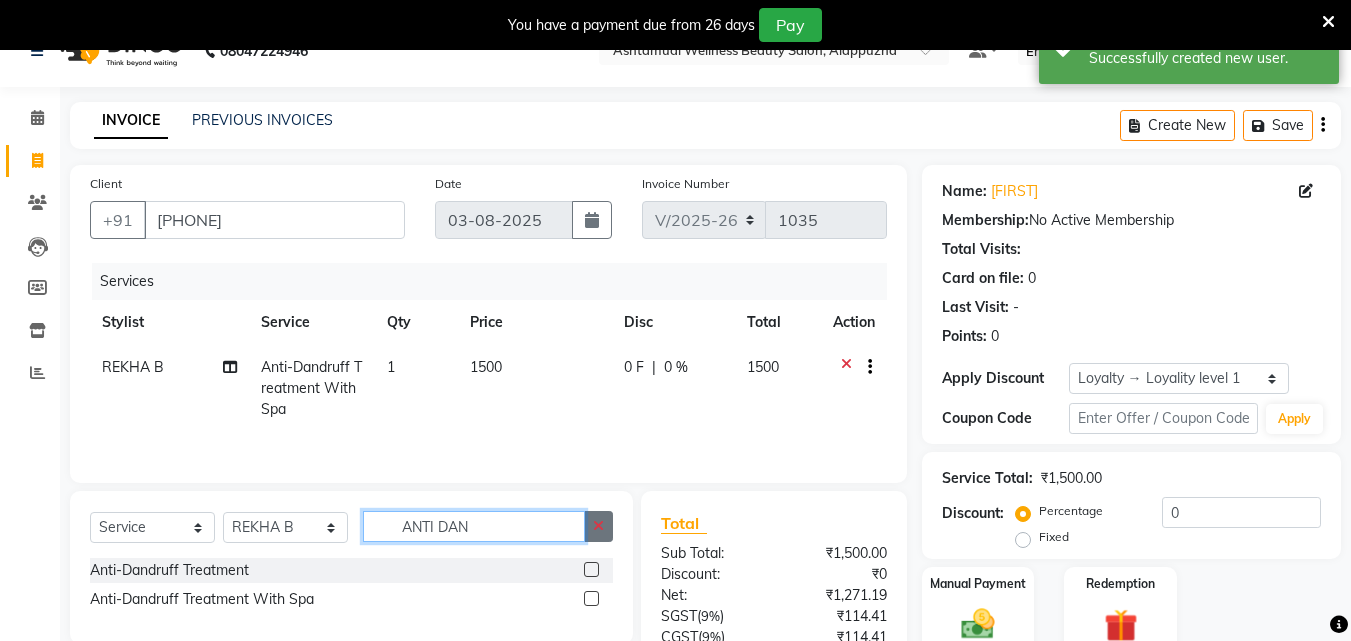 type 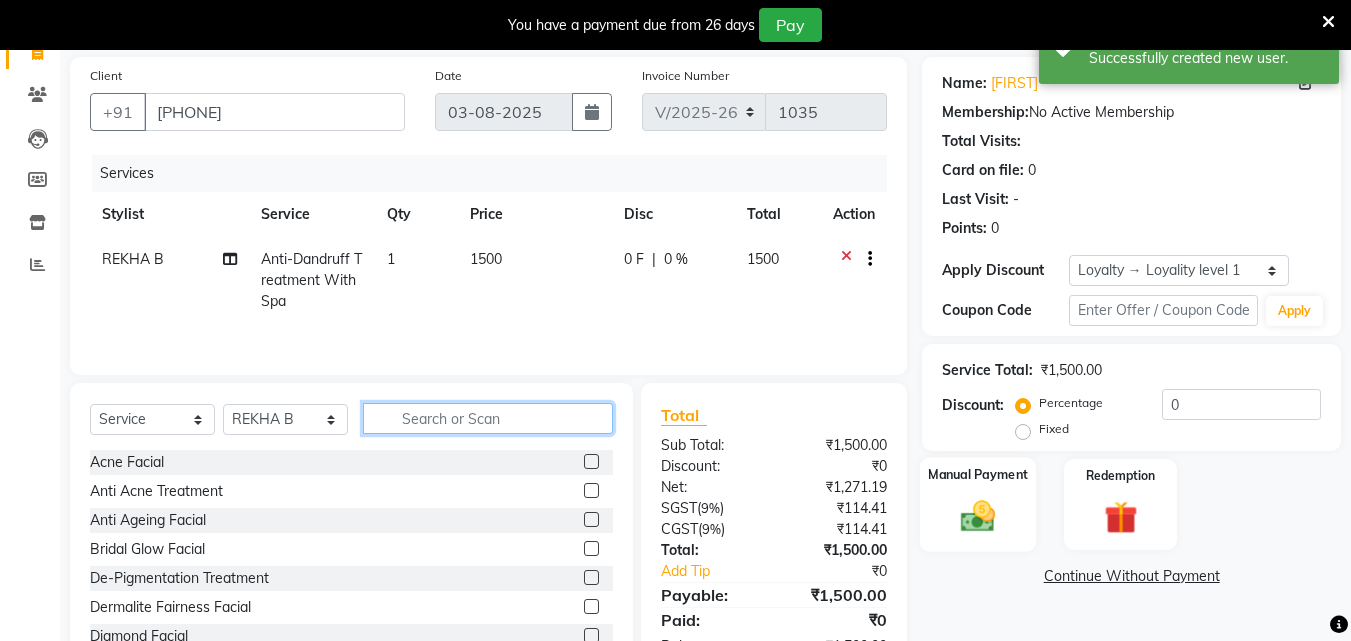 scroll, scrollTop: 210, scrollLeft: 0, axis: vertical 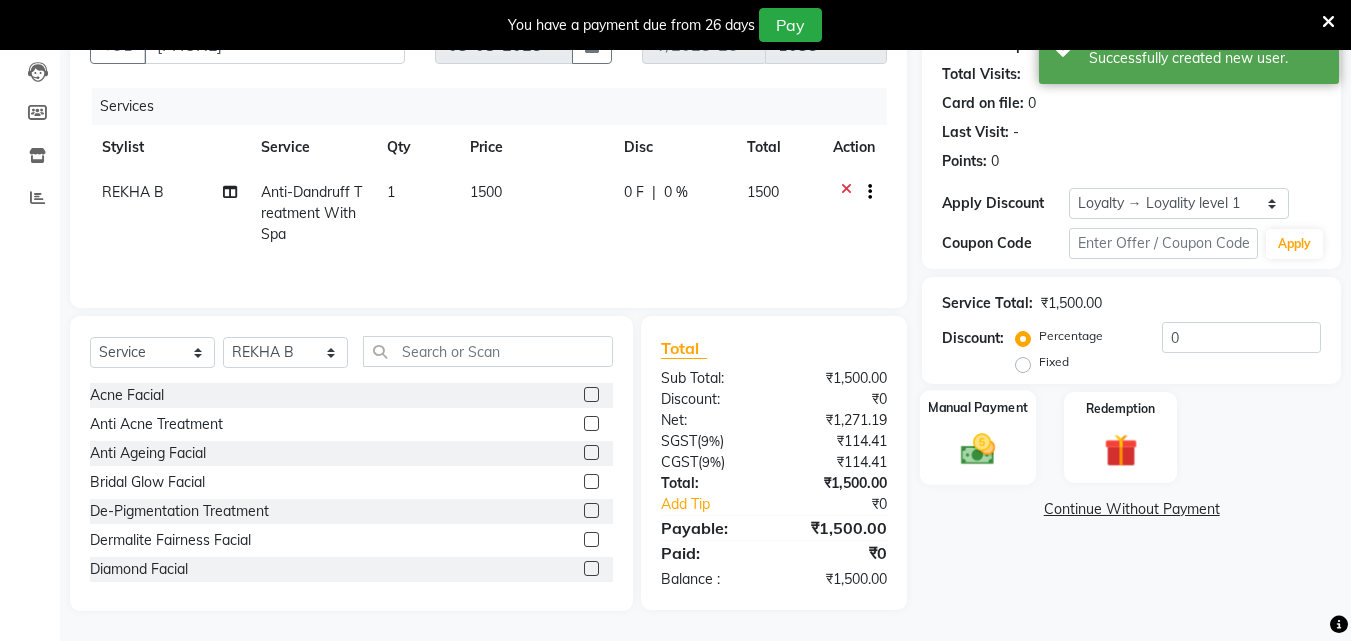 click on "Manual Payment" 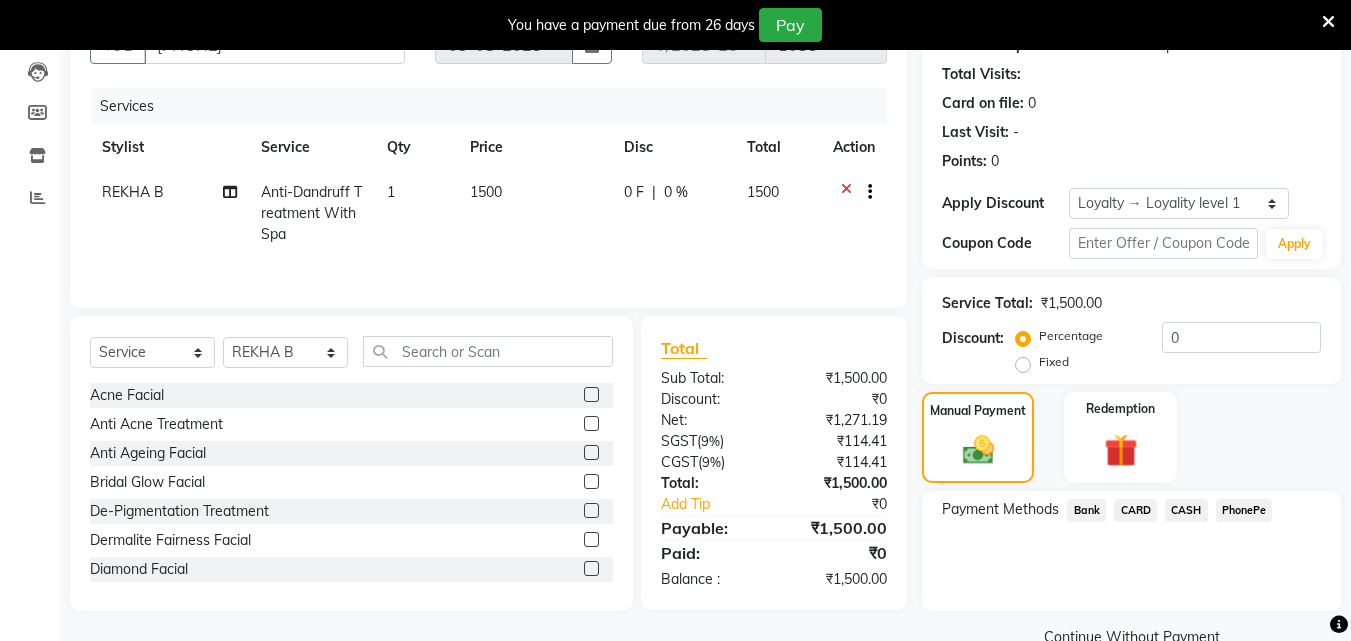 click on "PhonePe" 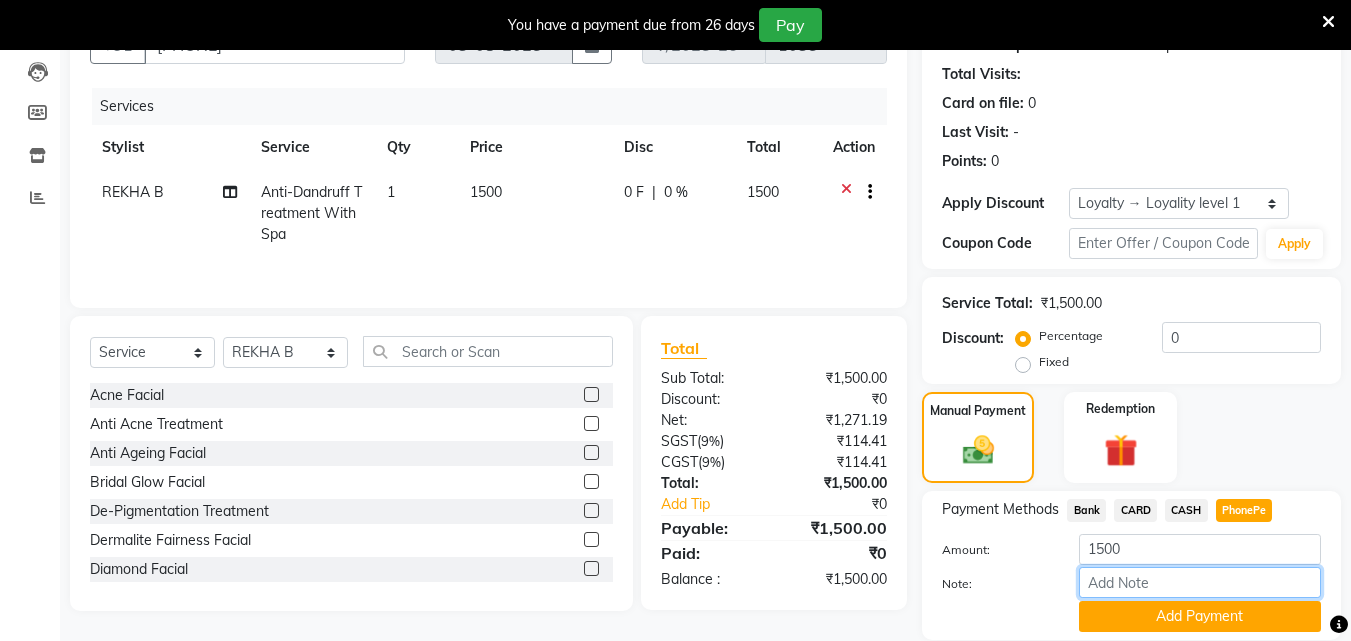 drag, startPoint x: 1155, startPoint y: 584, endPoint x: 1177, endPoint y: 567, distance: 27.802877 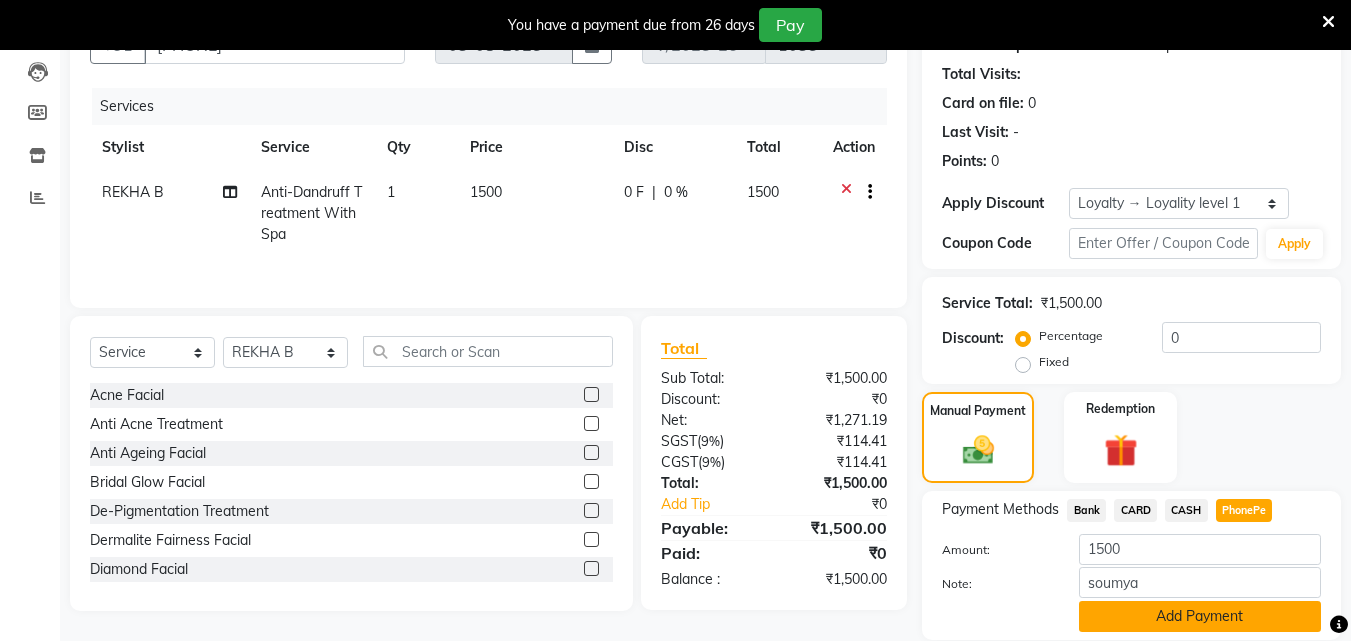 click on "Add Payment" 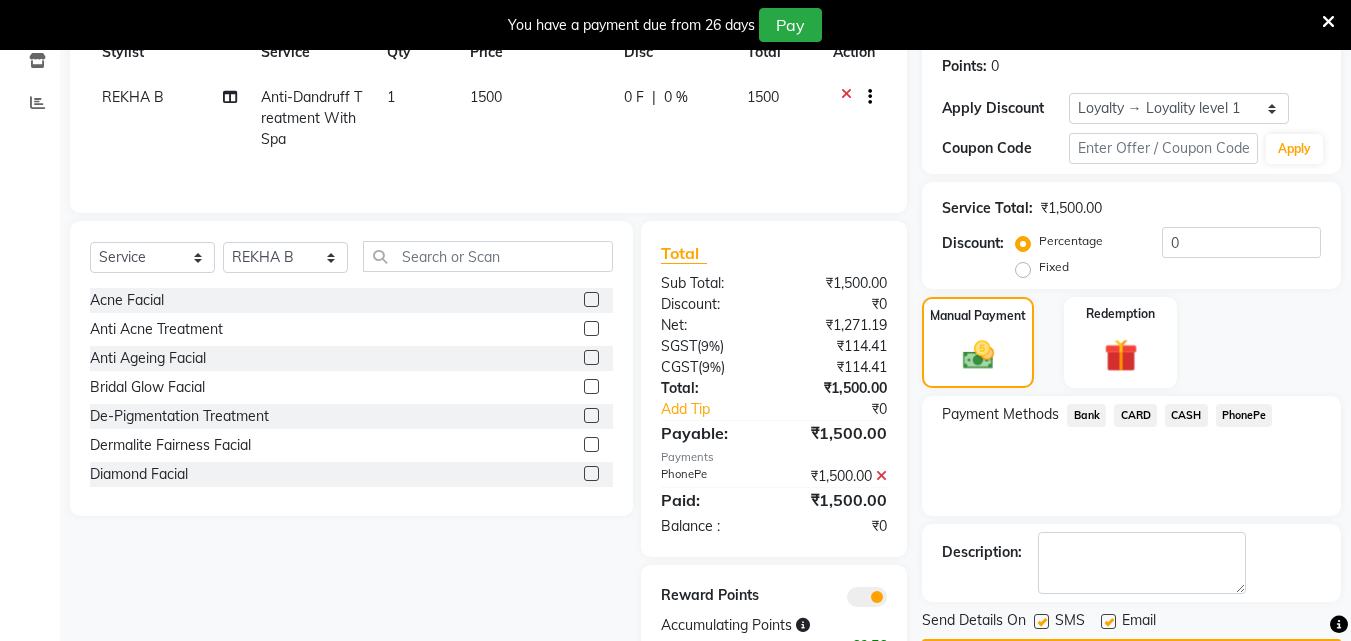 scroll, scrollTop: 371, scrollLeft: 0, axis: vertical 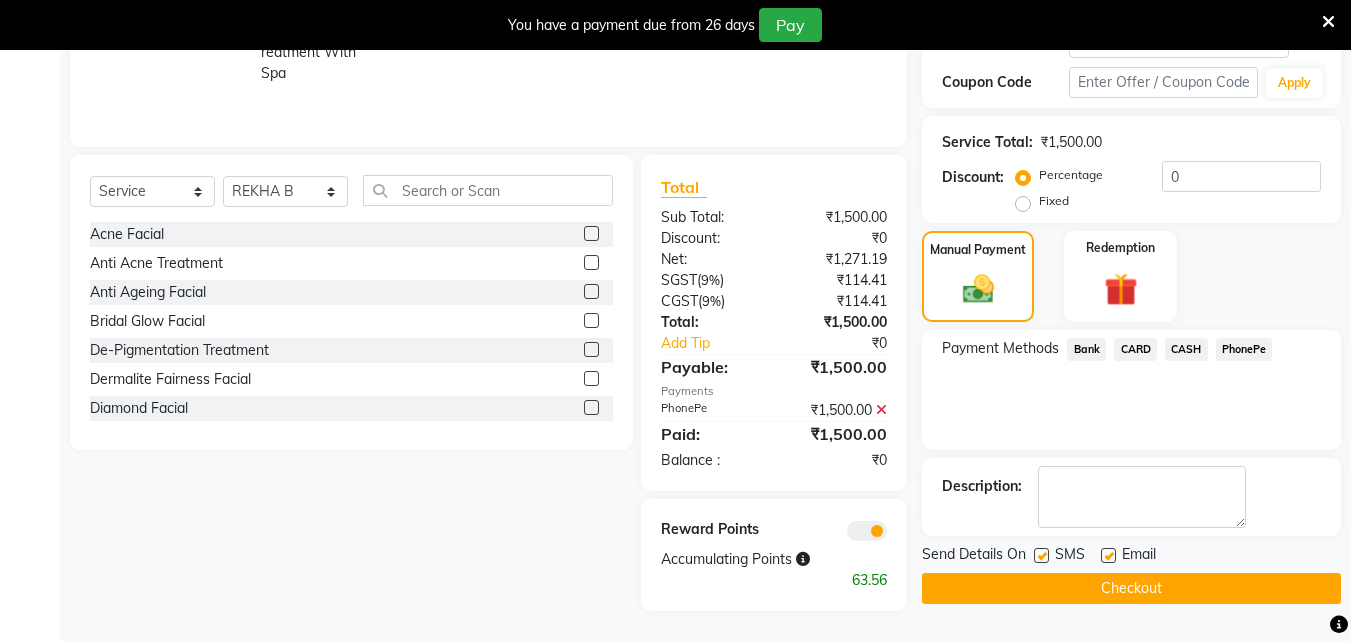 click on "Checkout" 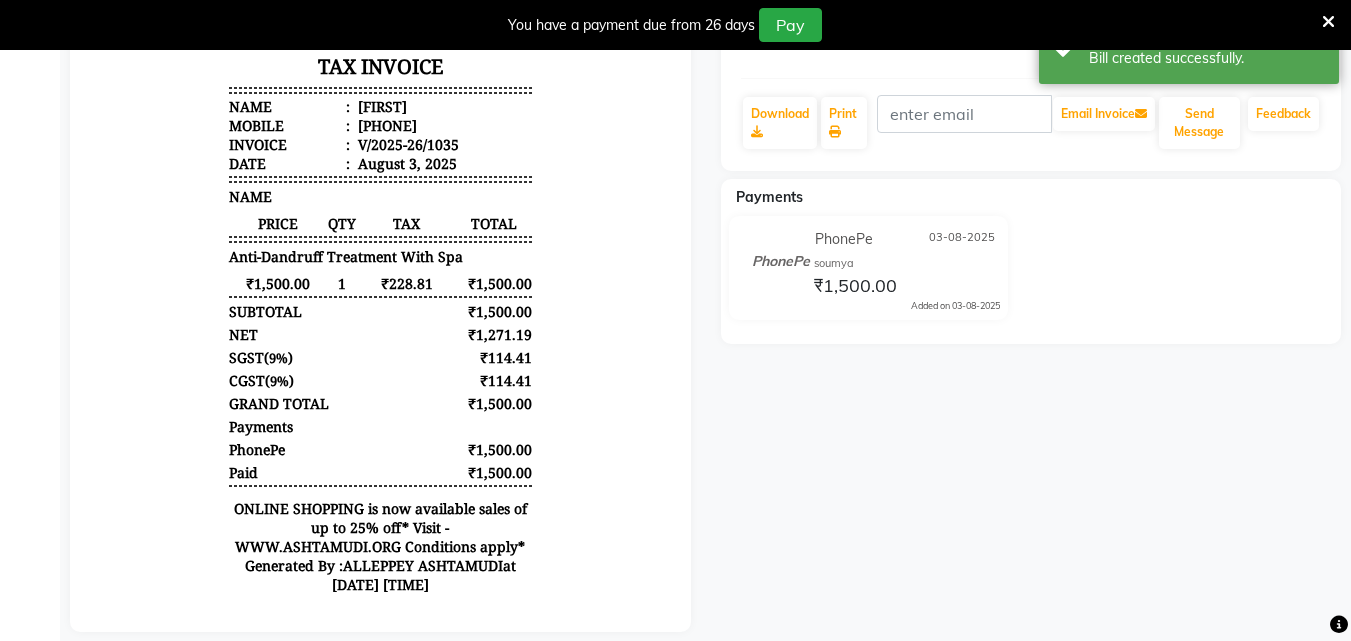 scroll, scrollTop: 0, scrollLeft: 0, axis: both 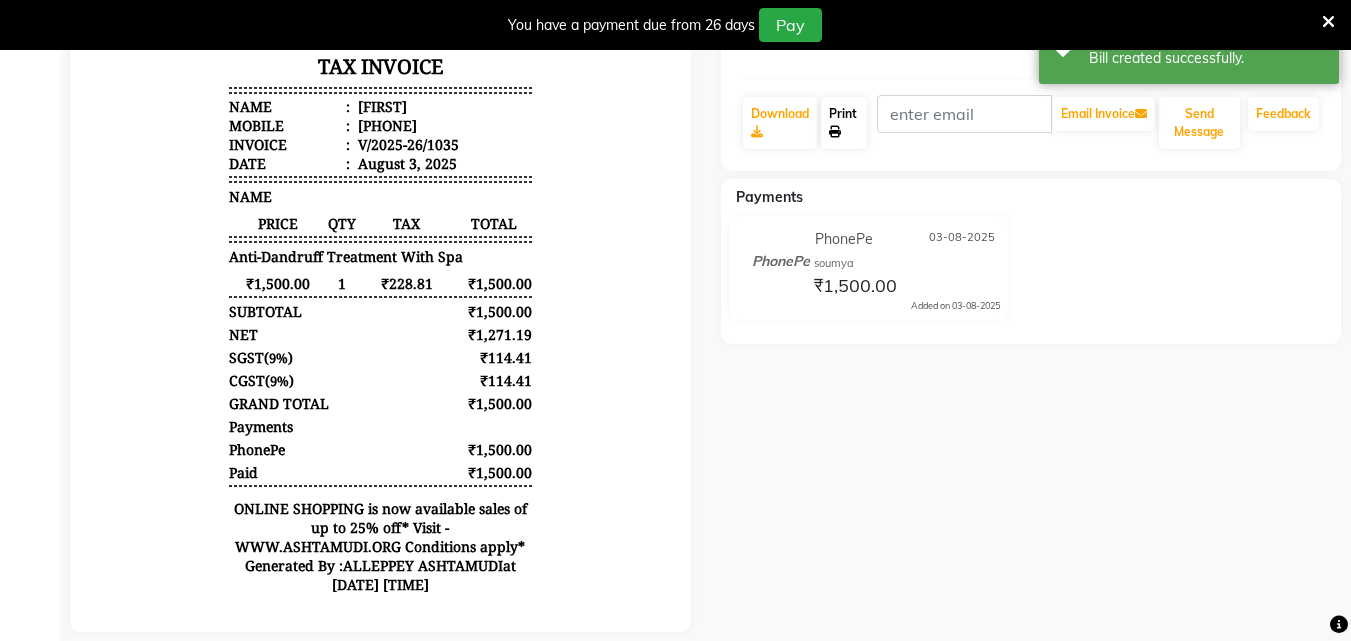 click on "Print" 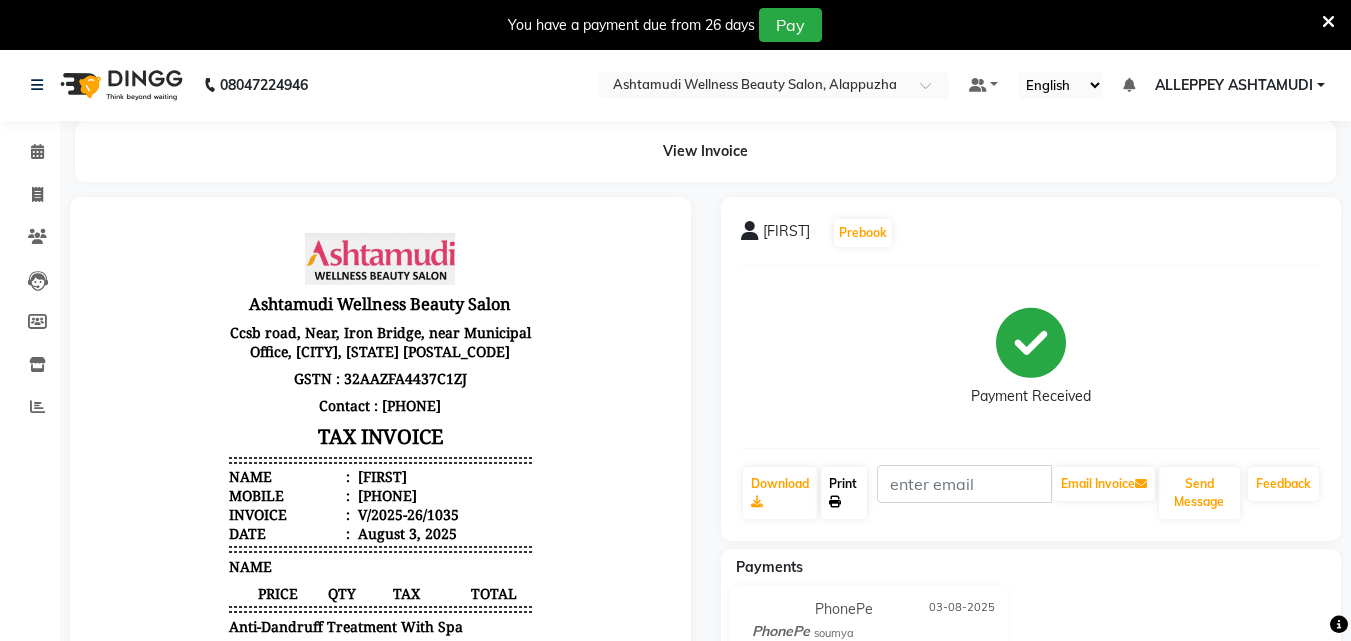 scroll, scrollTop: 0, scrollLeft: 0, axis: both 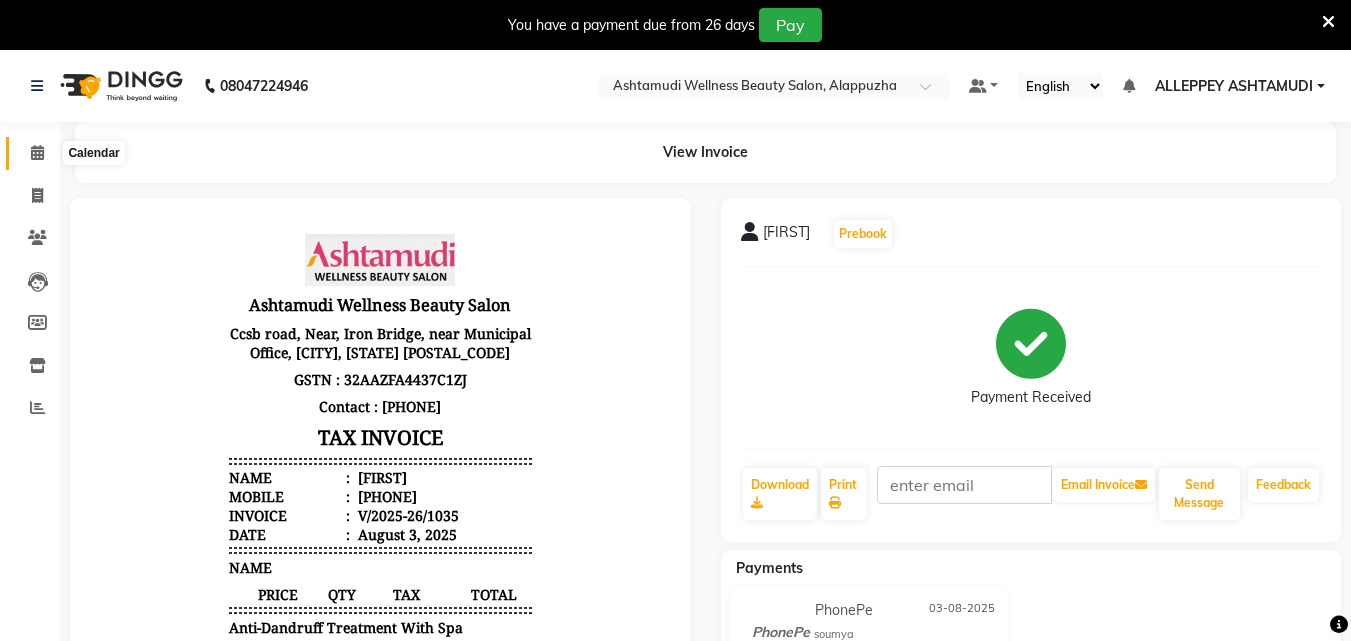 click 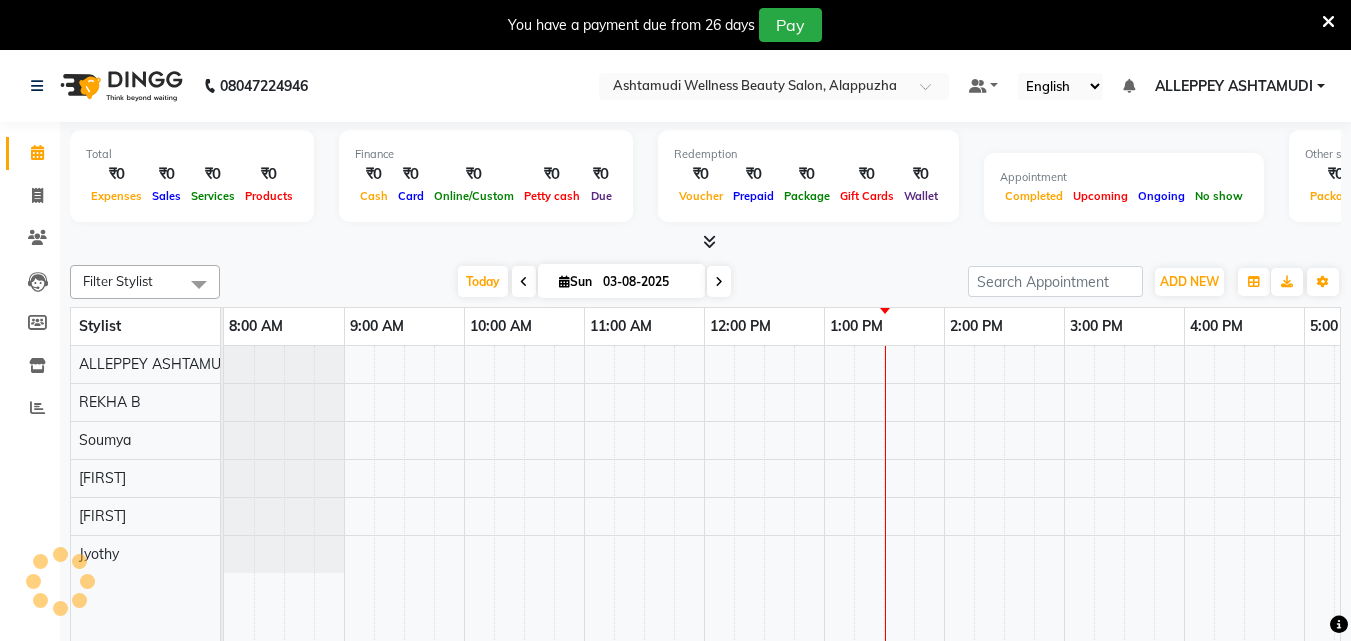 scroll, scrollTop: 0, scrollLeft: 0, axis: both 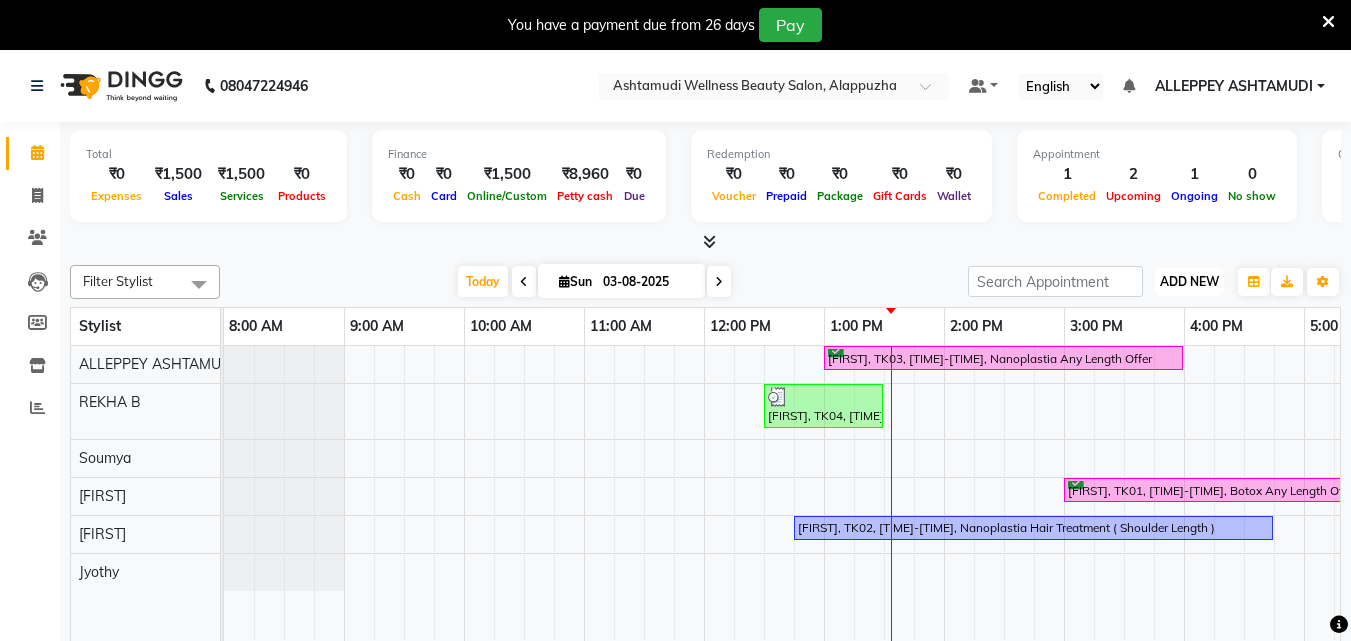 click on "ADD NEW" at bounding box center [1189, 281] 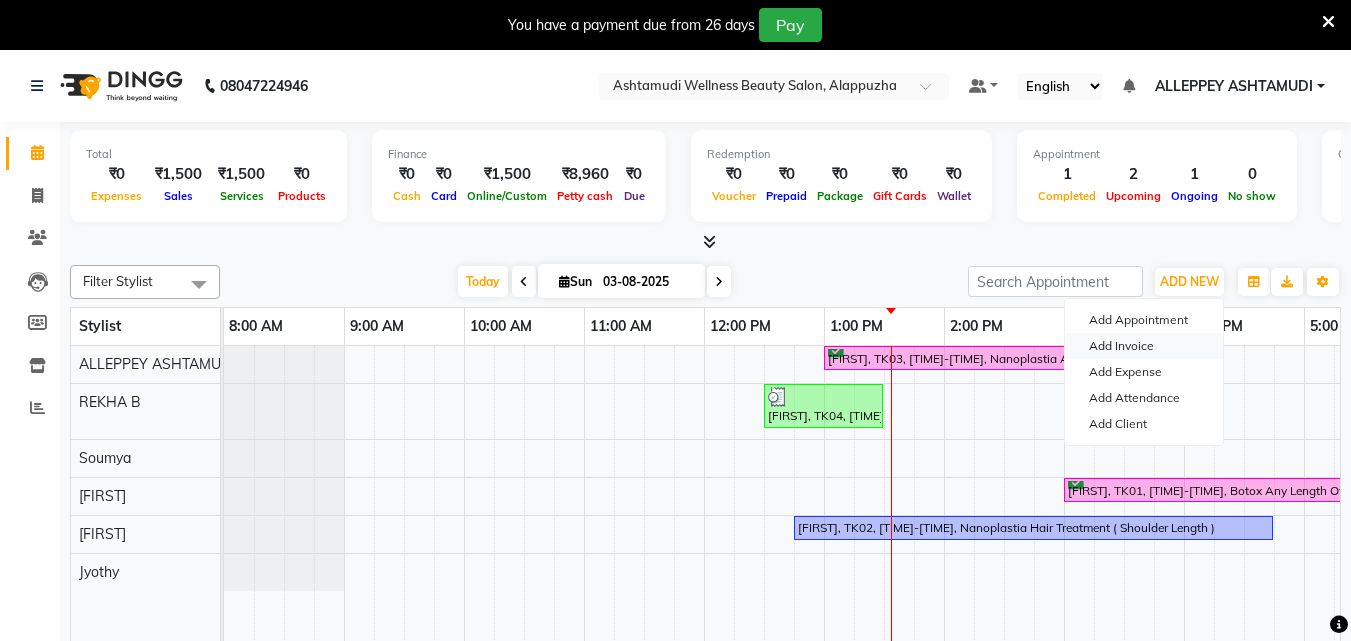 click on "Add Invoice" at bounding box center (1144, 346) 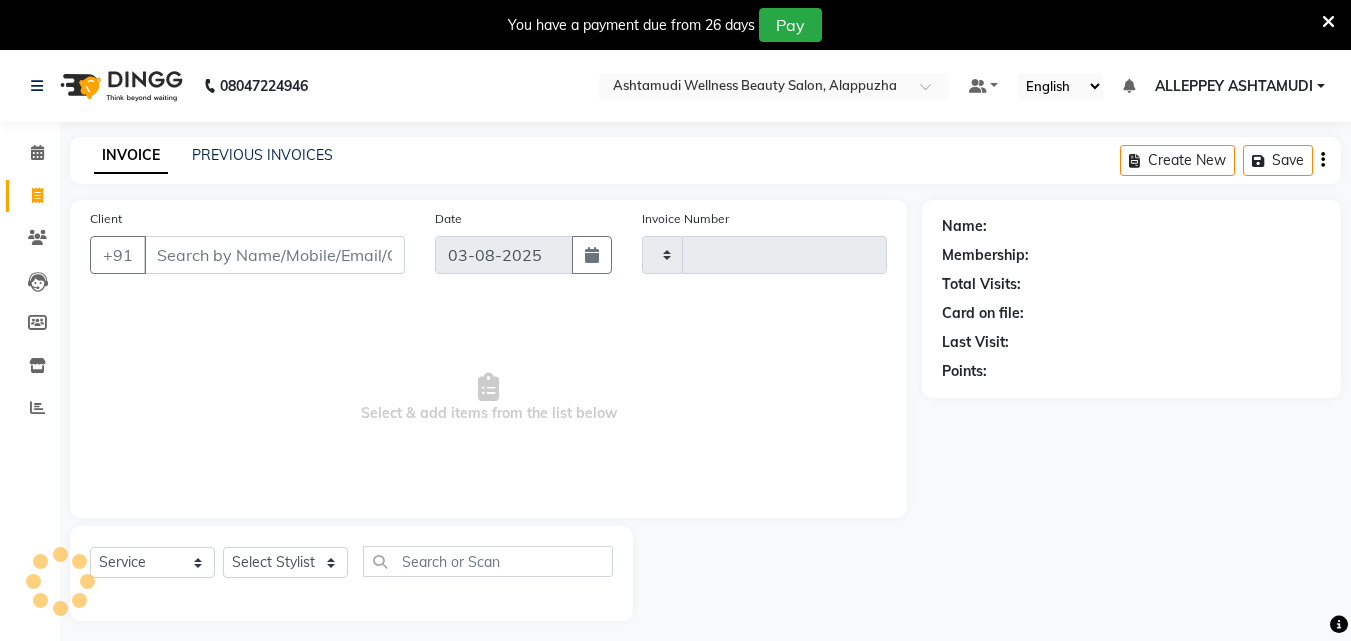 type on "1036" 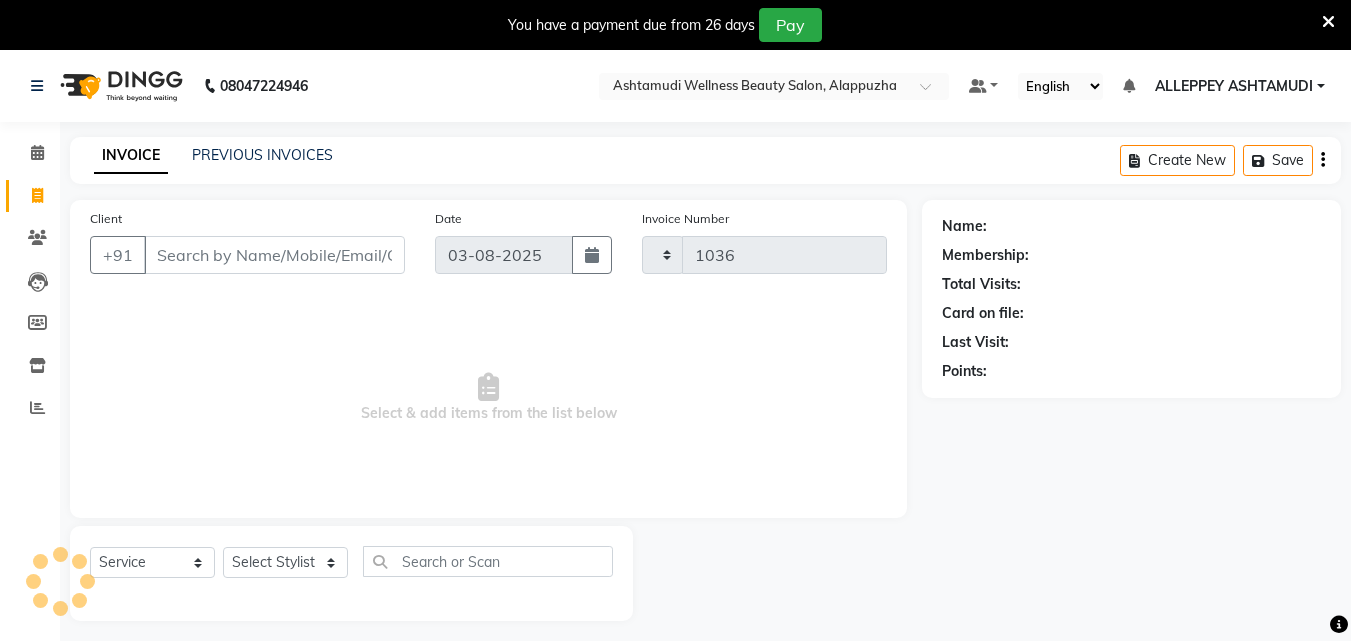 select on "4626" 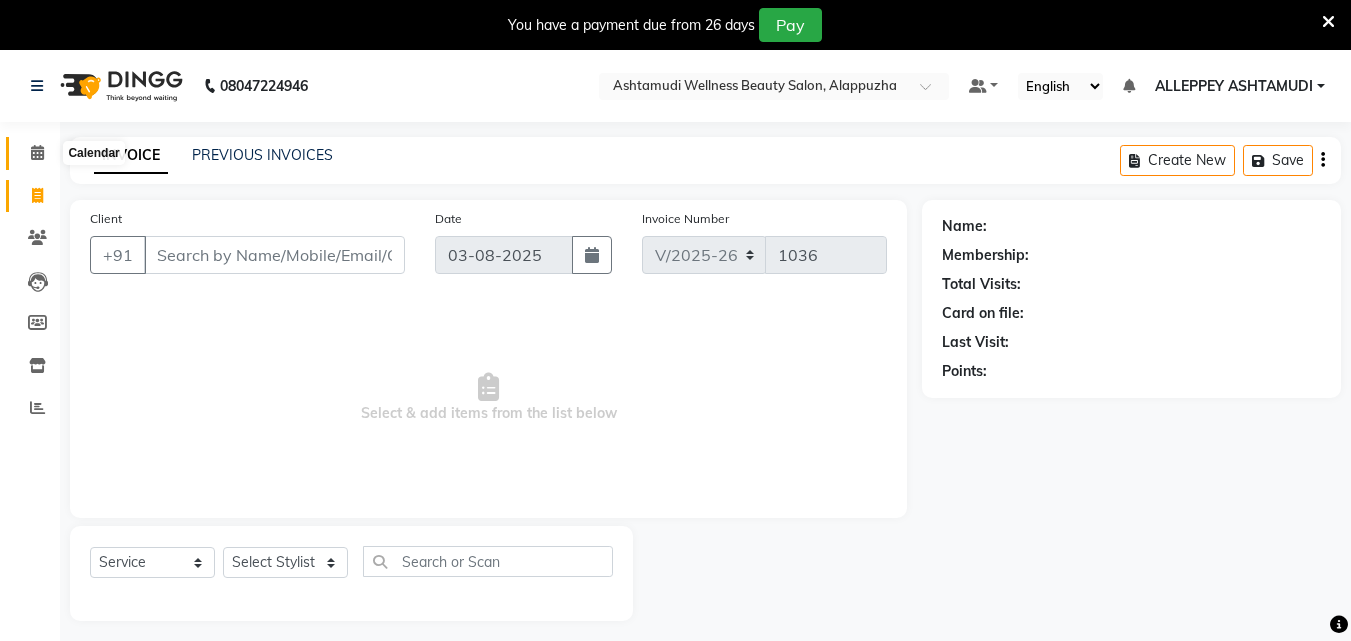 click 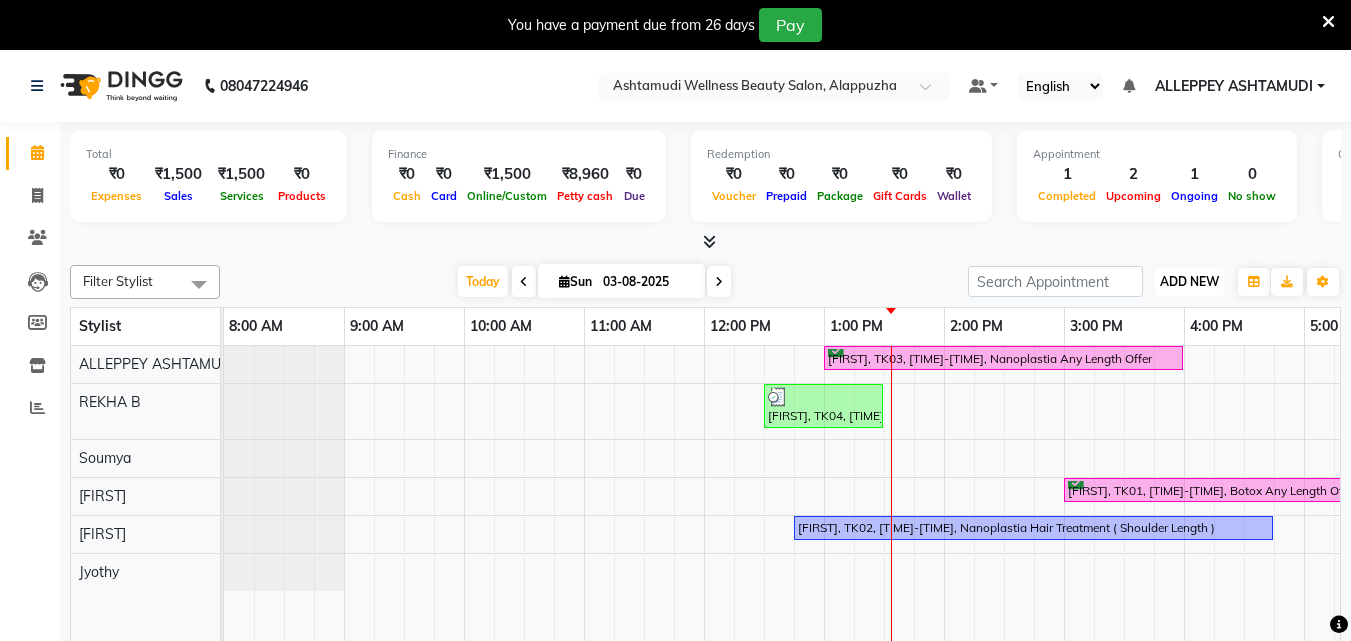 click on "ADD NEW" at bounding box center (1189, 281) 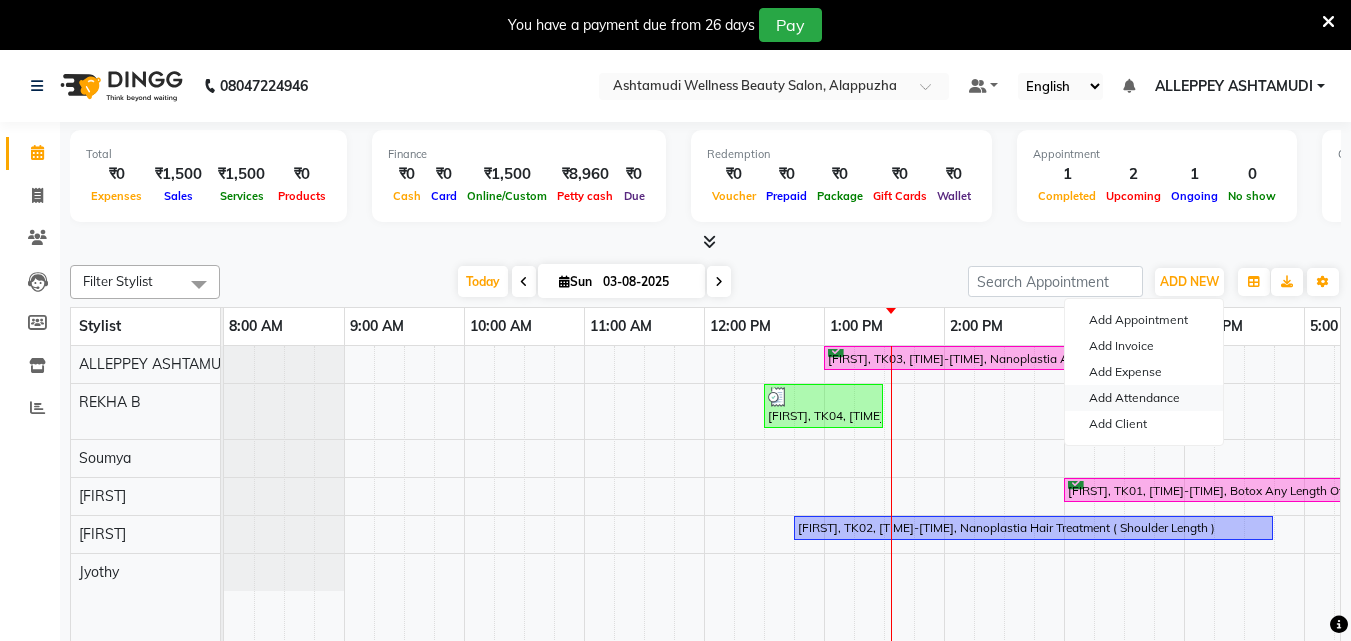 click on "Add Attendance" at bounding box center [1144, 398] 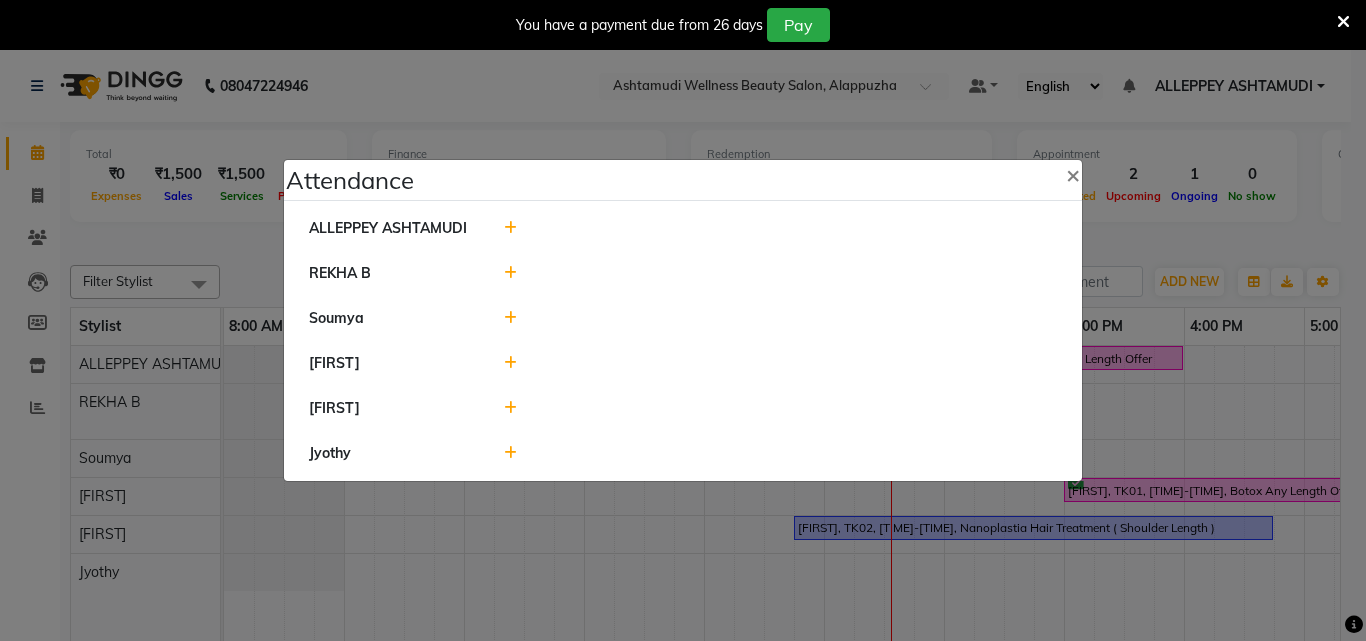 click 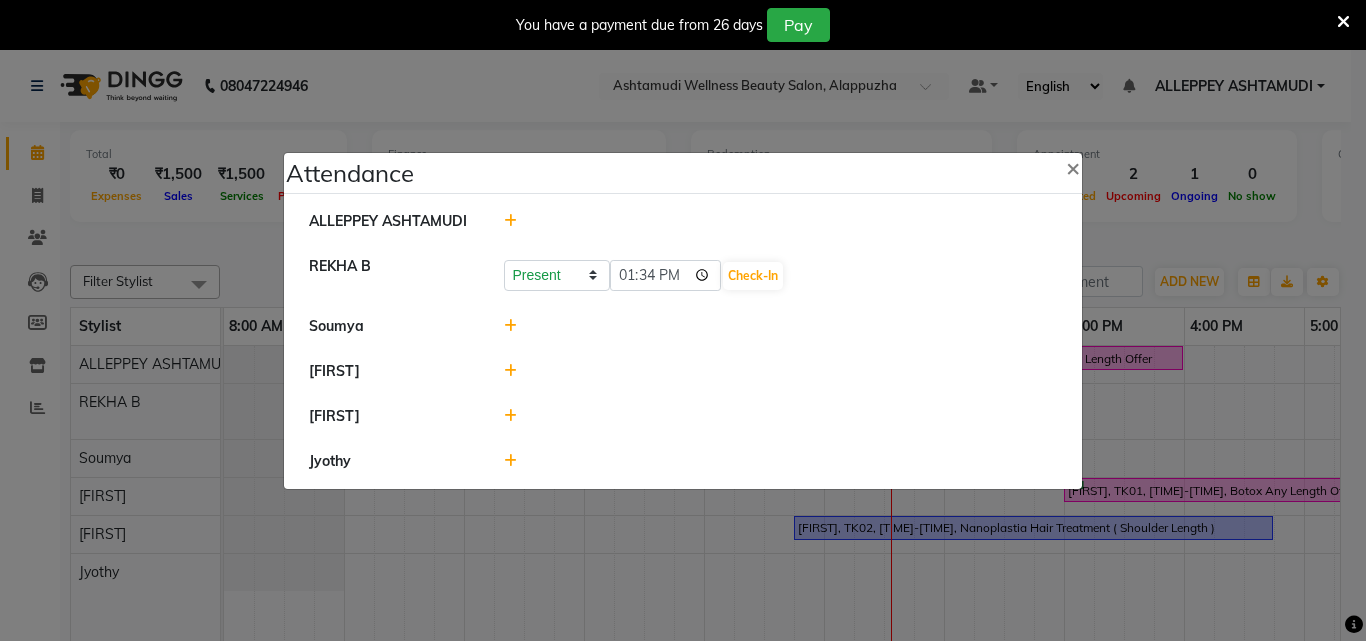 click 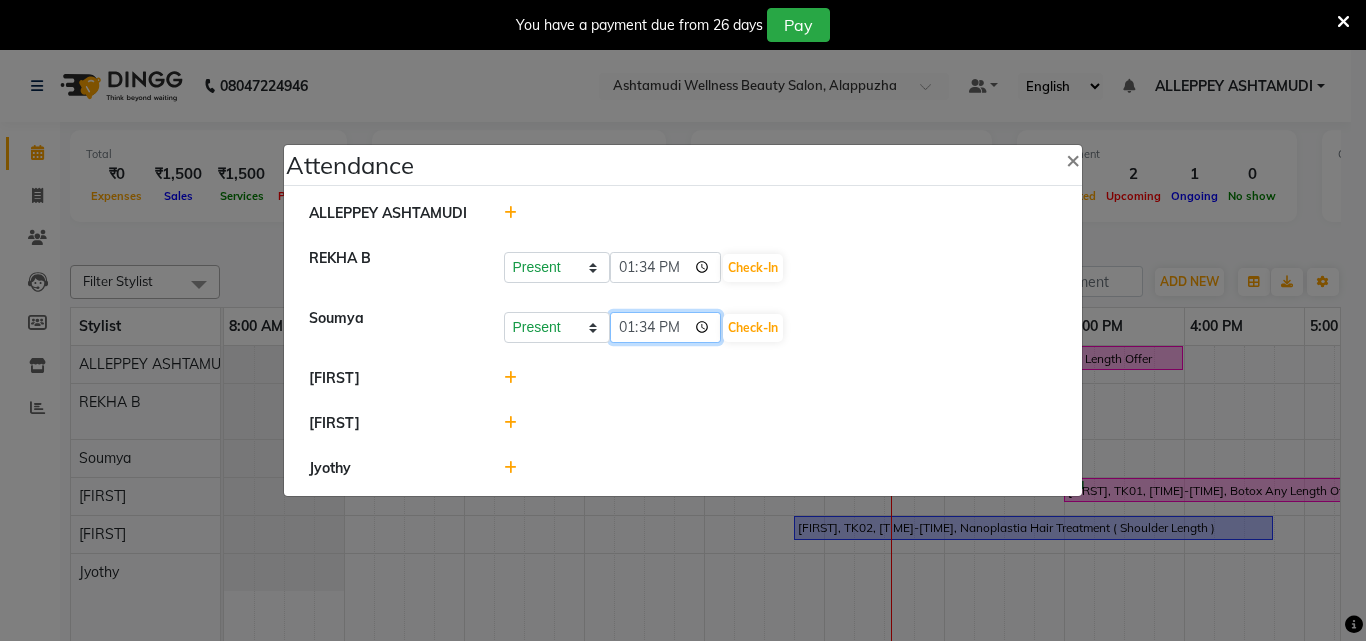click on "13:34" 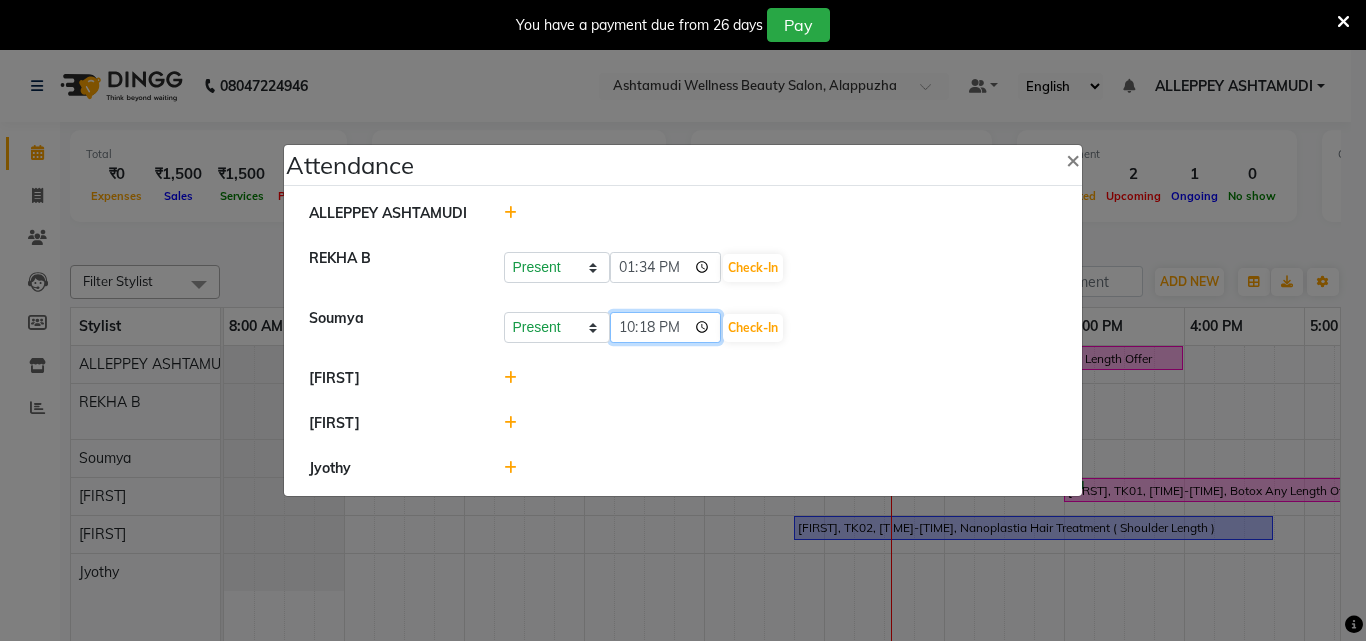 type on "10:18" 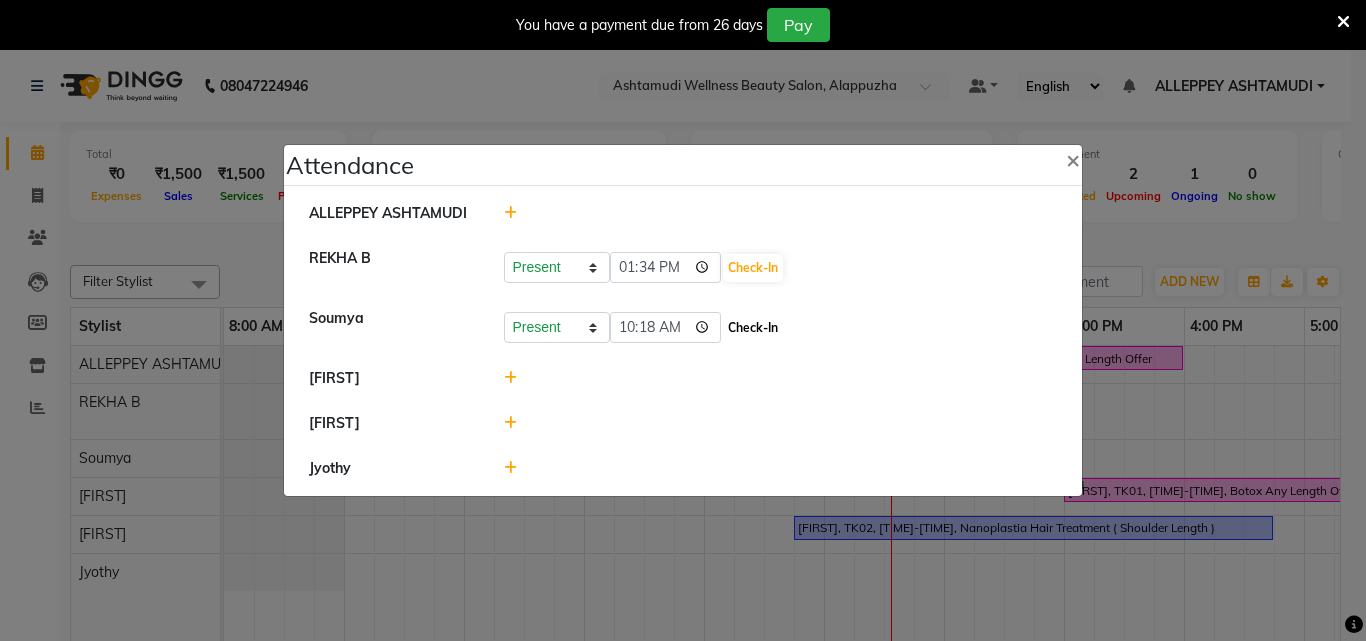 click on "Check-In" 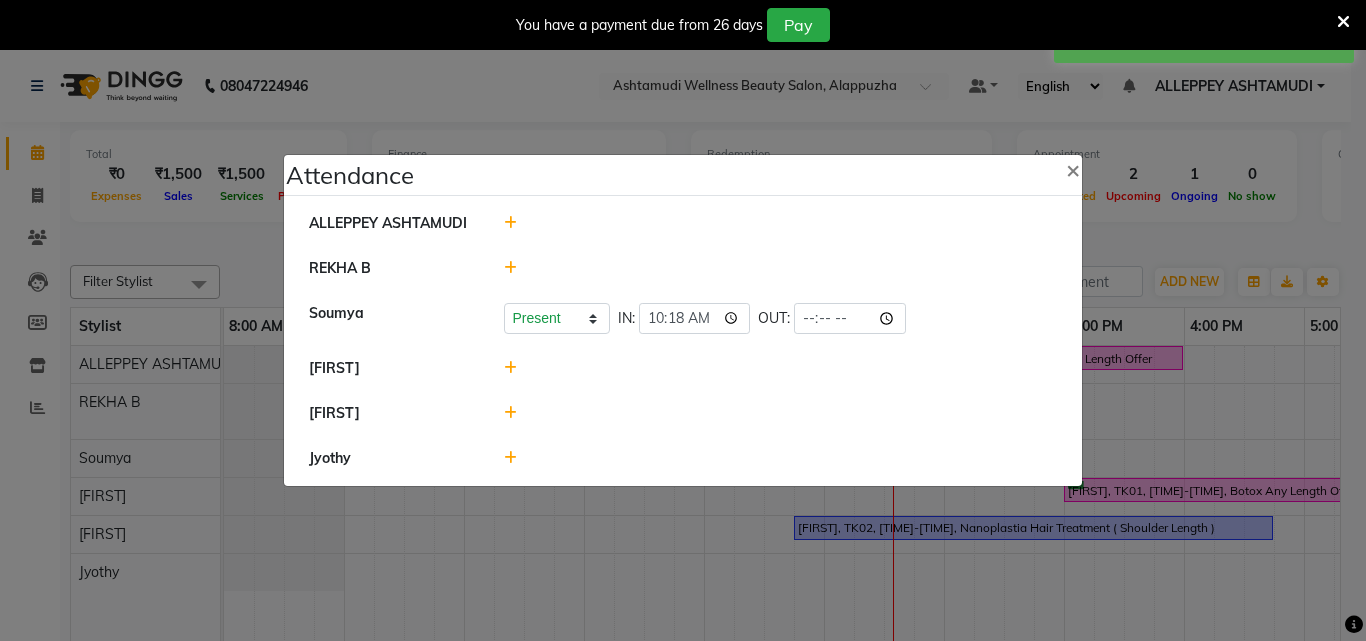 click 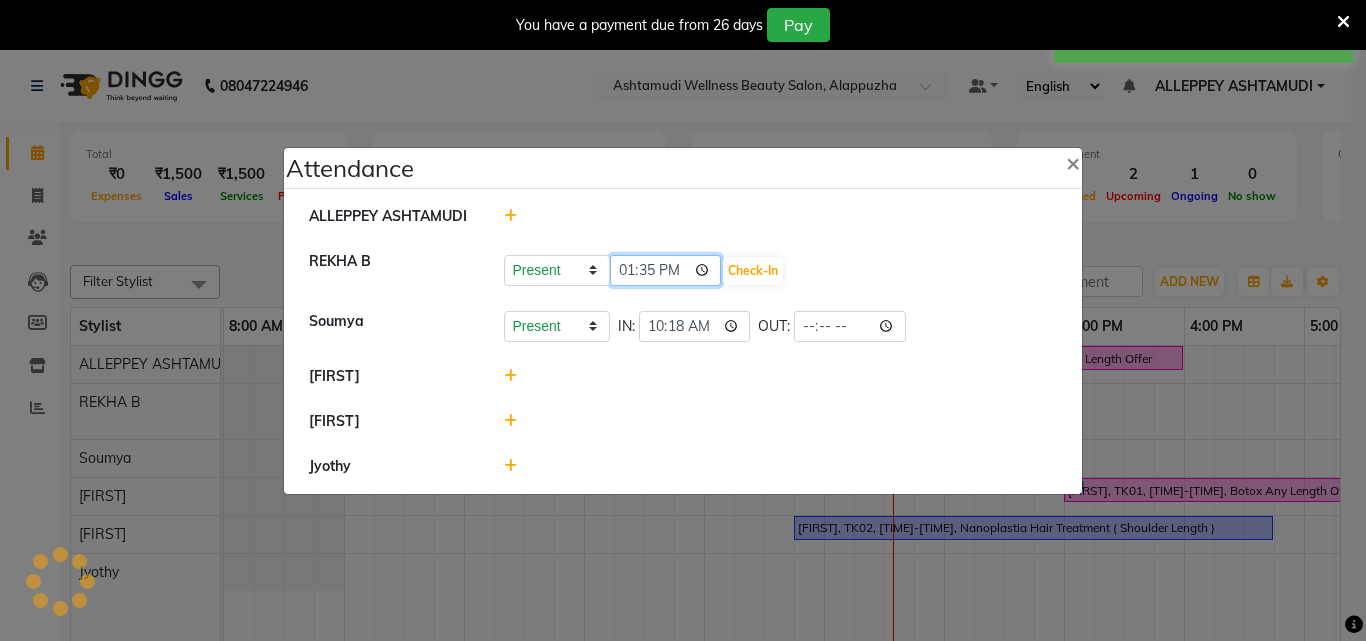 click on "13:35" 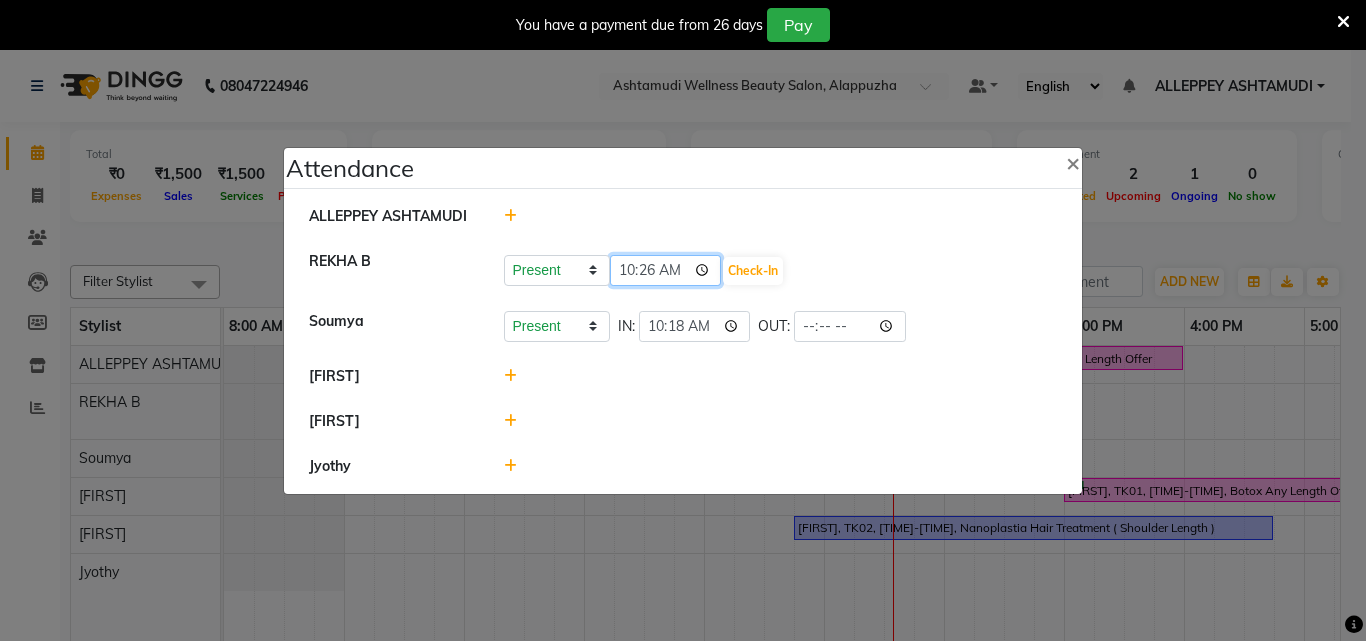 click on "10:26" 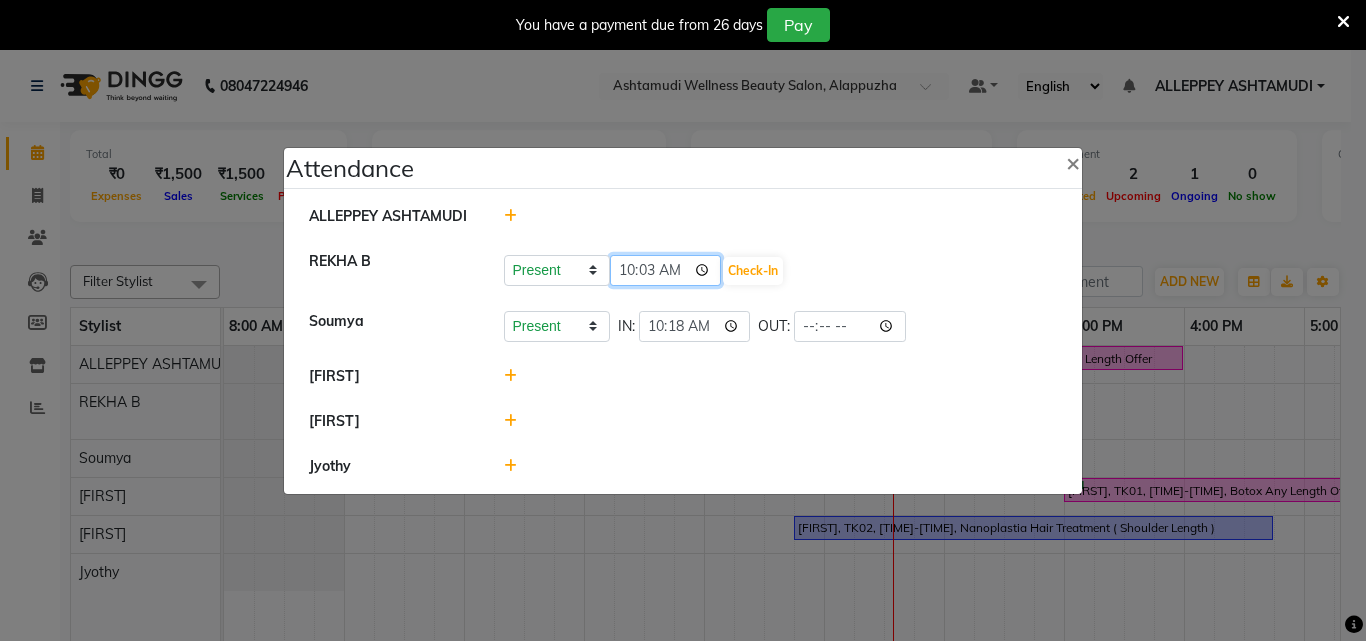 type on "10:36" 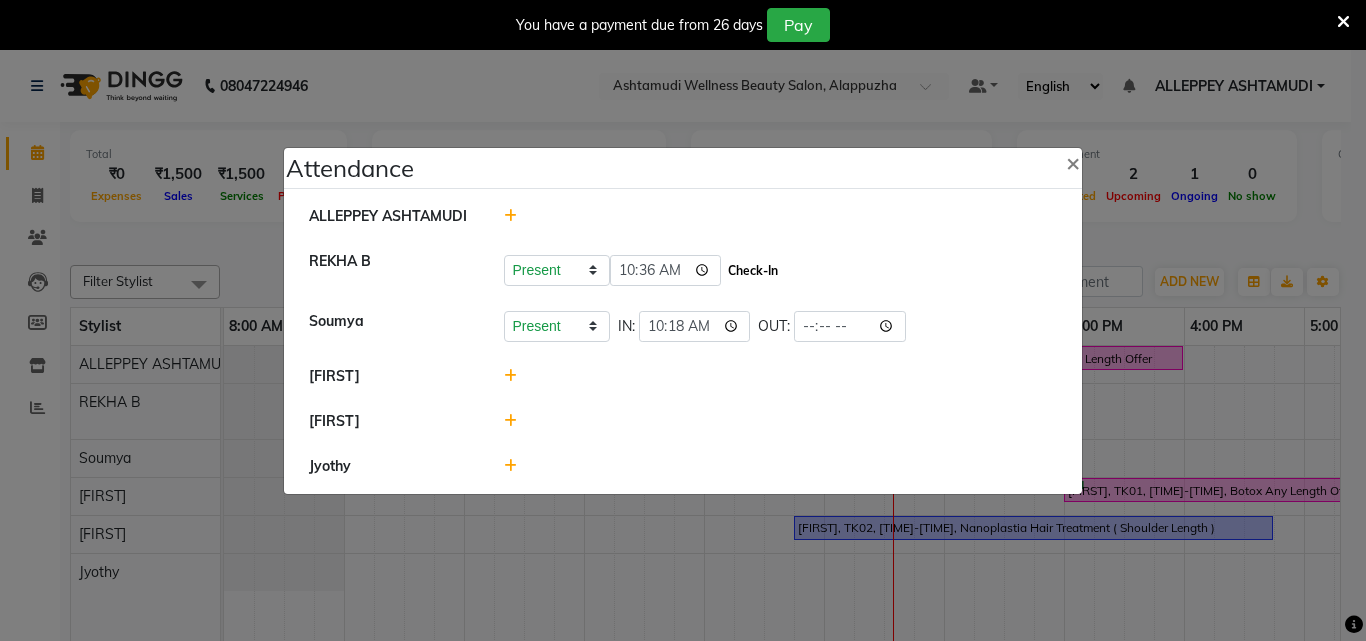 click on "Check-In" 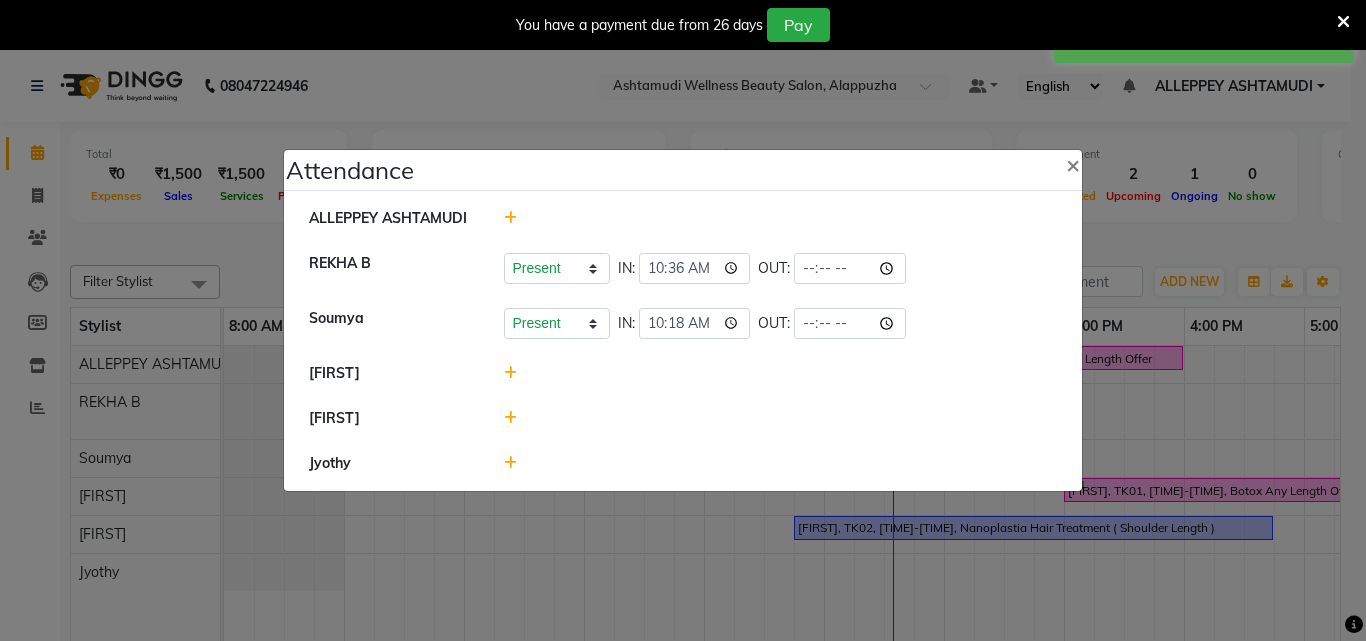 click 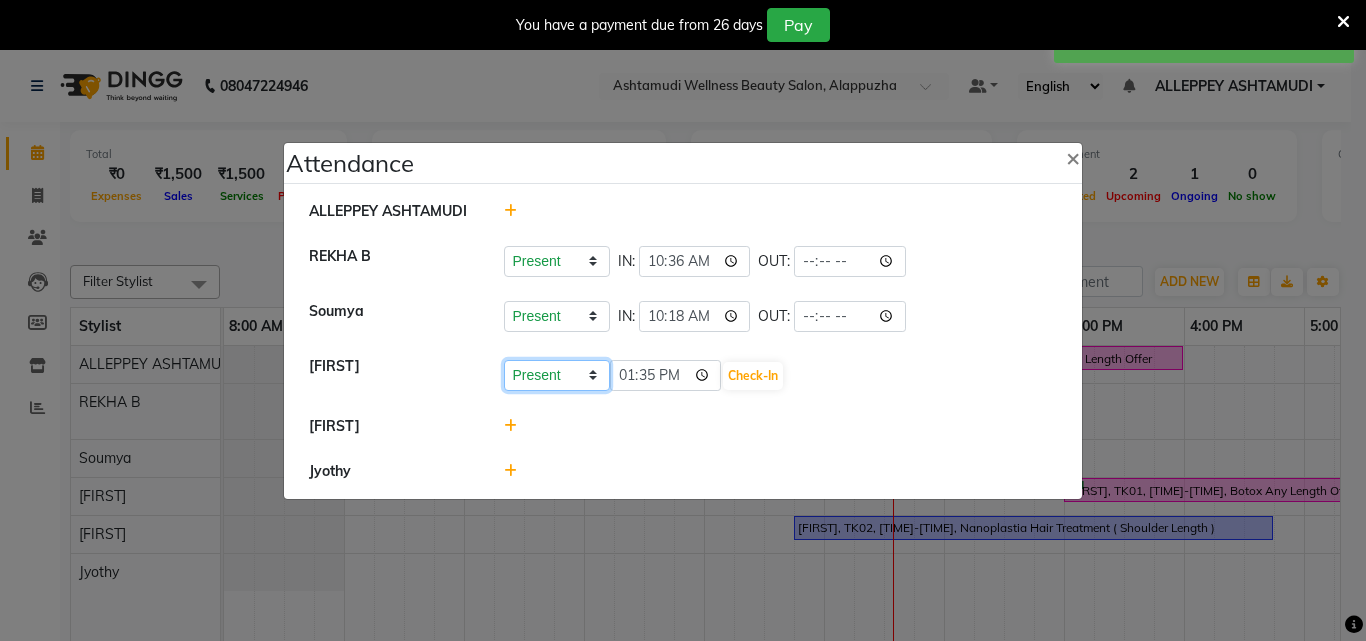 click on "Present Absent Late Half Day Weekly Off" 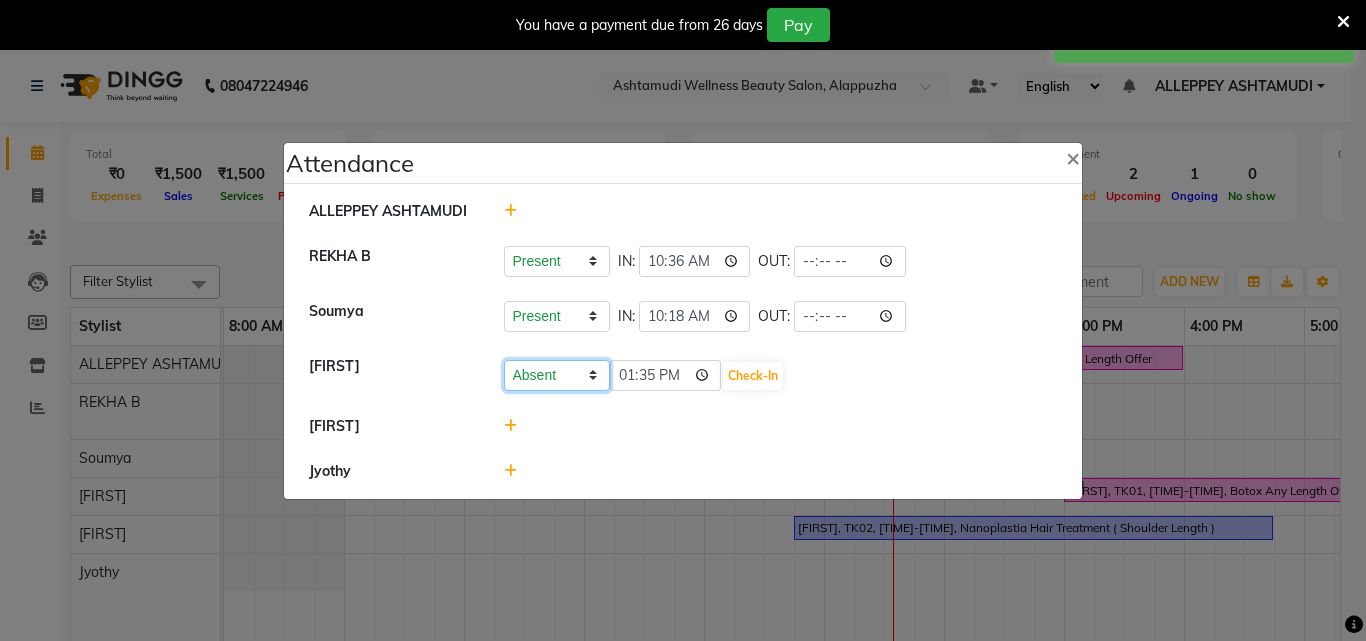 click on "Present Absent Late Half Day Weekly Off" 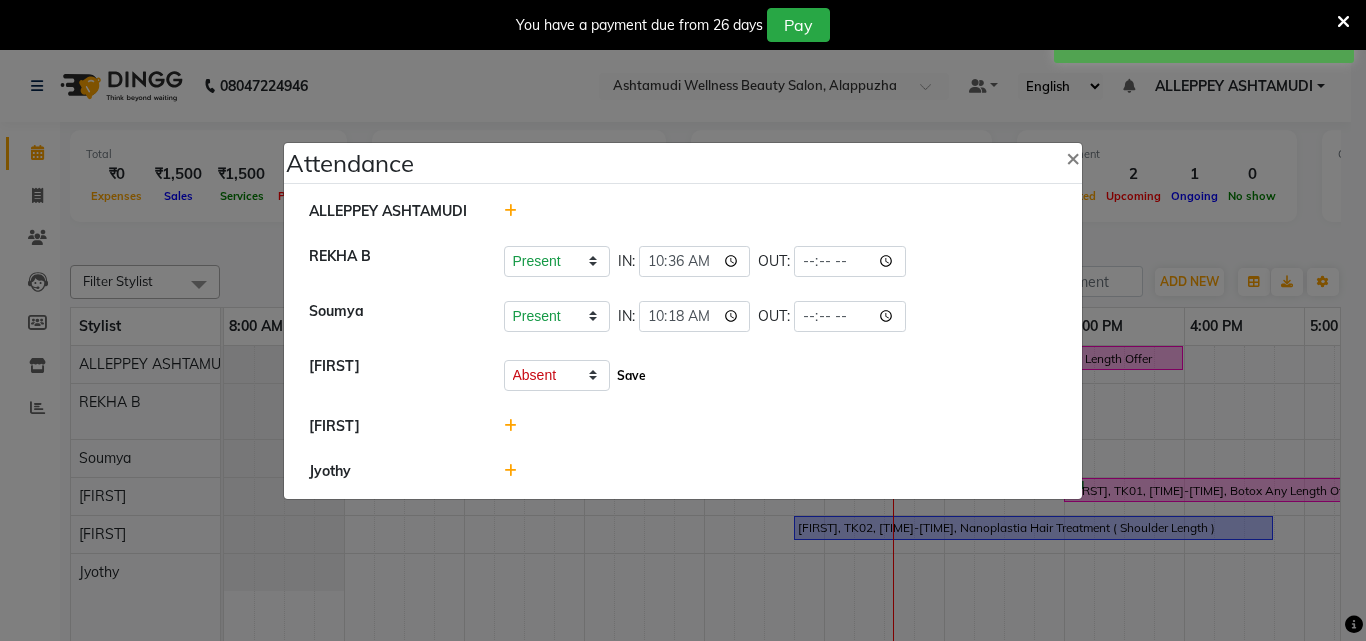 click on "Save" 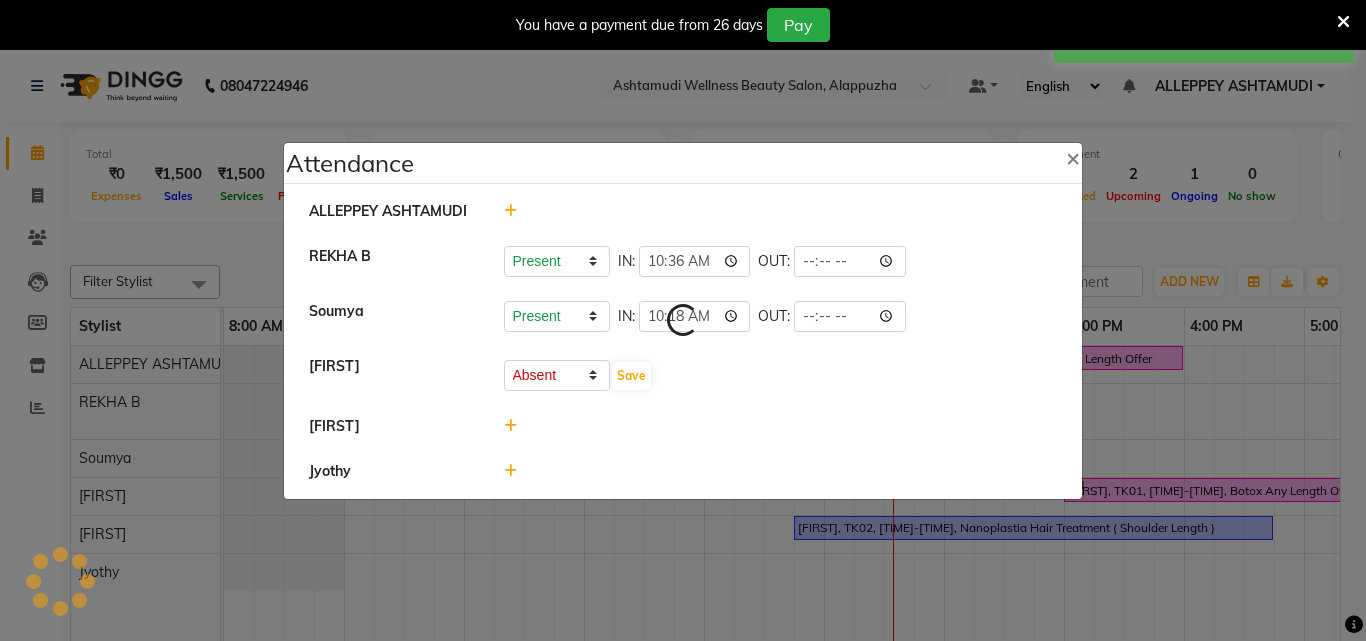 select on "A" 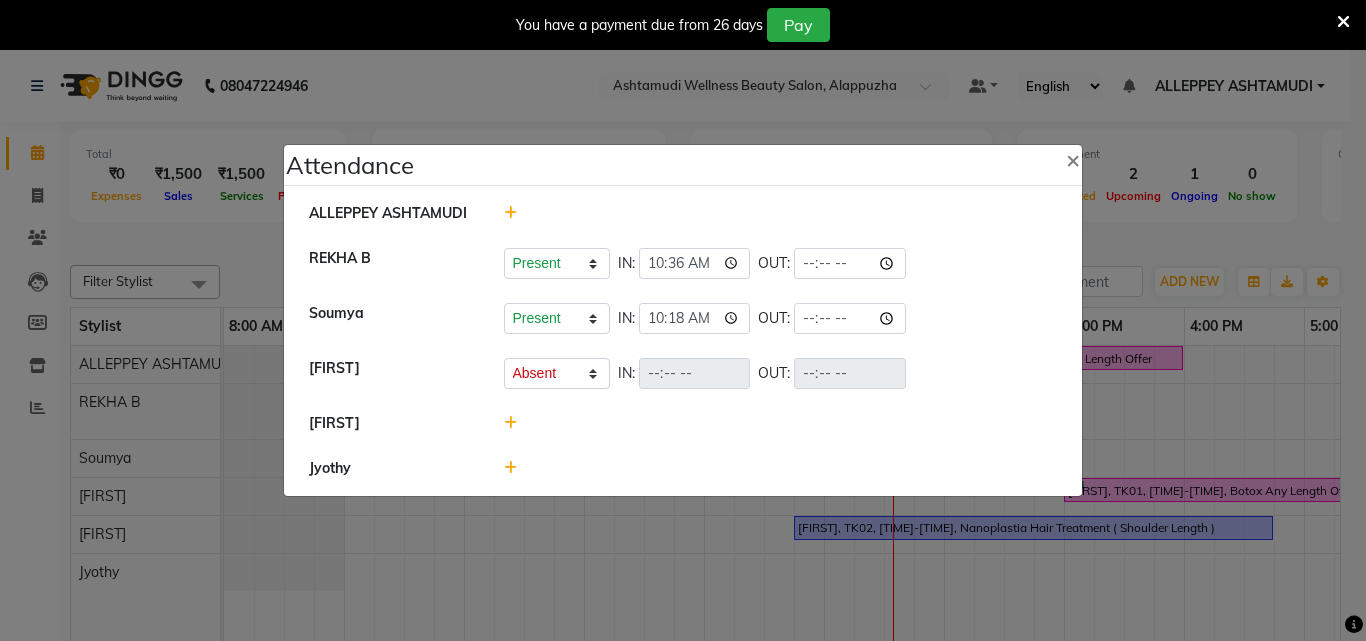 click 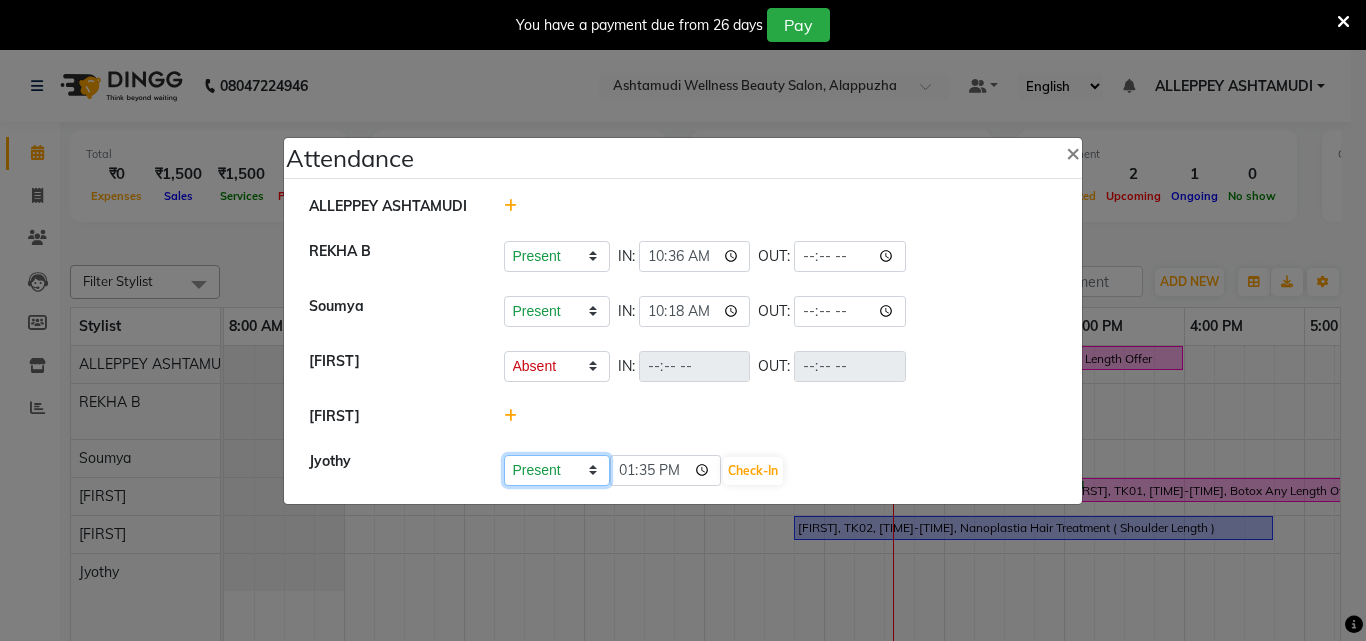 click on "Present Absent Late Half Day Weekly Off" 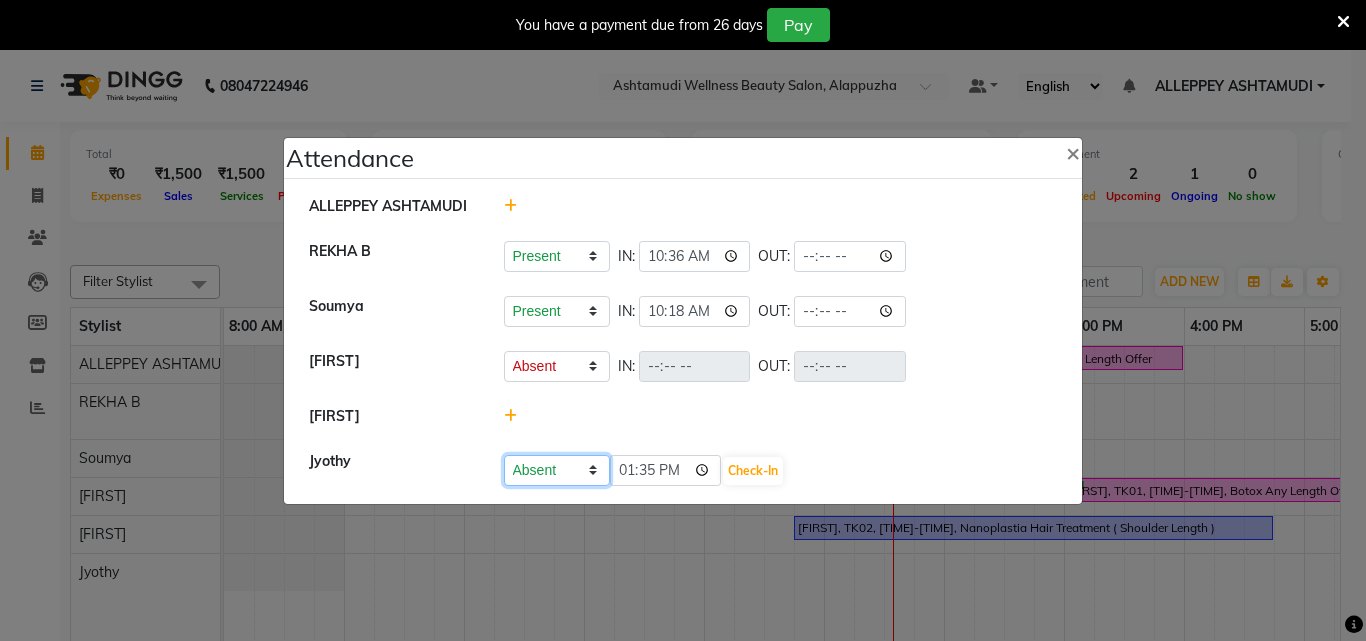 click on "Present Absent Late Half Day Weekly Off" 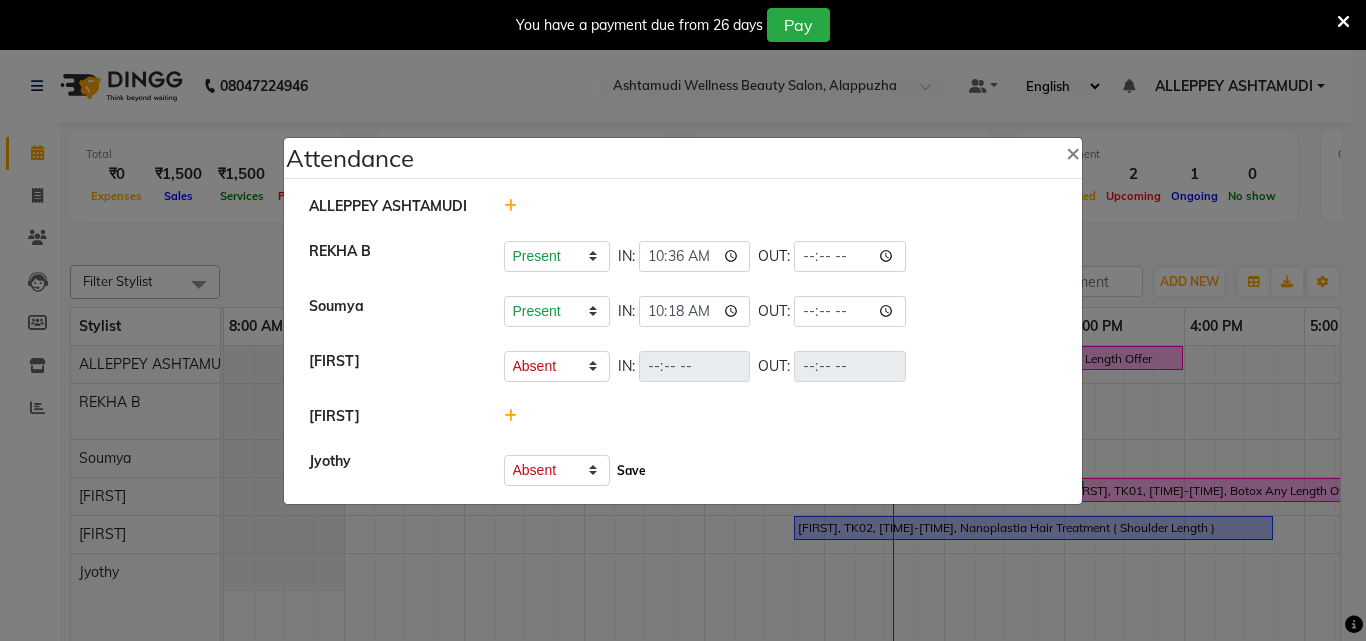 click on "Save" 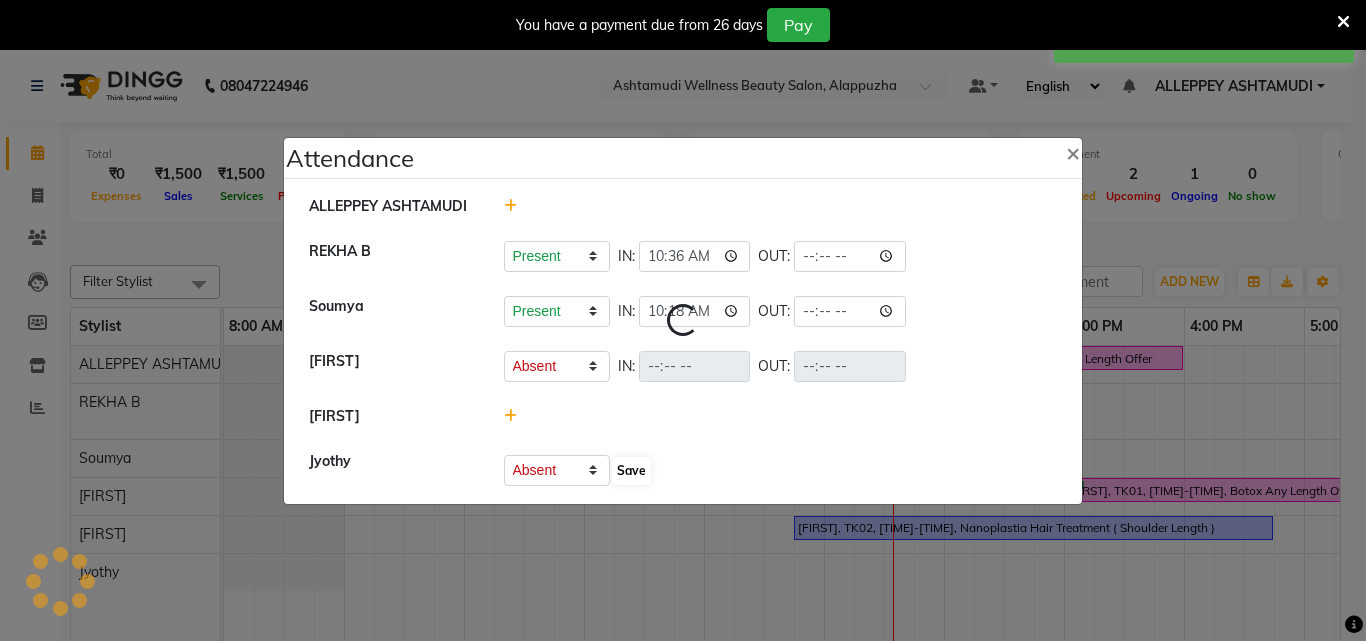 select on "A" 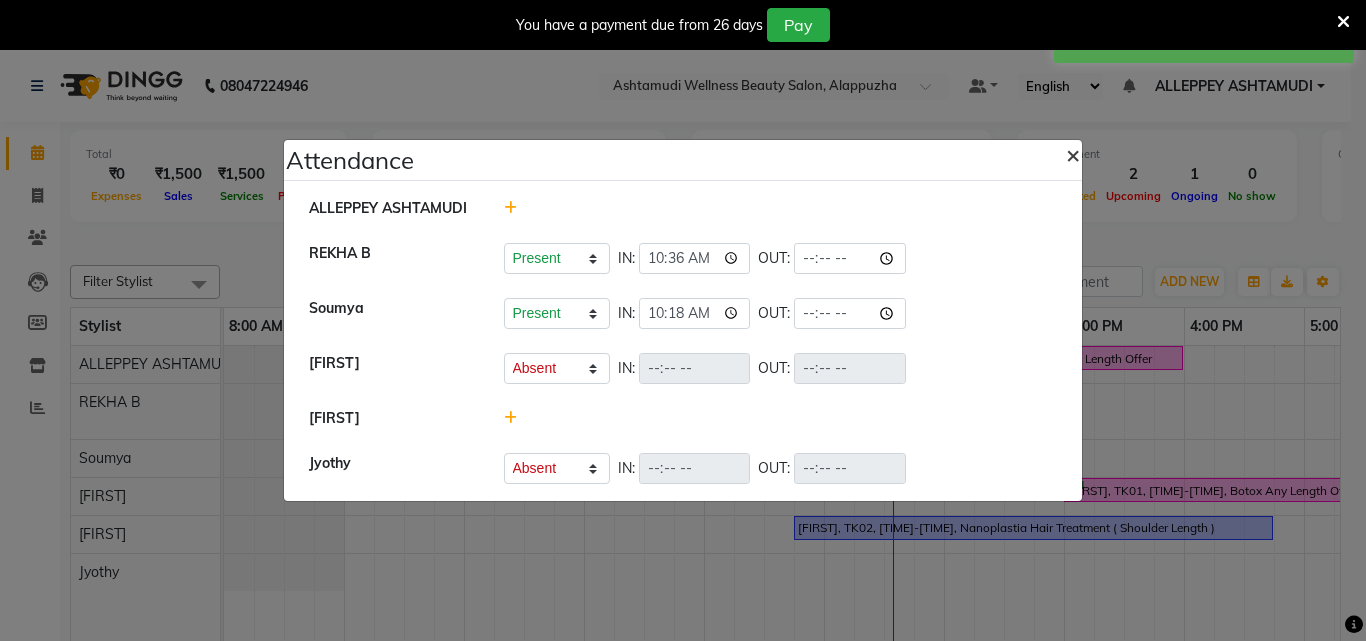 click on "×" 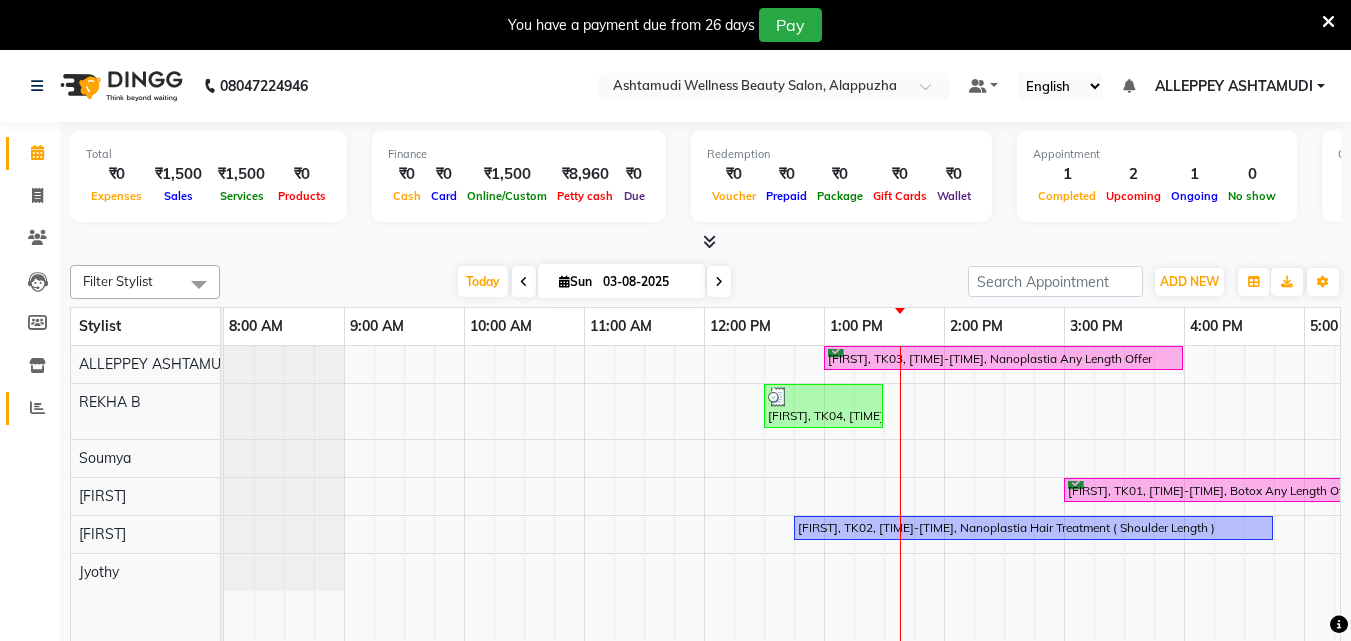 click on "Reports" 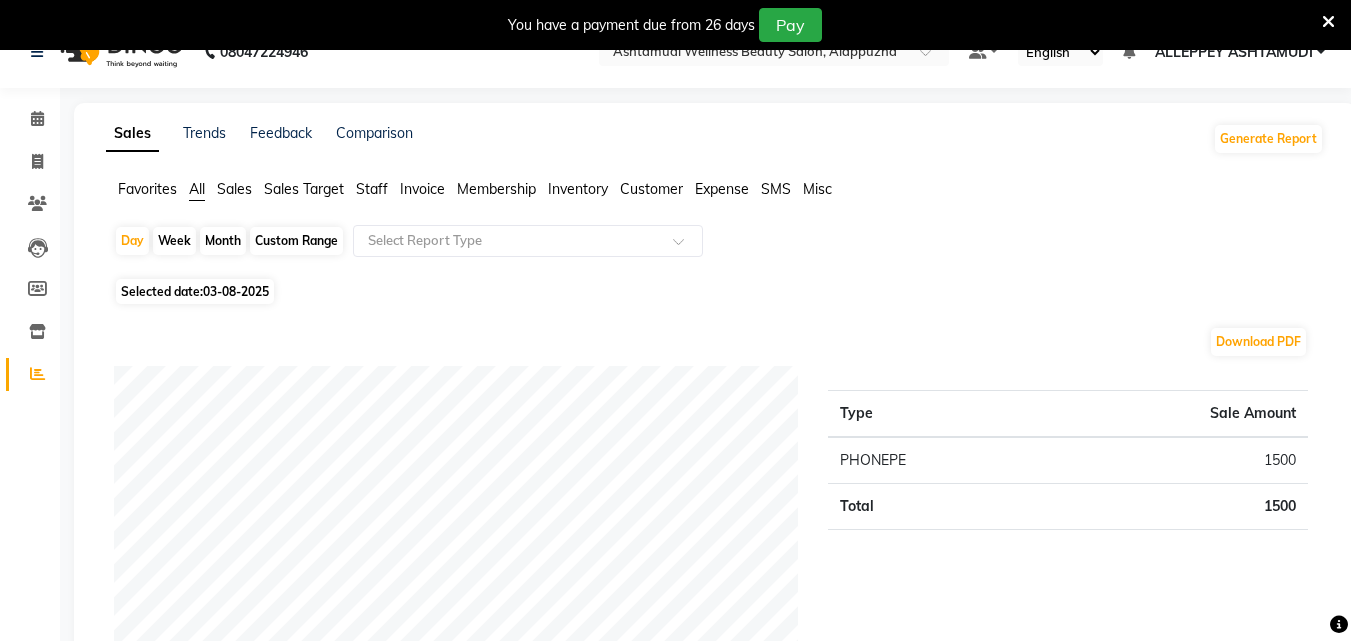scroll, scrollTop: 0, scrollLeft: 0, axis: both 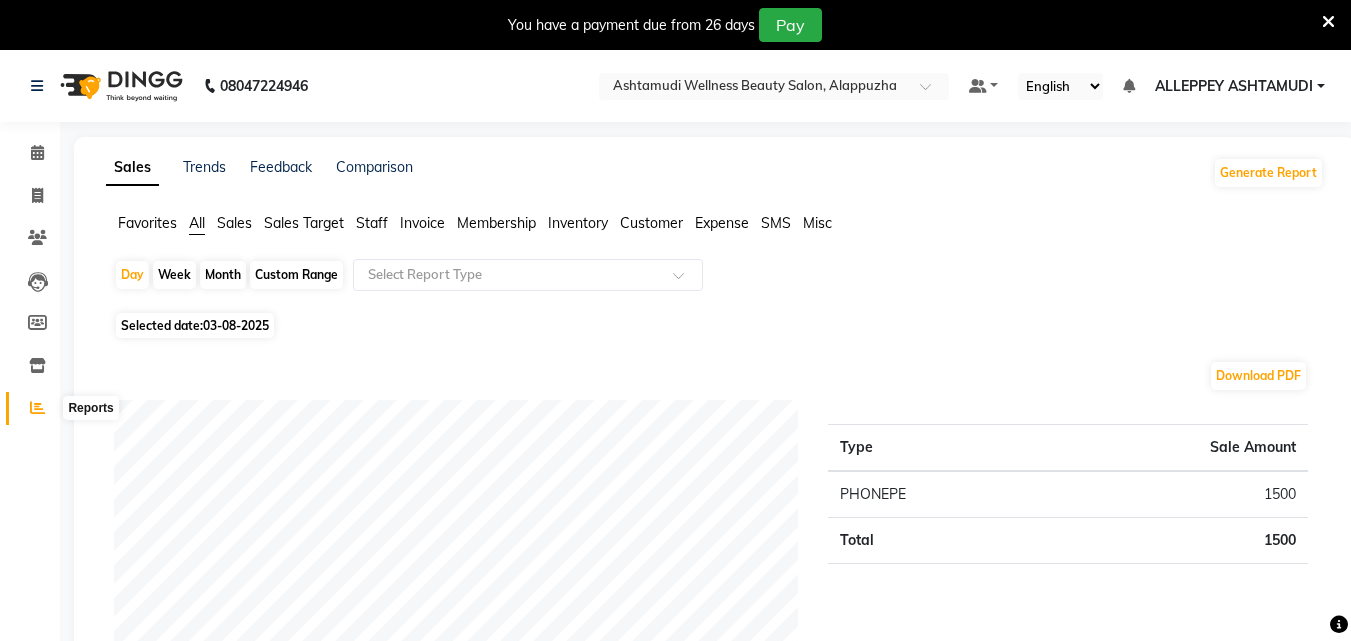 click 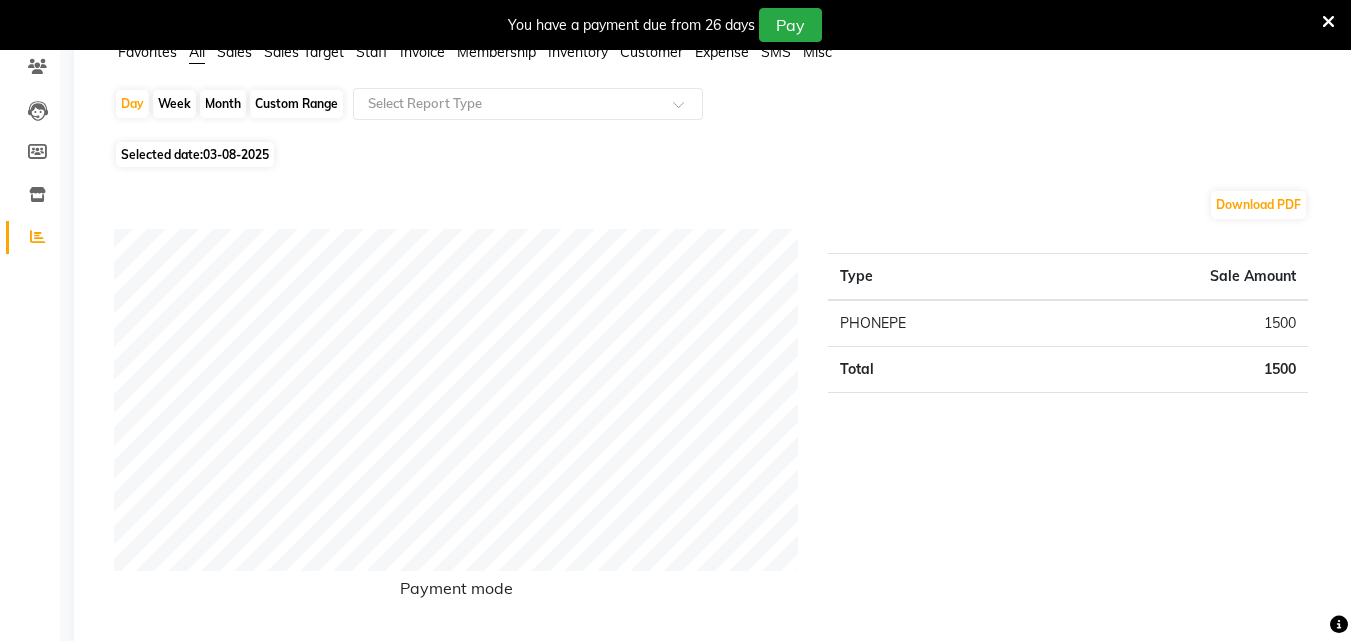 scroll, scrollTop: 0, scrollLeft: 0, axis: both 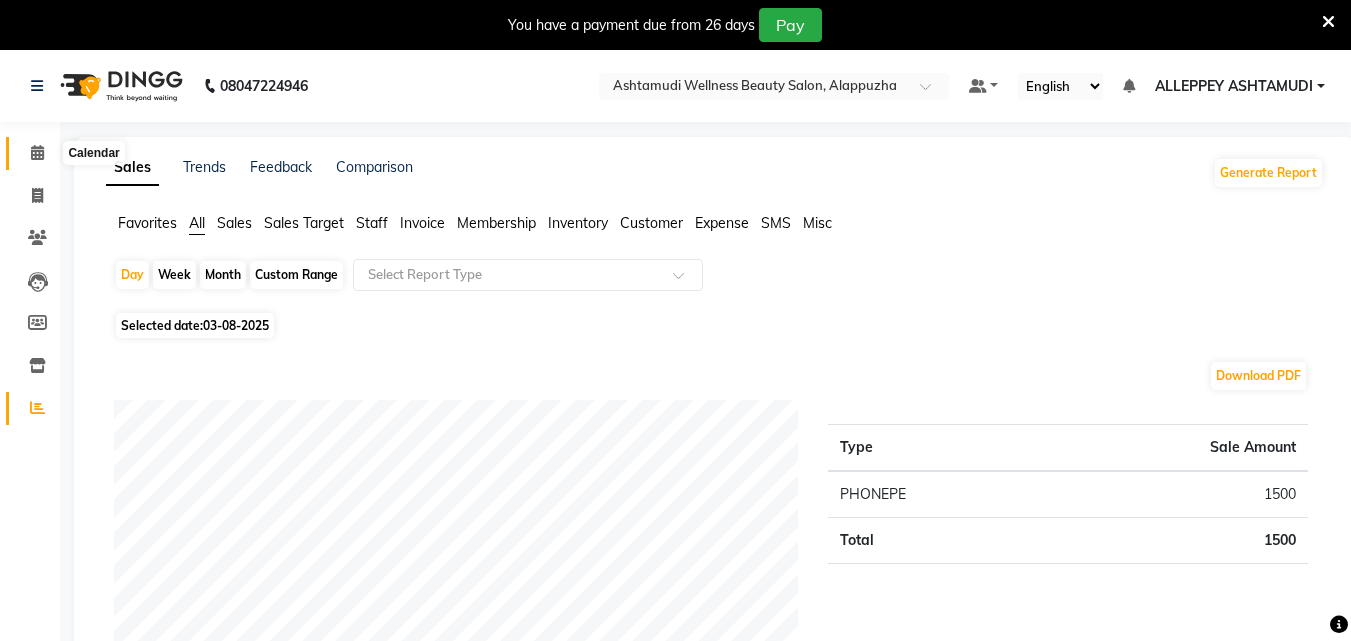 click 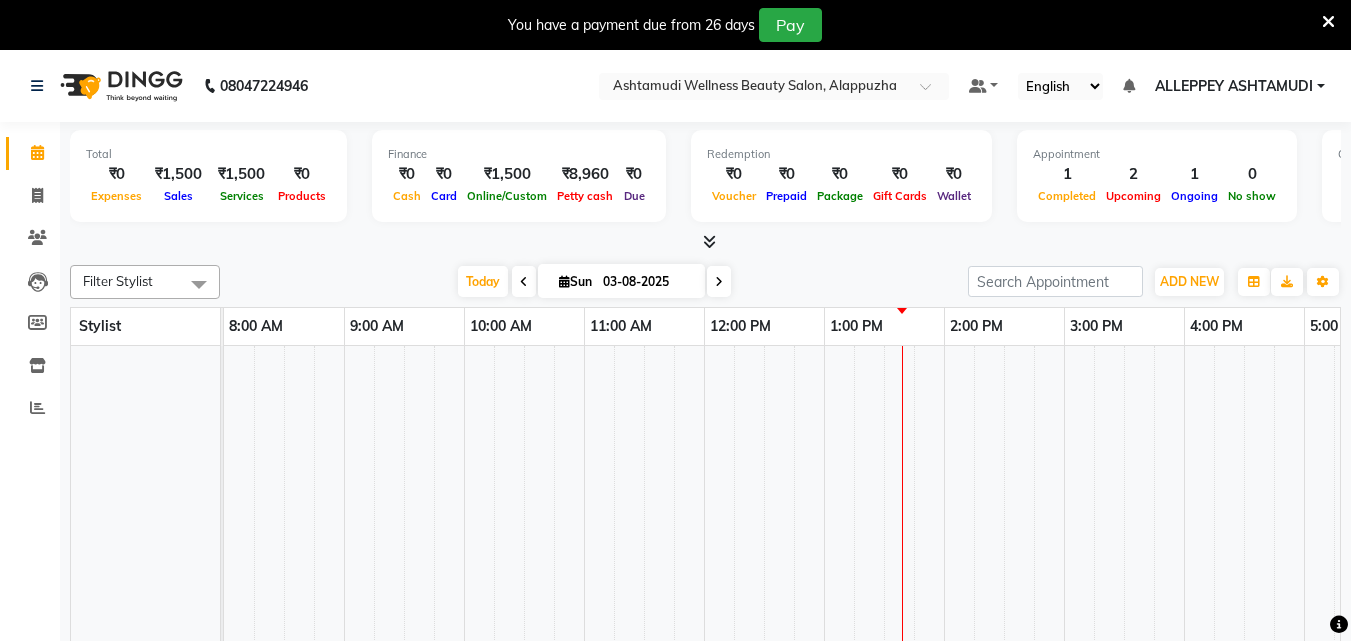 scroll, scrollTop: 0, scrollLeft: 444, axis: horizontal 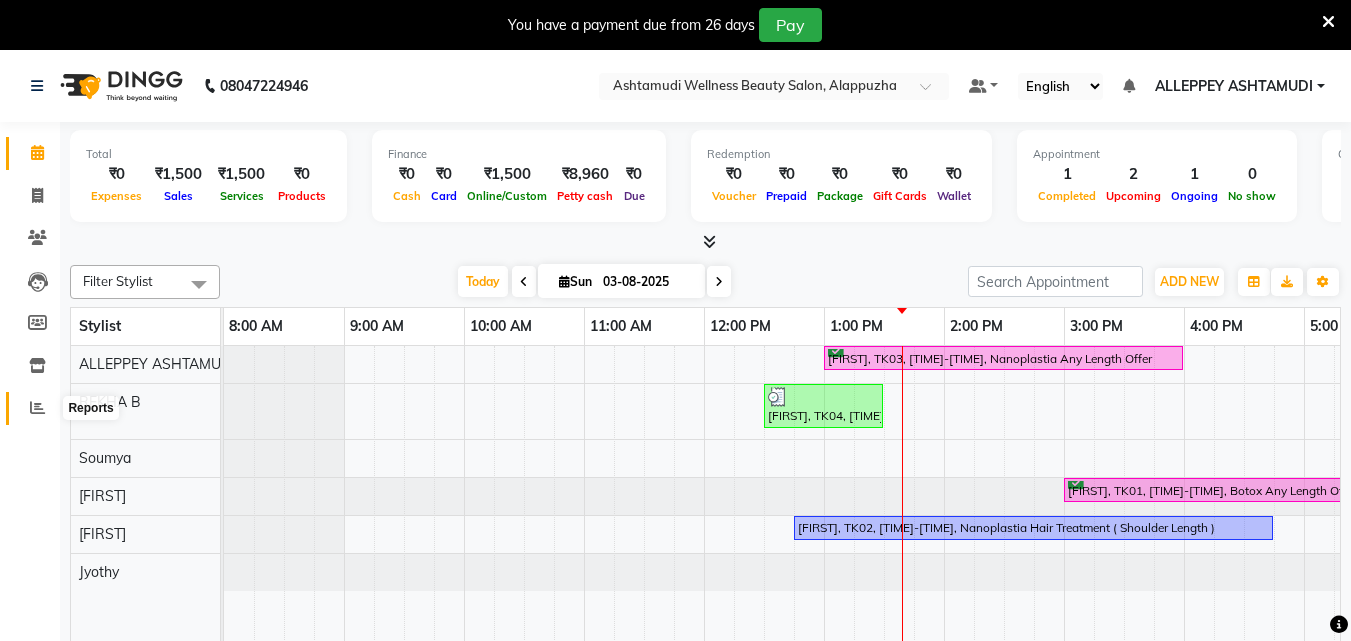 click 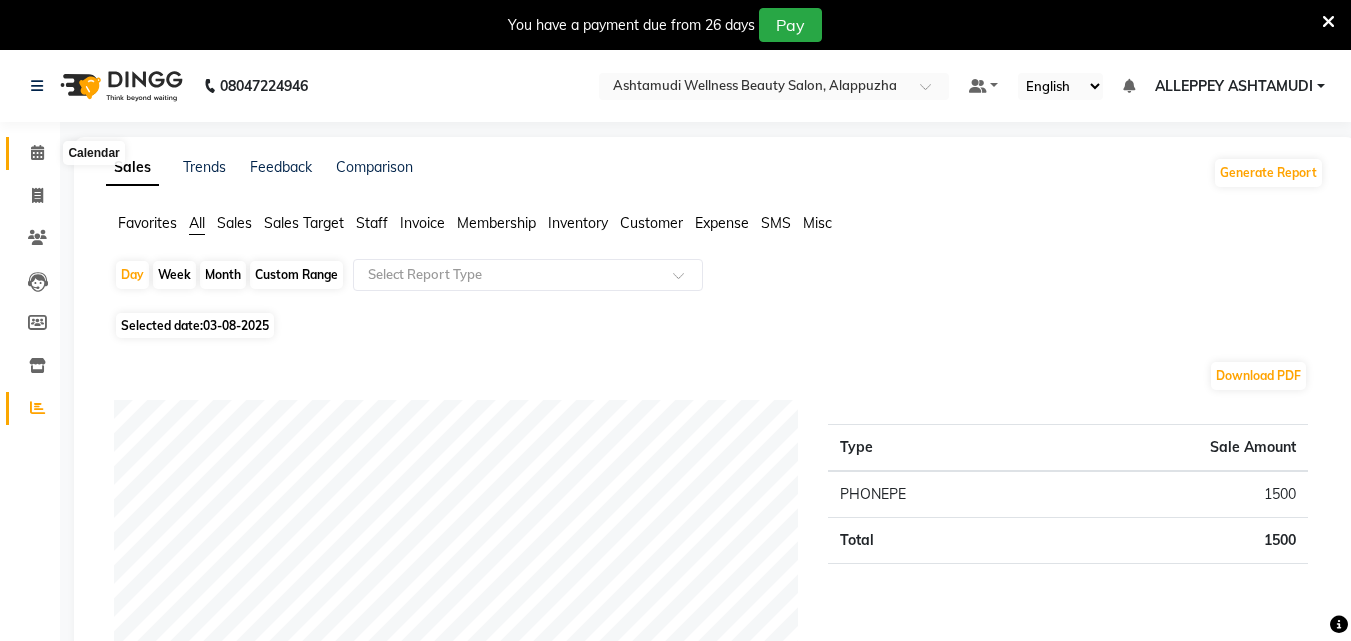 click 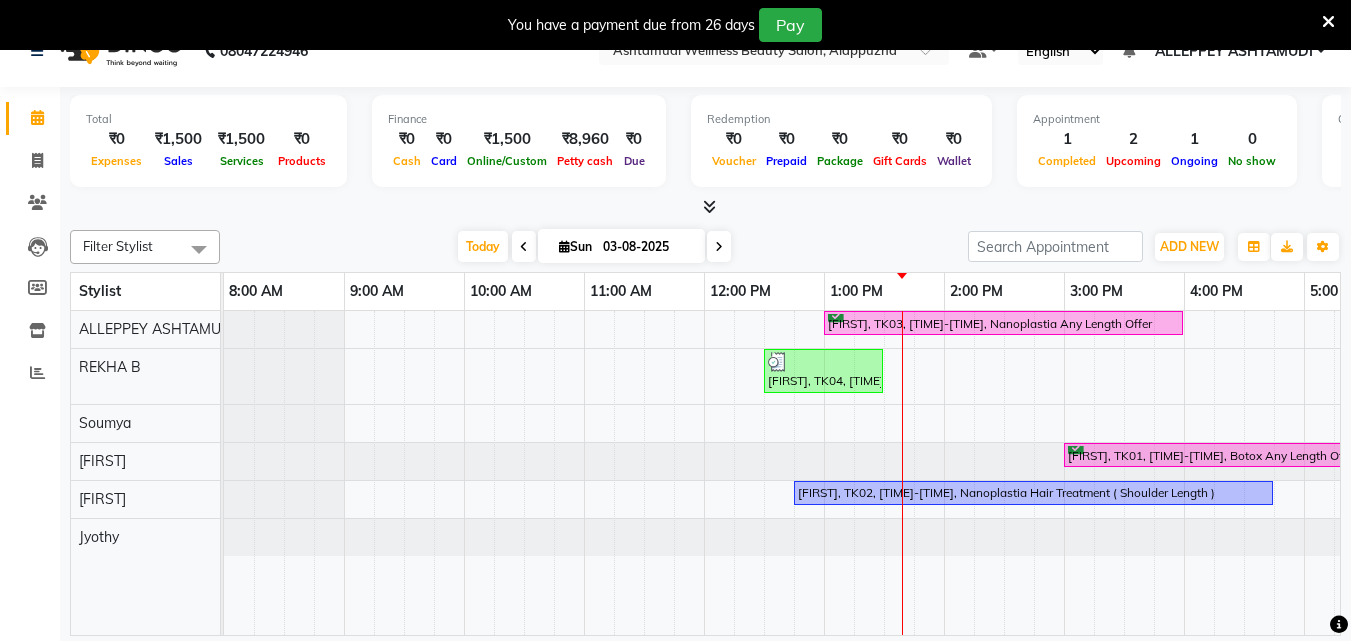 scroll, scrollTop: 50, scrollLeft: 0, axis: vertical 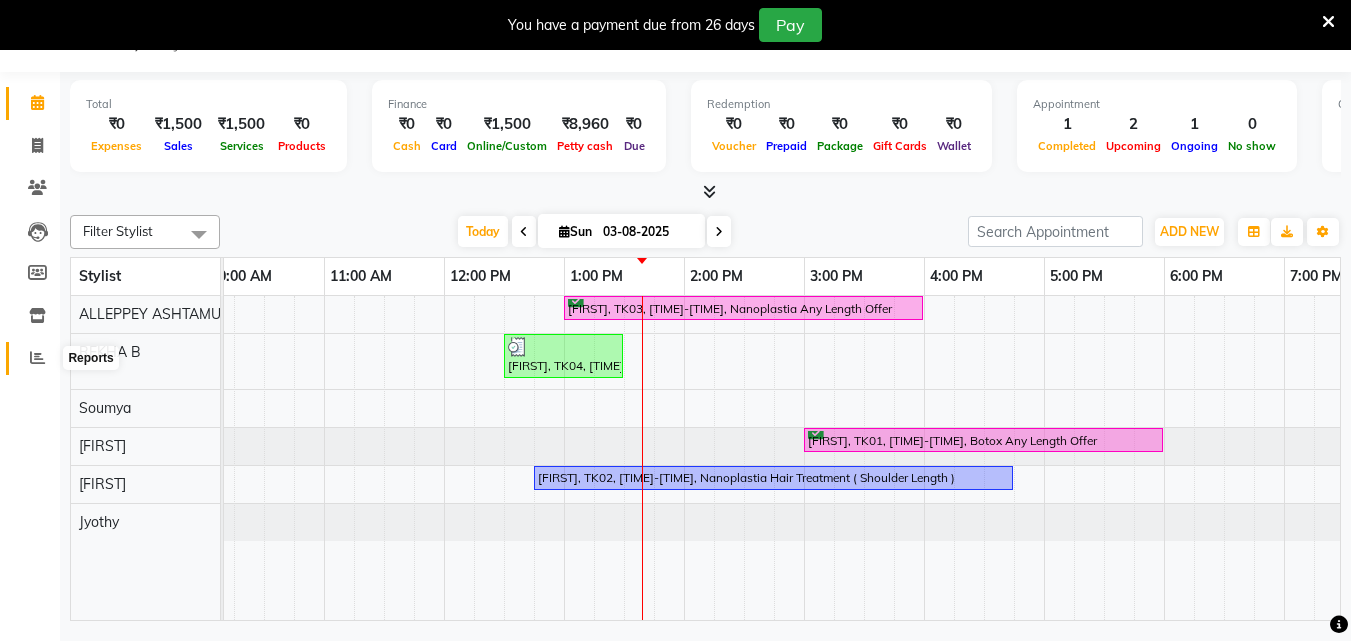 click 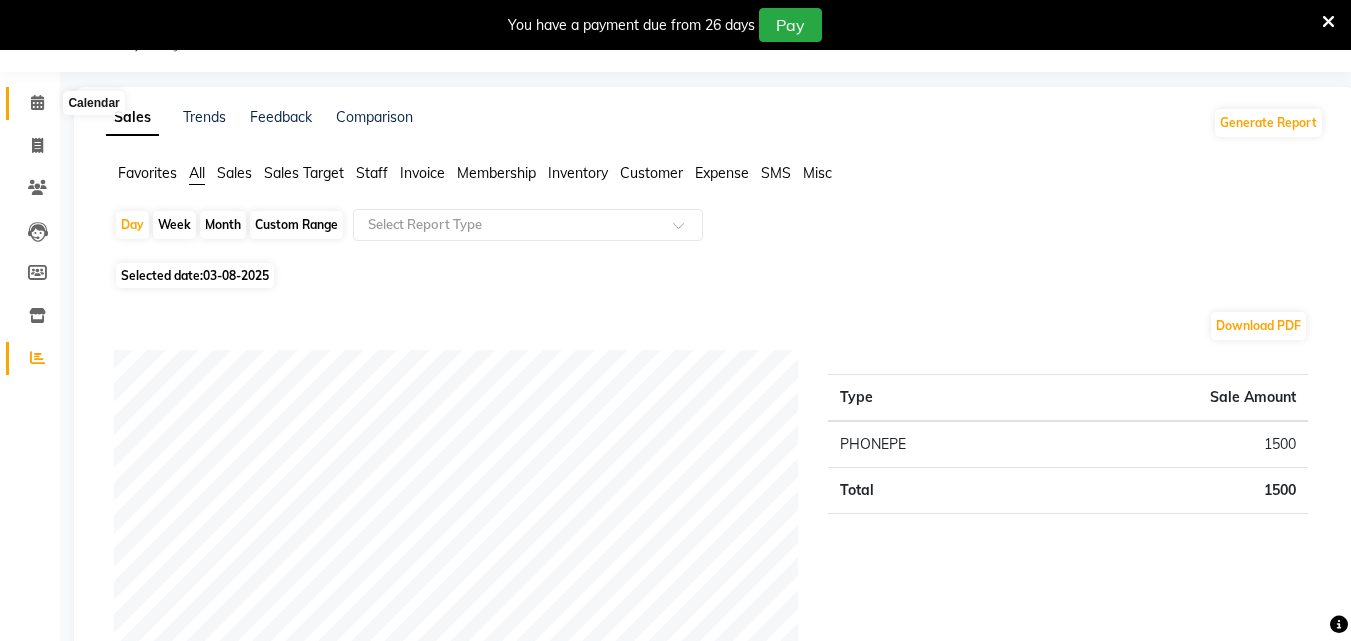 click 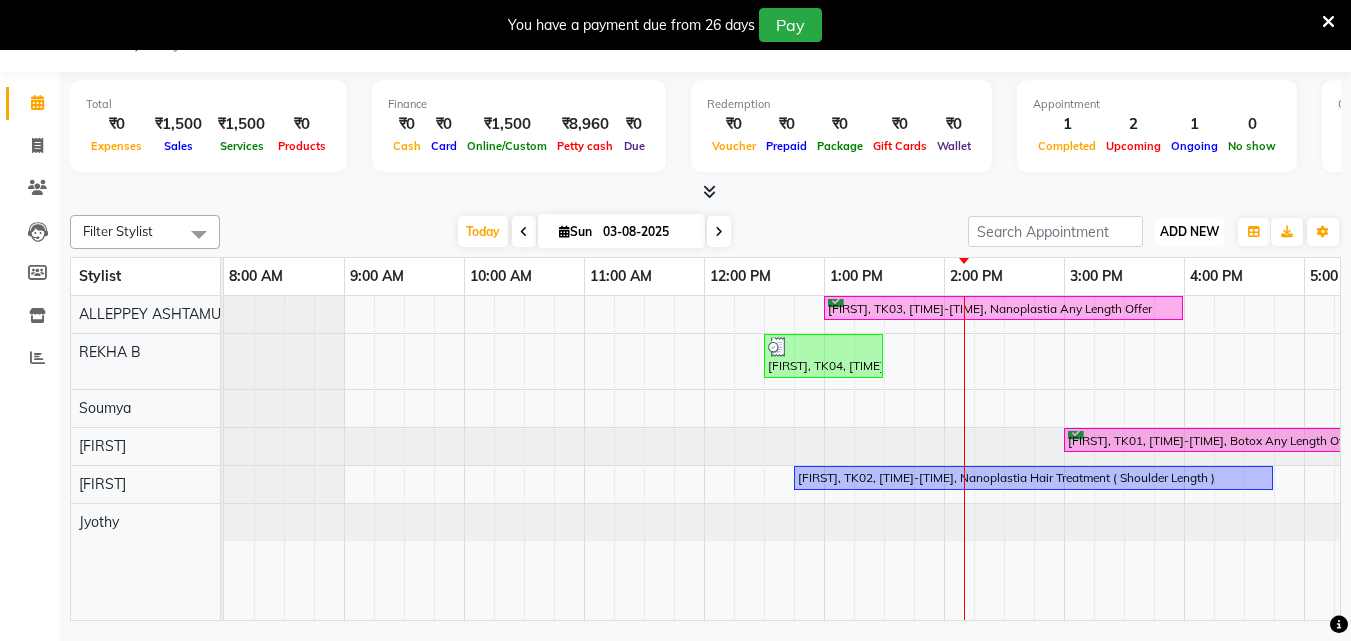 click on "ADD NEW Toggle Dropdown" at bounding box center [1189, 232] 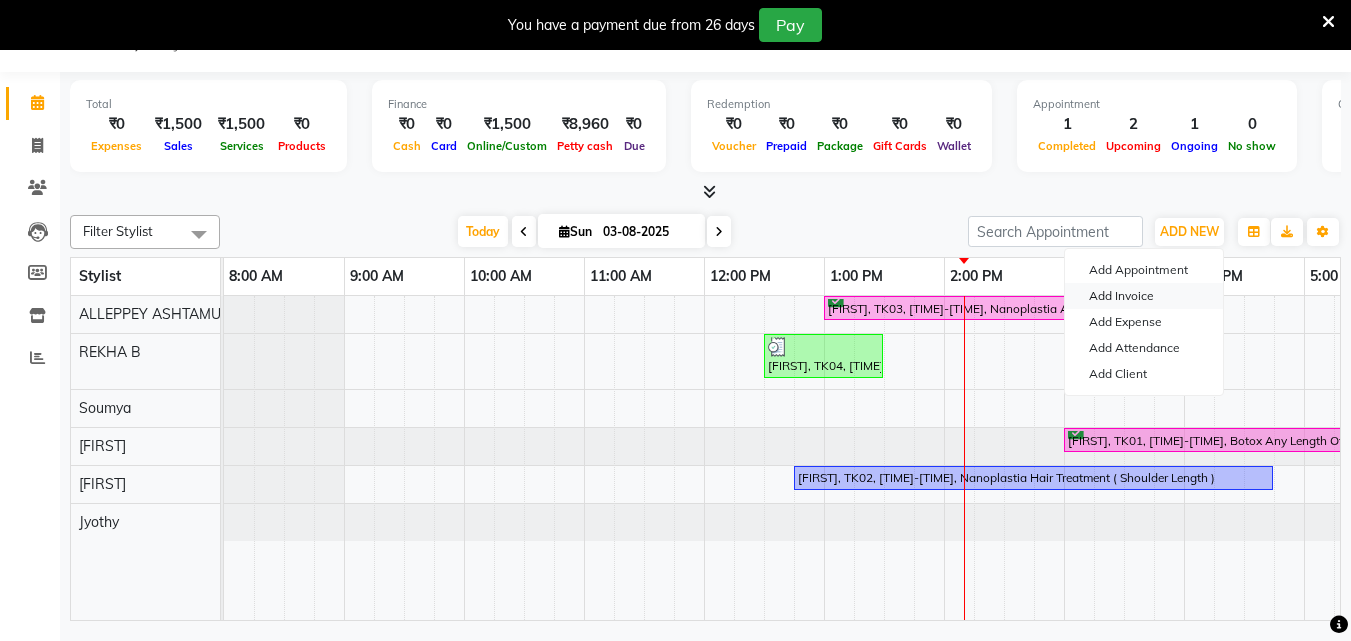 click on "Add Invoice" at bounding box center (1144, 296) 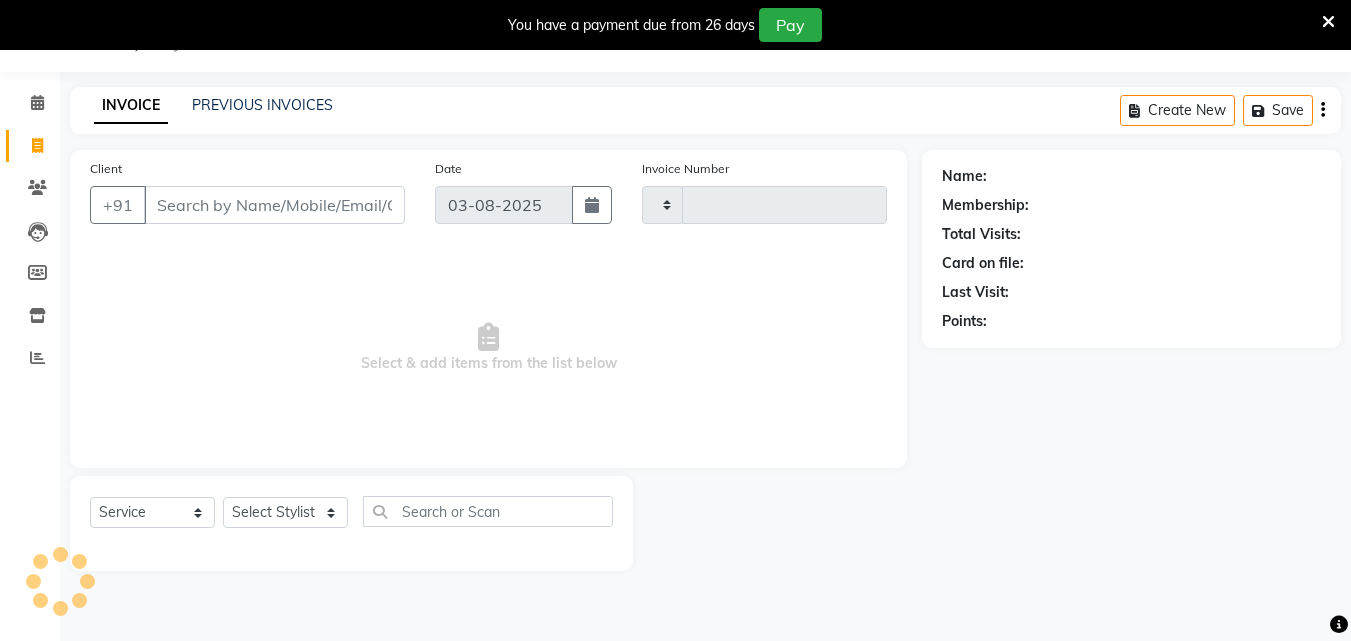type on "1036" 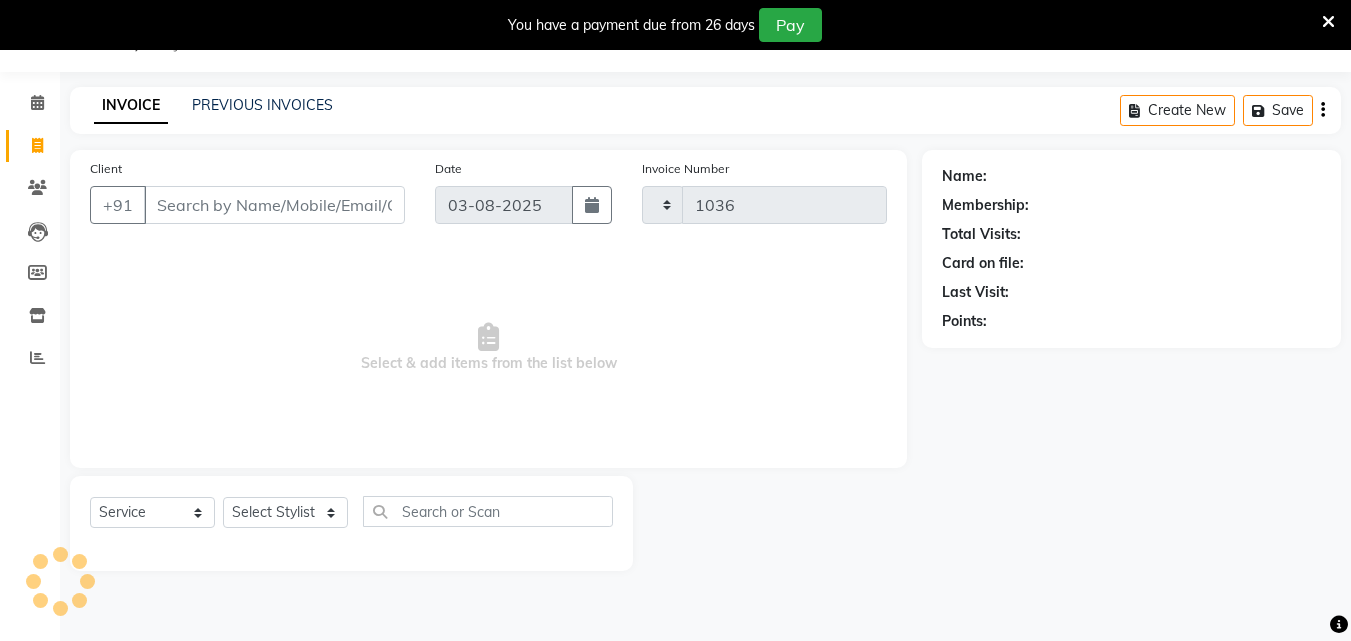 select on "4626" 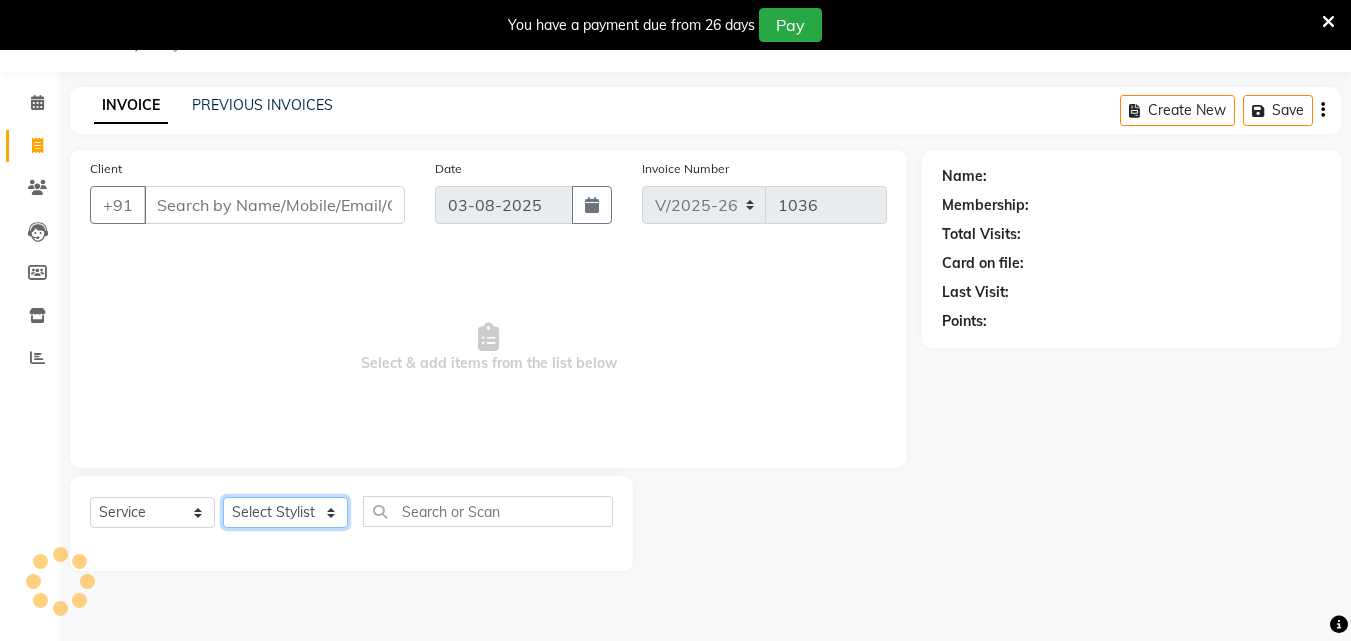 drag, startPoint x: 290, startPoint y: 513, endPoint x: 280, endPoint y: 507, distance: 11.661903 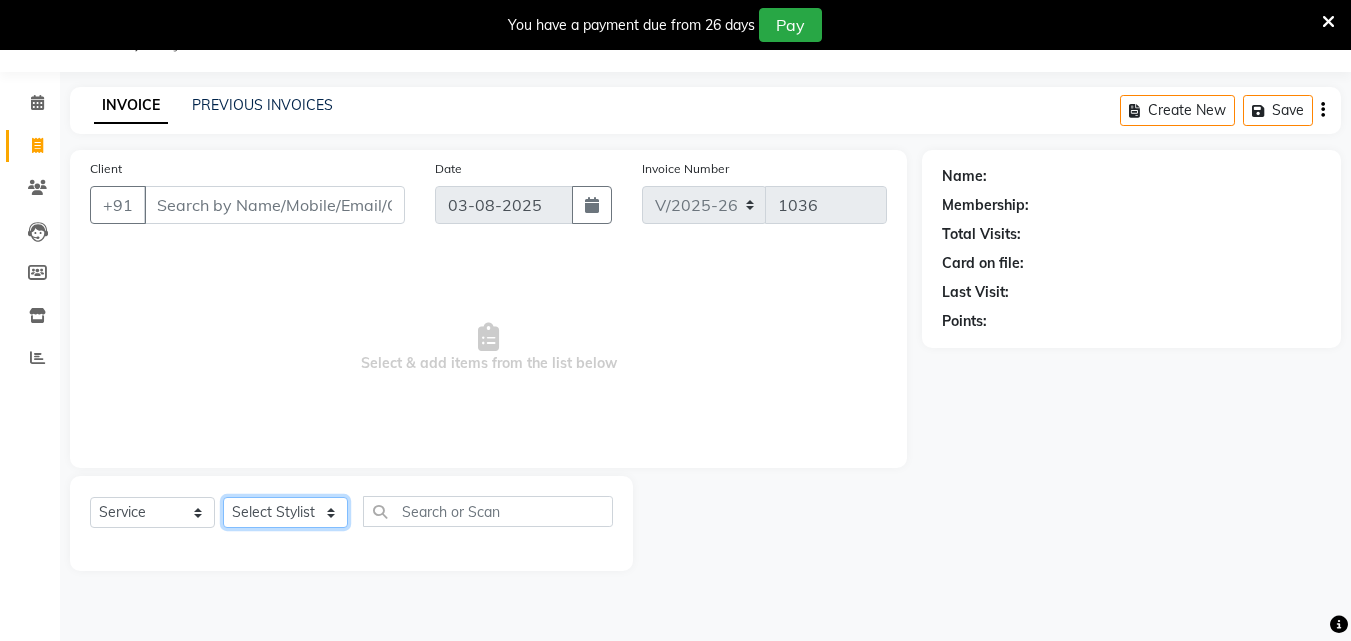 select on "57585" 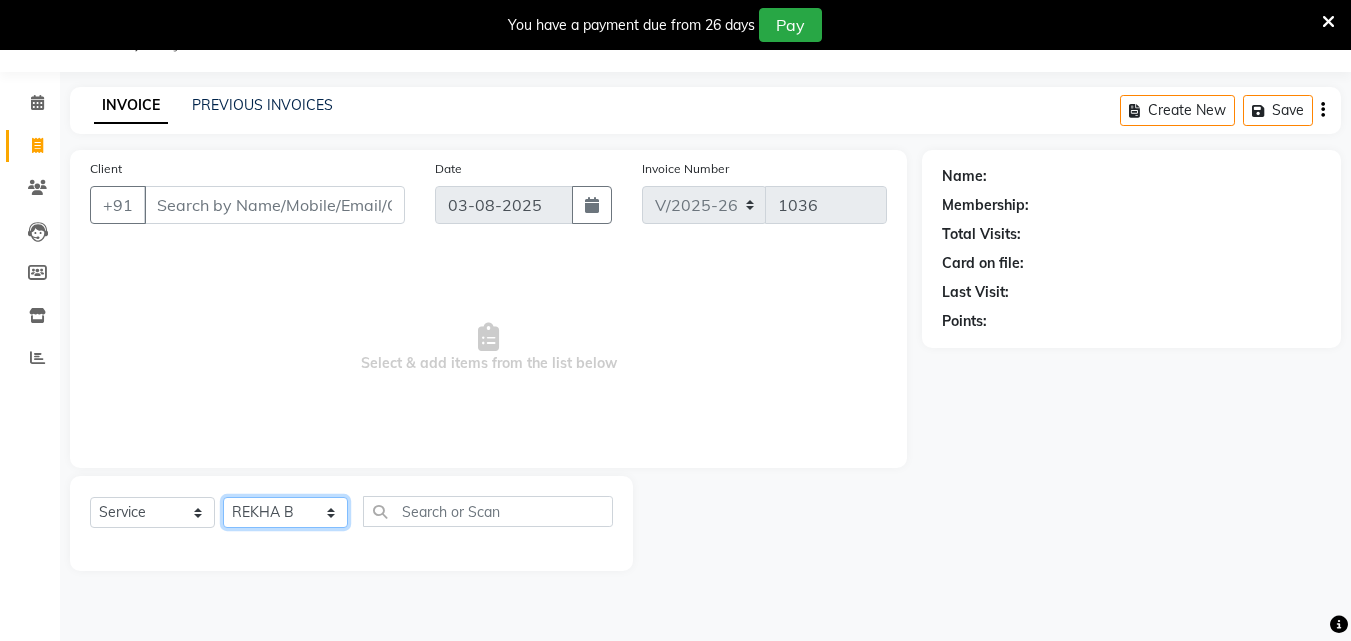click on "Select Stylist ALLEPPEY ASHTAMUDI Jyothy REKHA B ROSELIN Soumya Sreedevi" 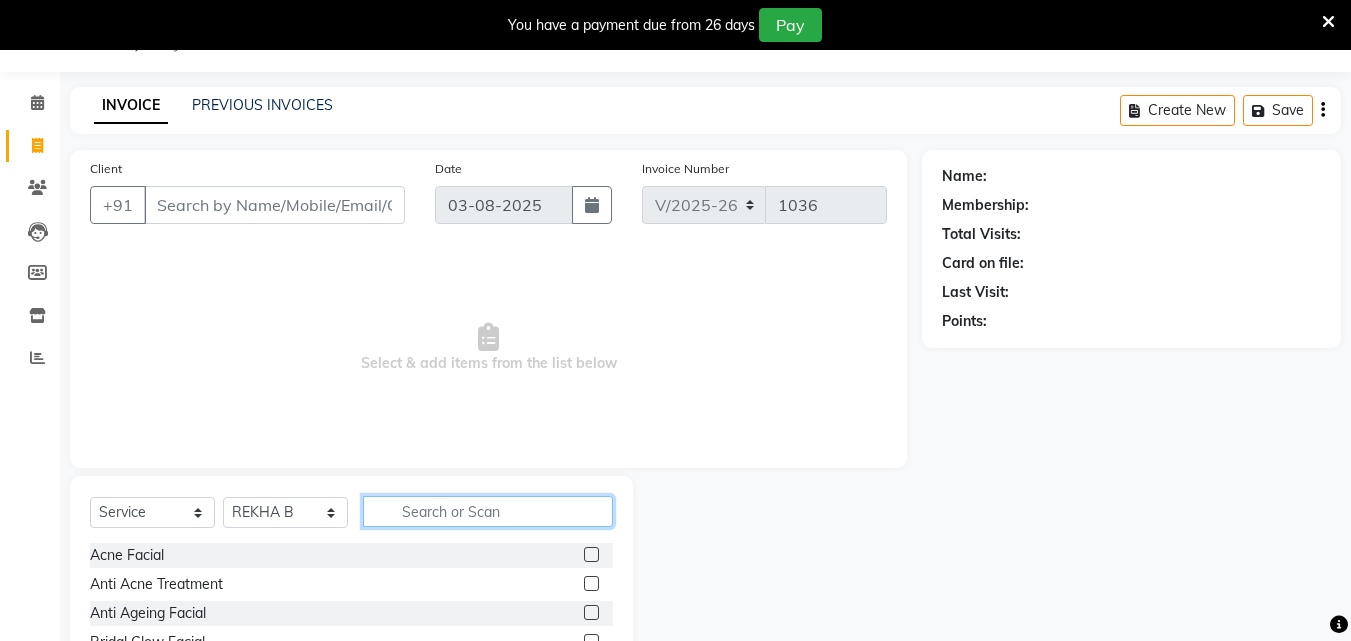 click 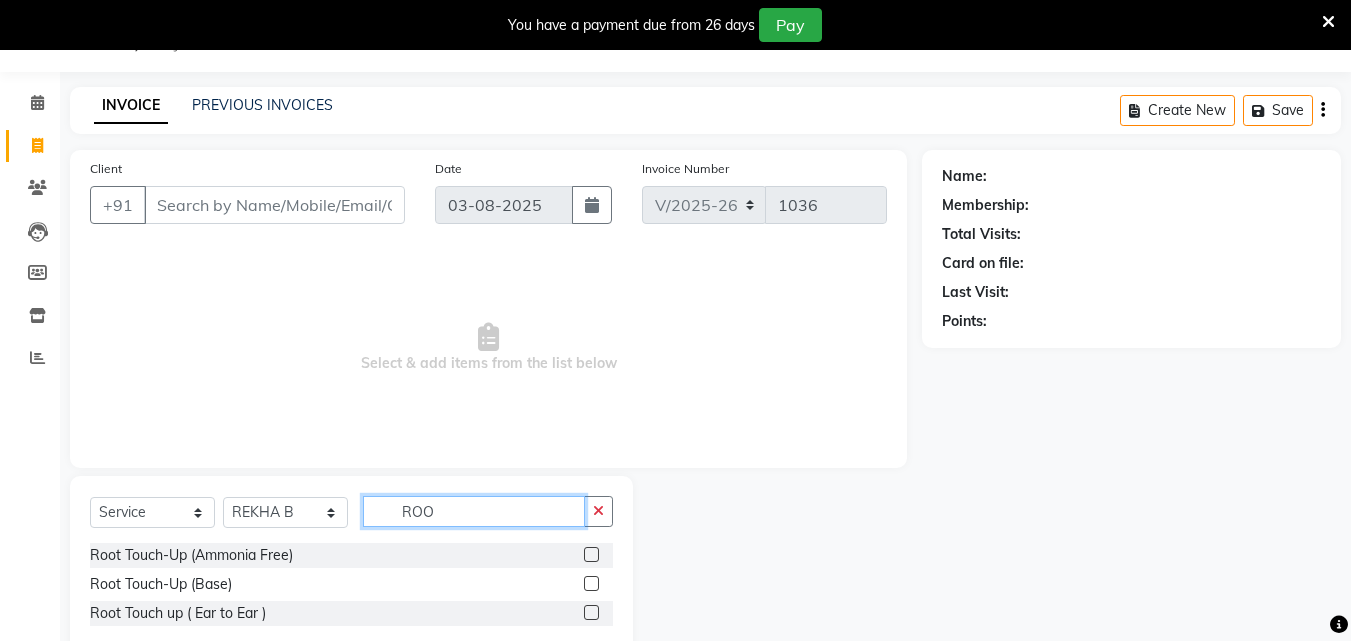 type on "ROO" 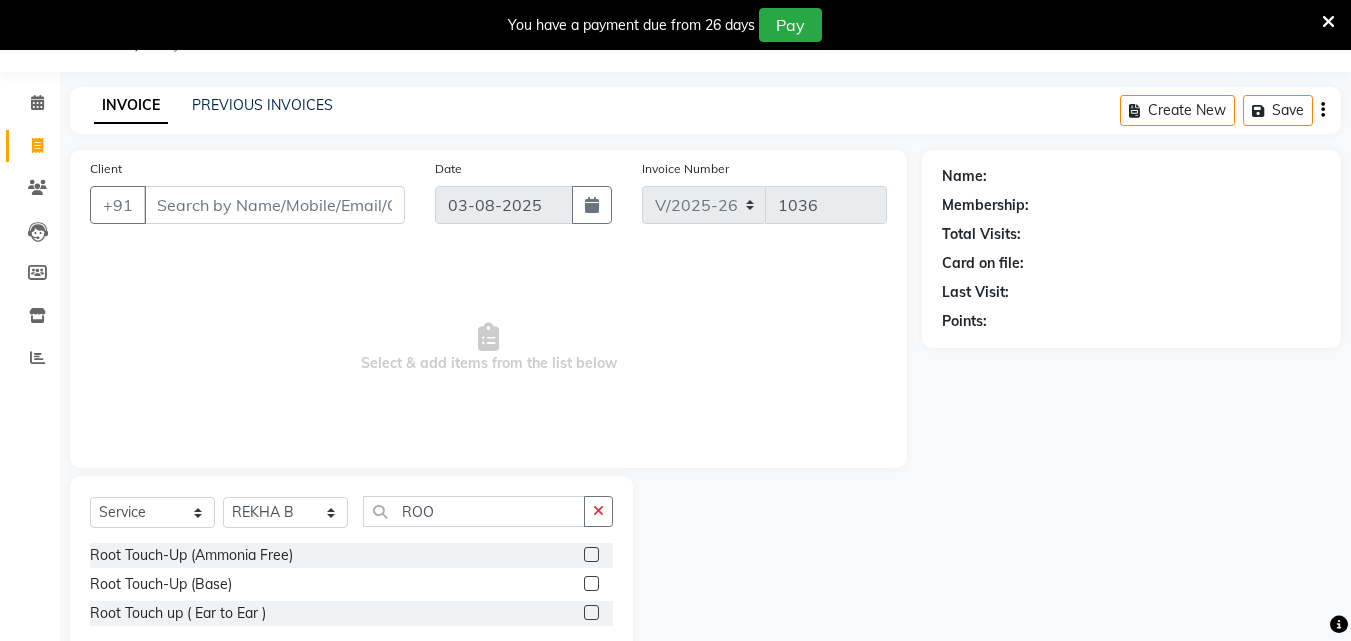 click 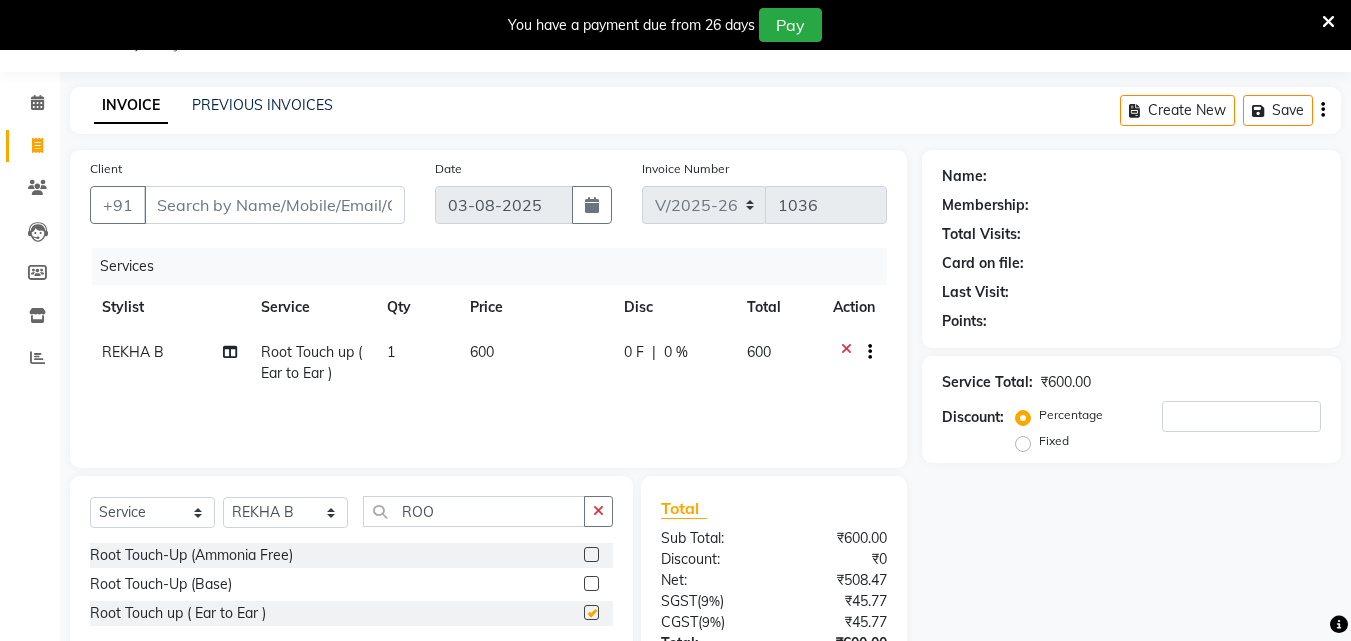 checkbox on "false" 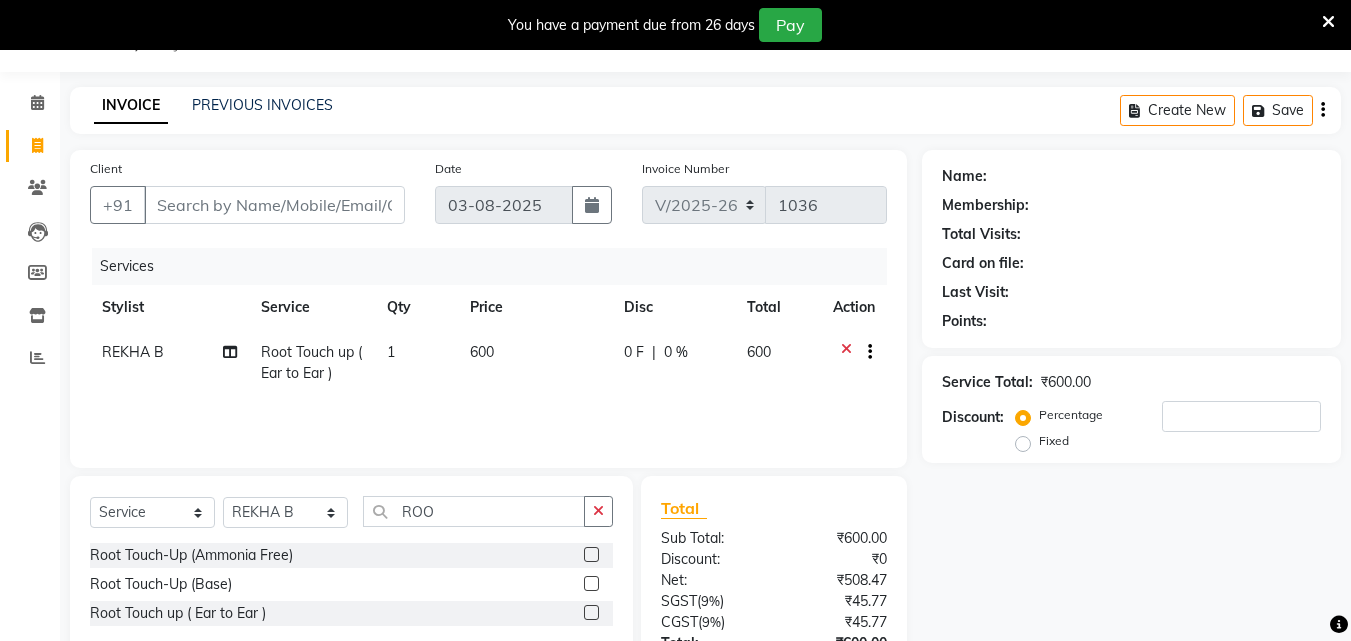 click 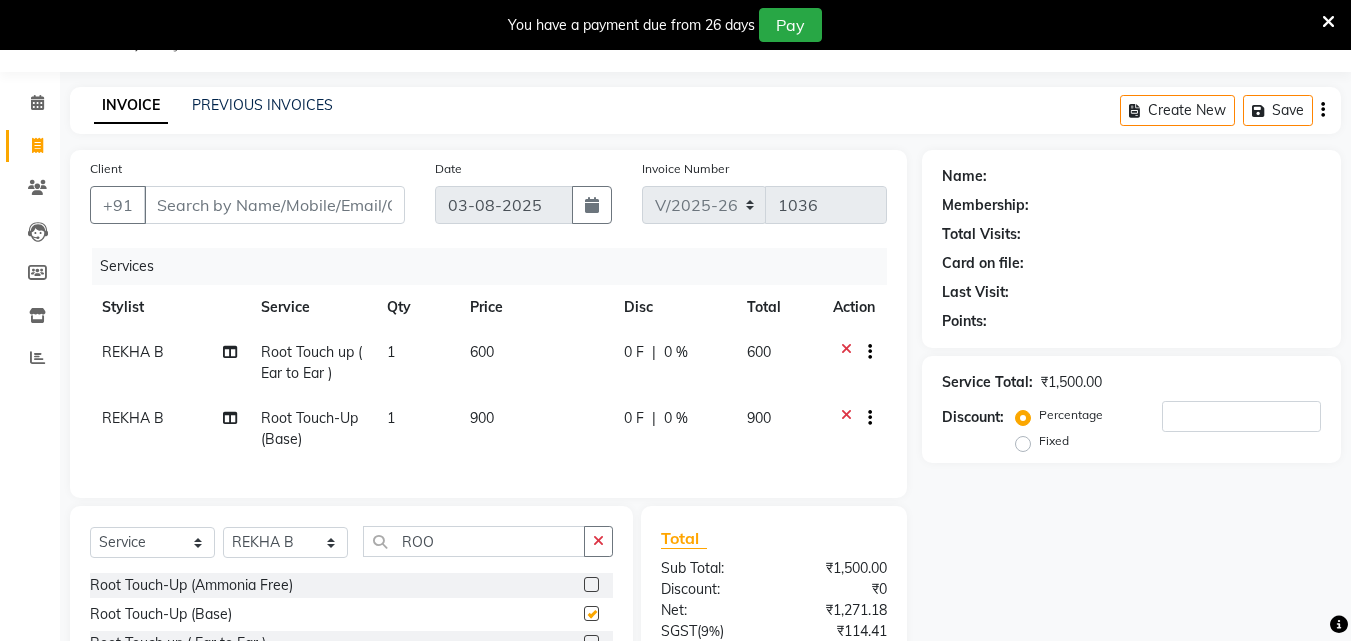 checkbox on "false" 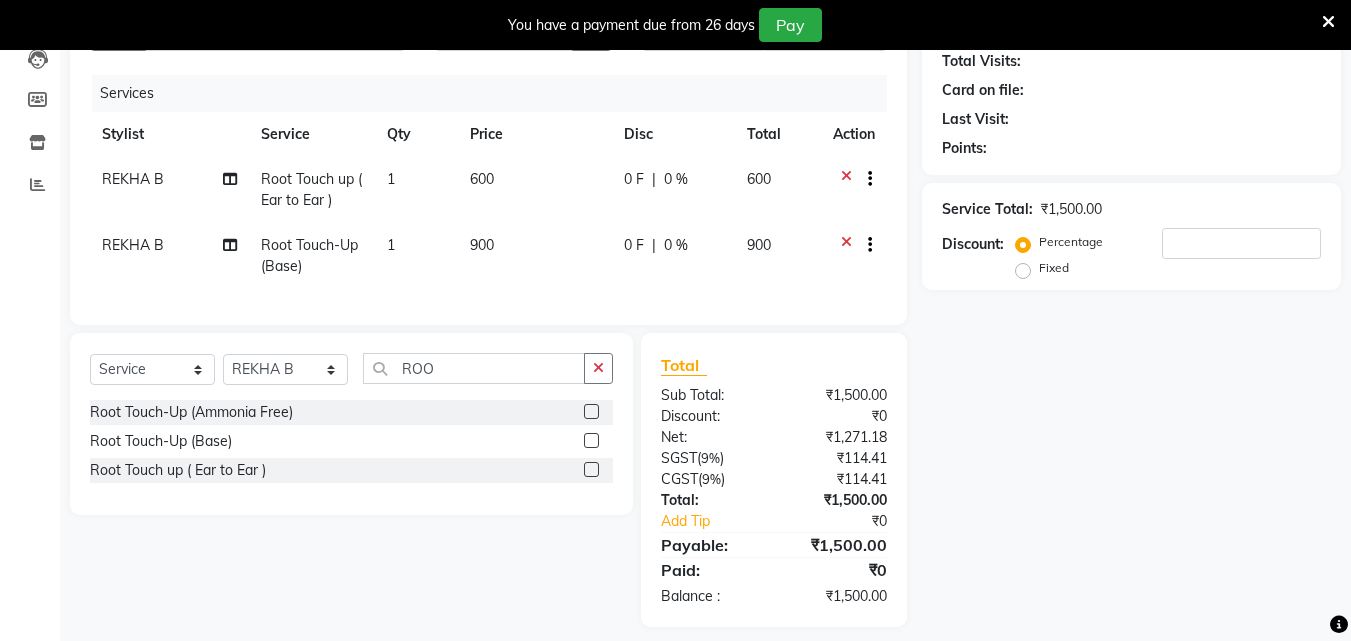 scroll, scrollTop: 254, scrollLeft: 0, axis: vertical 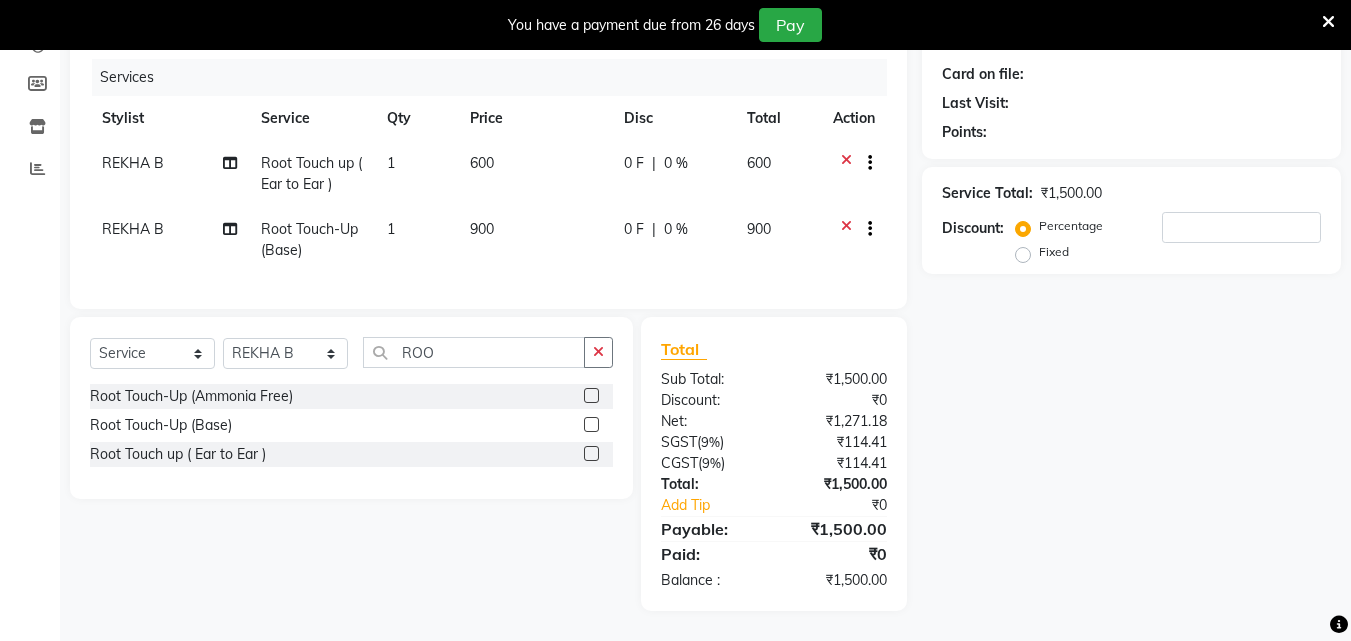 click 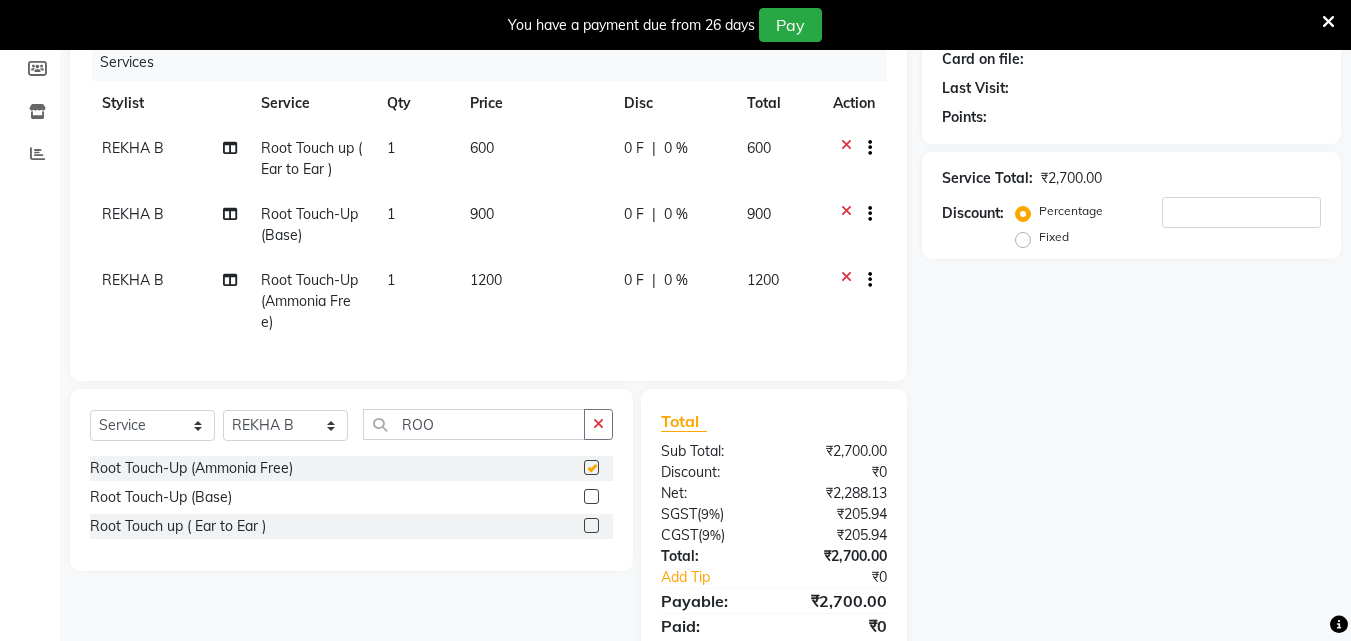 checkbox on "false" 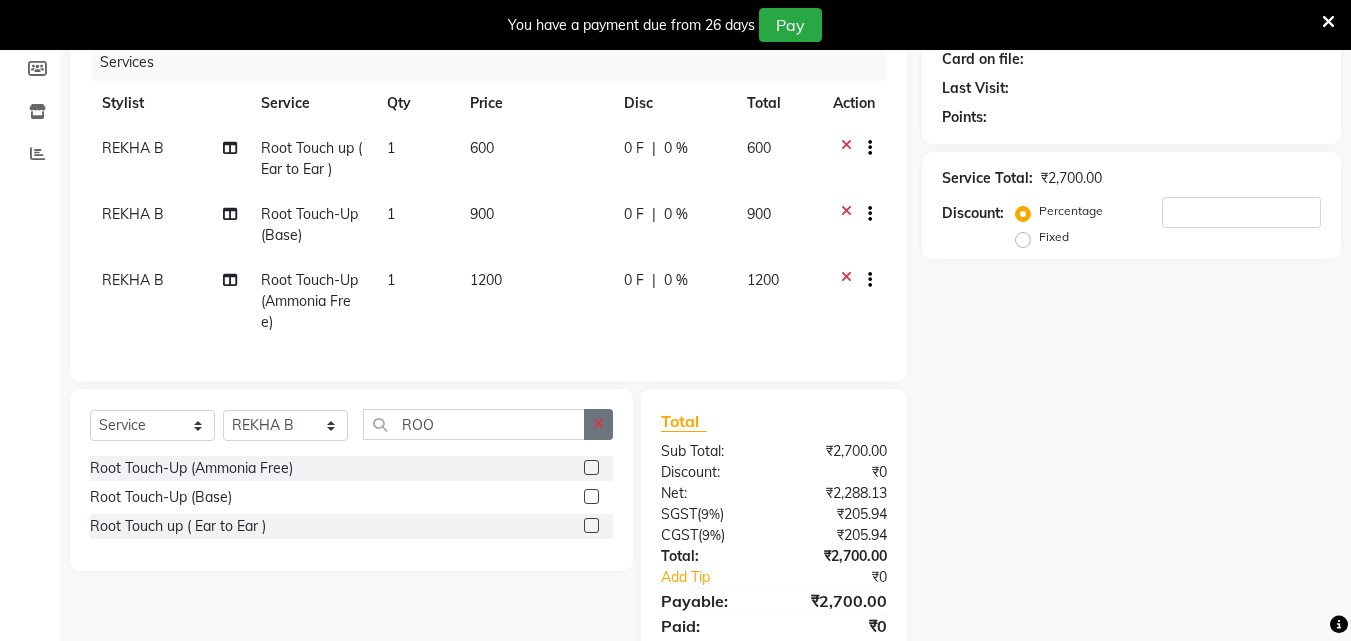click 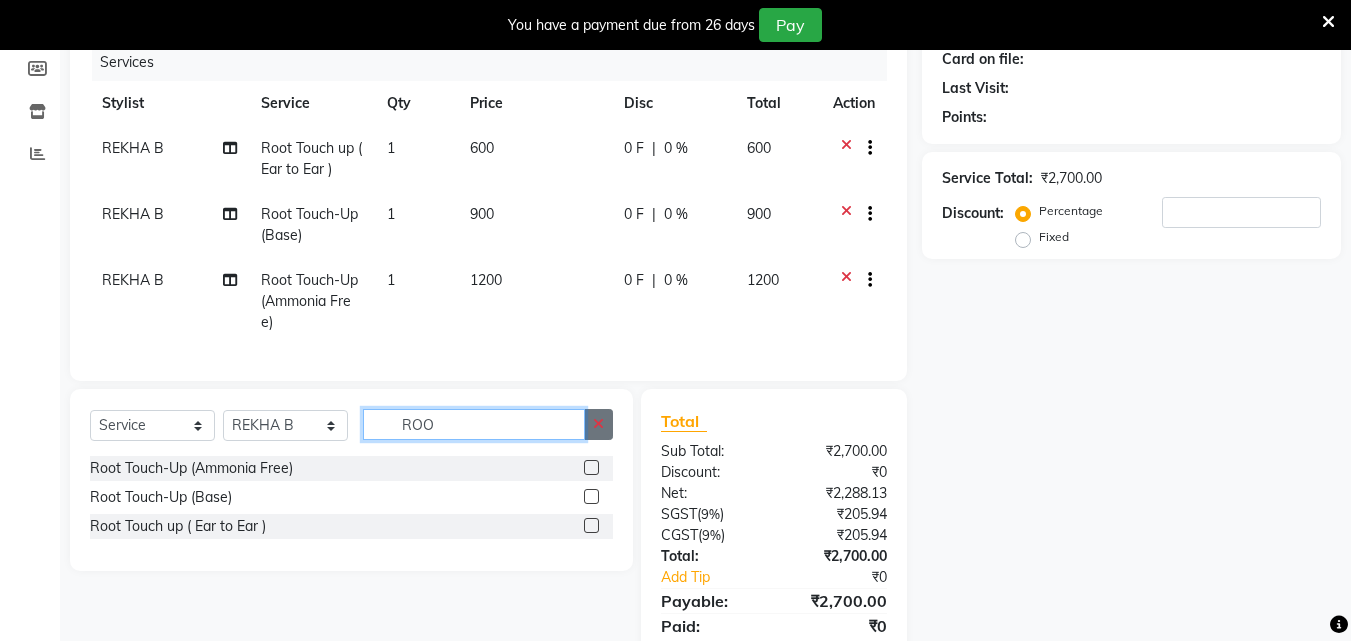 type 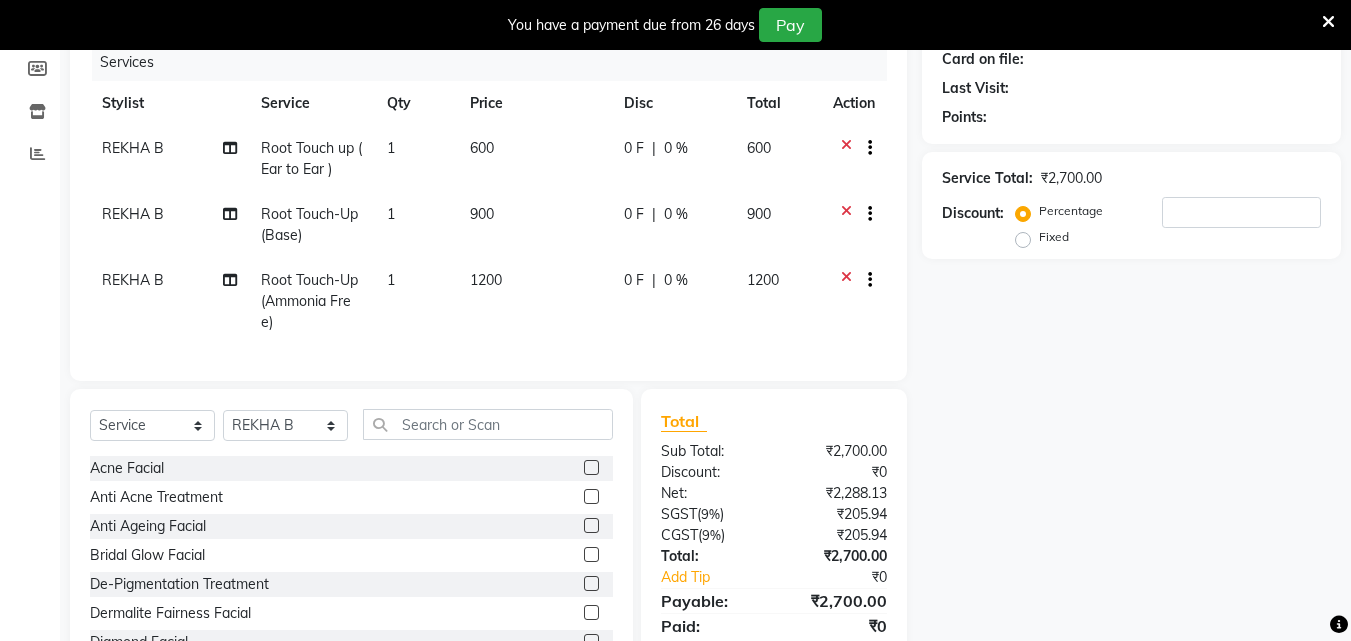 click 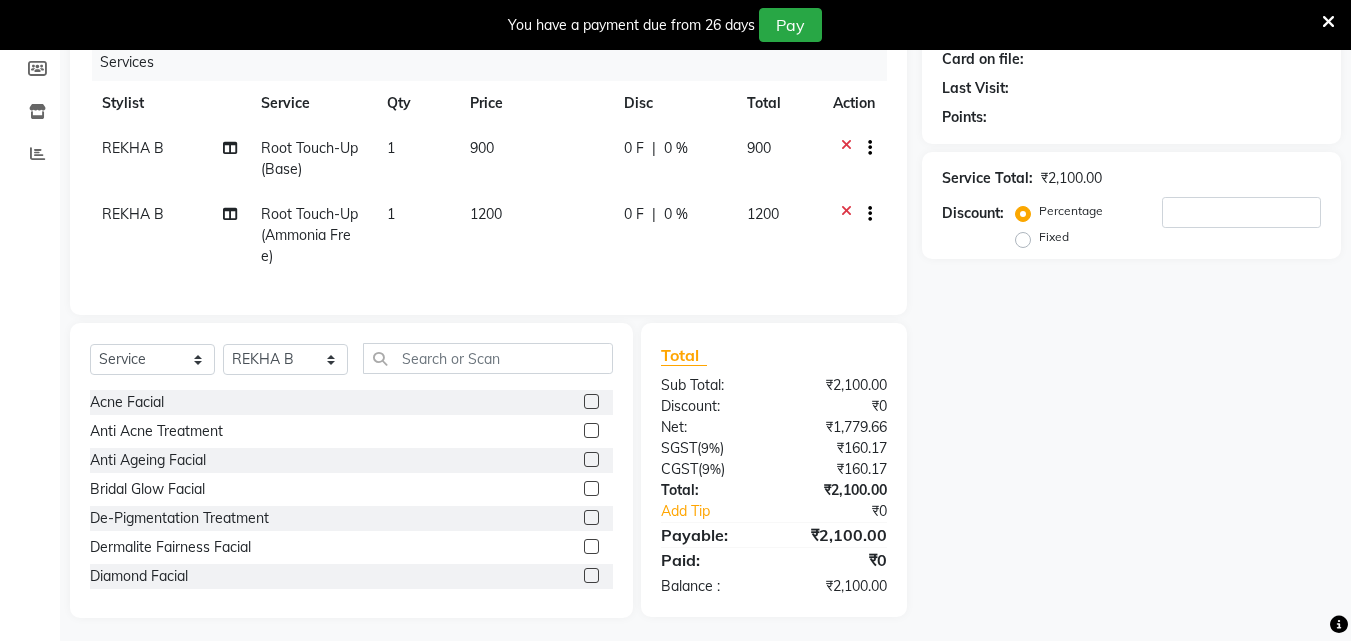 click 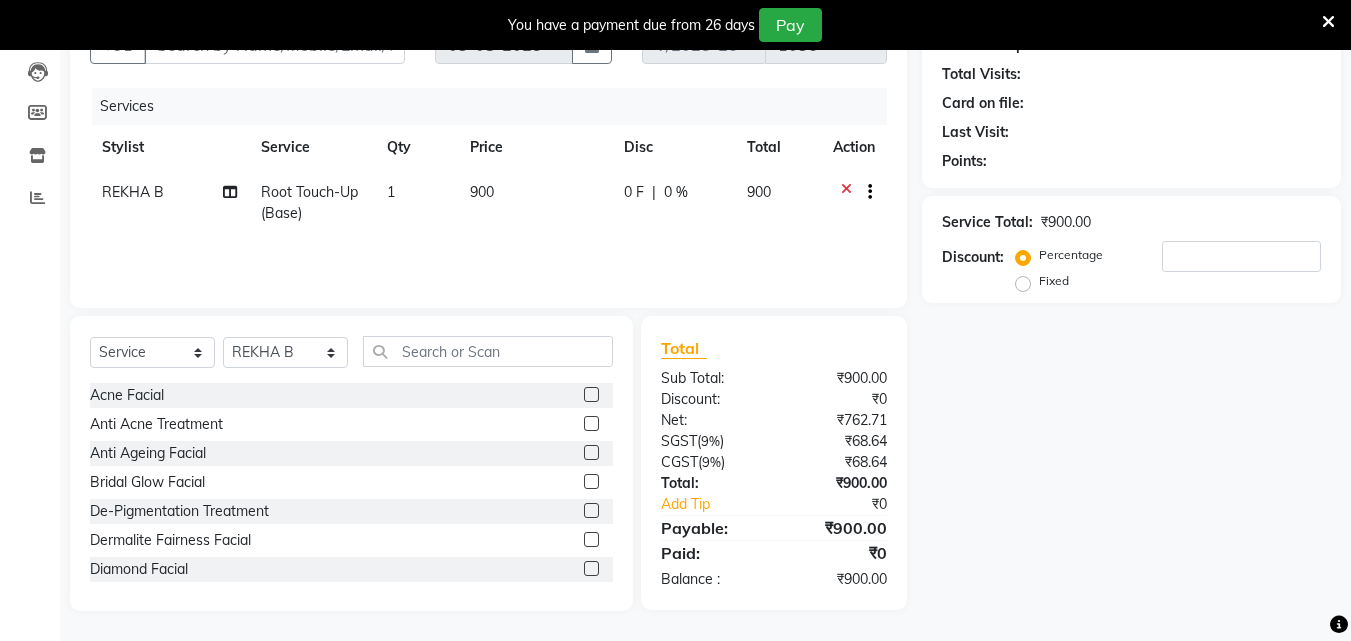 click on "0 F | 0 %" 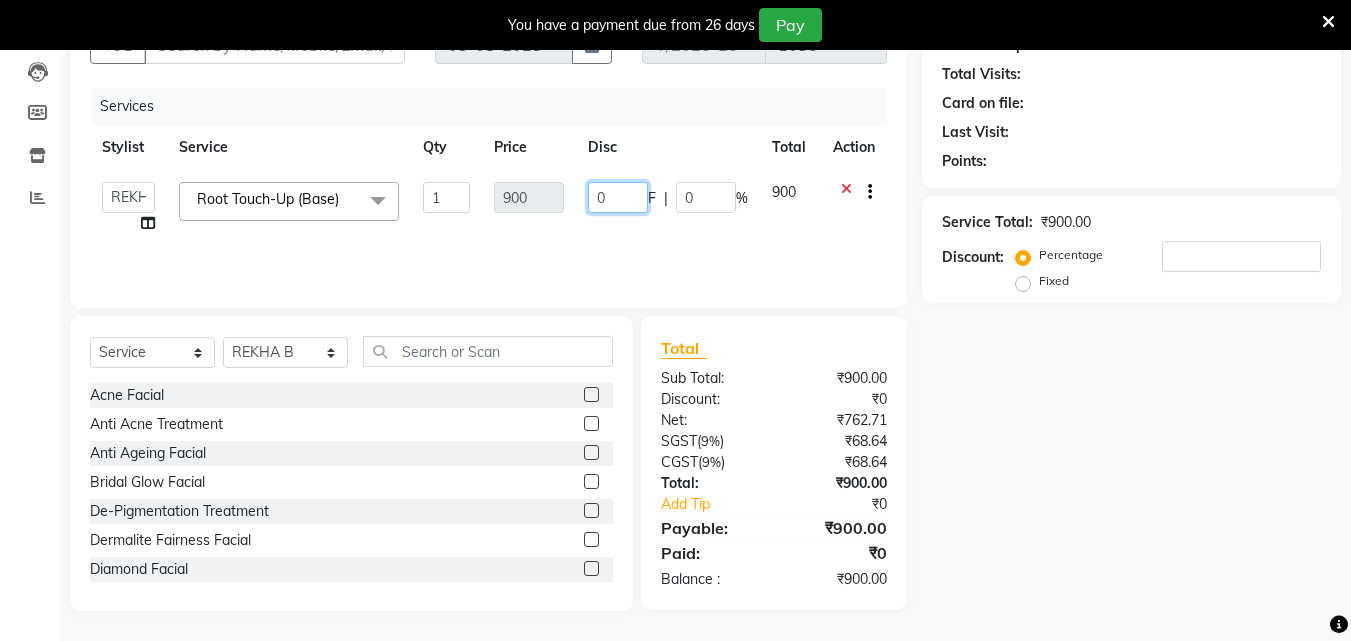 click on "0" 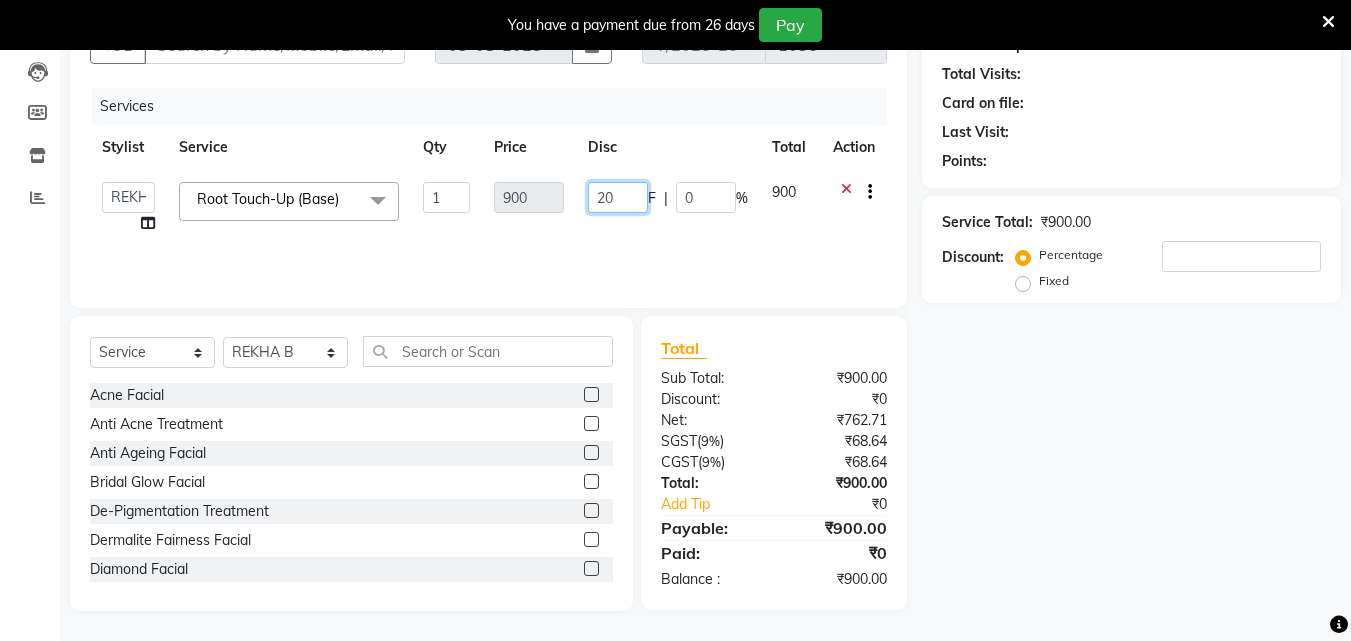 type on "200" 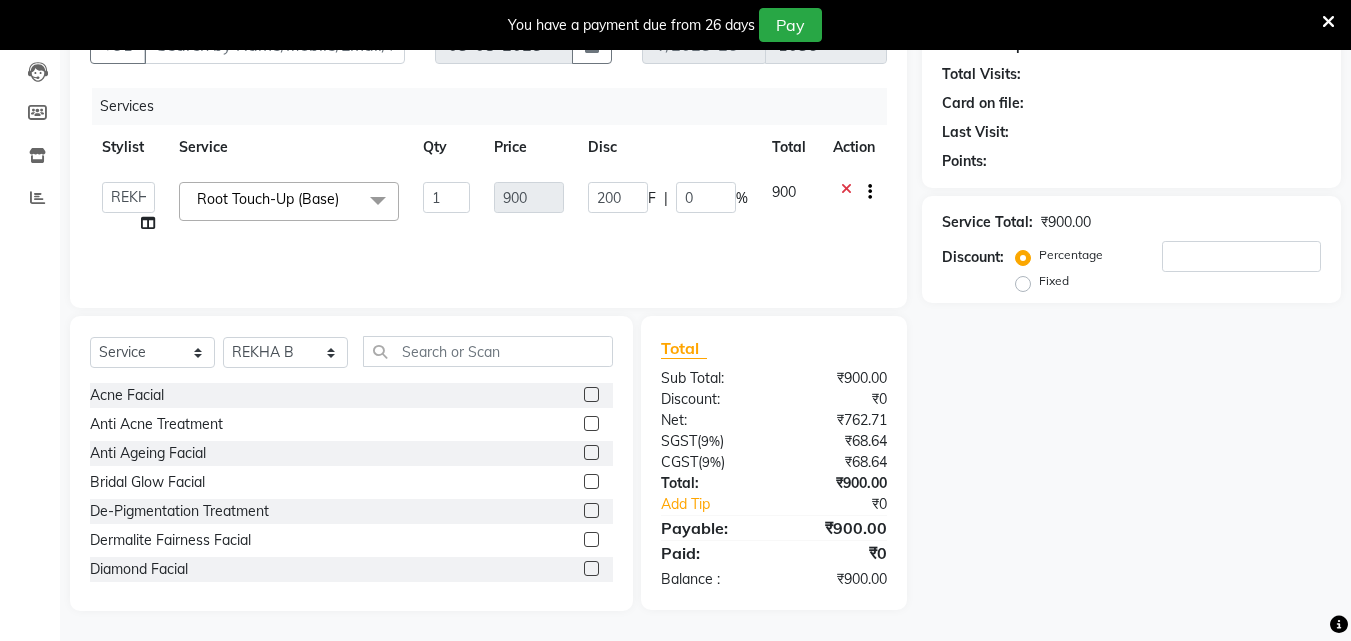 click on "ALLEPPEY ASHTAMUDI Jyothy REKHA B ROSELIN Soumya Sreedevi Root Touch-Up (Base) x Acne Facial Anti Acne Treatment Anti Ageing Facial Bridal Glow Facial De-Pigmentation Treatment Dermalite Fairness Facial Diamond Facial D-Tan Cleanup D-Tan Facial D-Tan Pack Fruit Facial Fyc Bamboo Charcoal Facial Fyc Bio Marine Facial Fyc Fruit Fusion Facial Fyc Luster Gold Facial Fyc Pure Vit-C Facial Fyc Red Wine Facial Glovite Facial Gold Moroccan Vit C facial Dry Skin Gold Moroccan Vit C facial Oily Skin Golden Facial Hydra Brightening Facial Hydra Facial Hydramoist Facial Microdermabrasion Treatment Normal Cleanup O2C2 Facial Oxy Blast Facial Oxy Bleach Pearl Facial Protein Bleach Red Carpet DNA facial Sensi Glow Facial Skin Glow Facial Skin Lightening Facial Skin Whitening Facial Stemcell Facial Veg Peel Facial Un-Tan Facial Korean Glass Skin Facial Anti-Dandruff Treatment Hair Spa Hot Oil Massage Keratin Spa Protien Spa Cream Oil Massage Ceramide Anti-Frizz Treatment Anti-Dandruff Treatment With Spa 1 F" 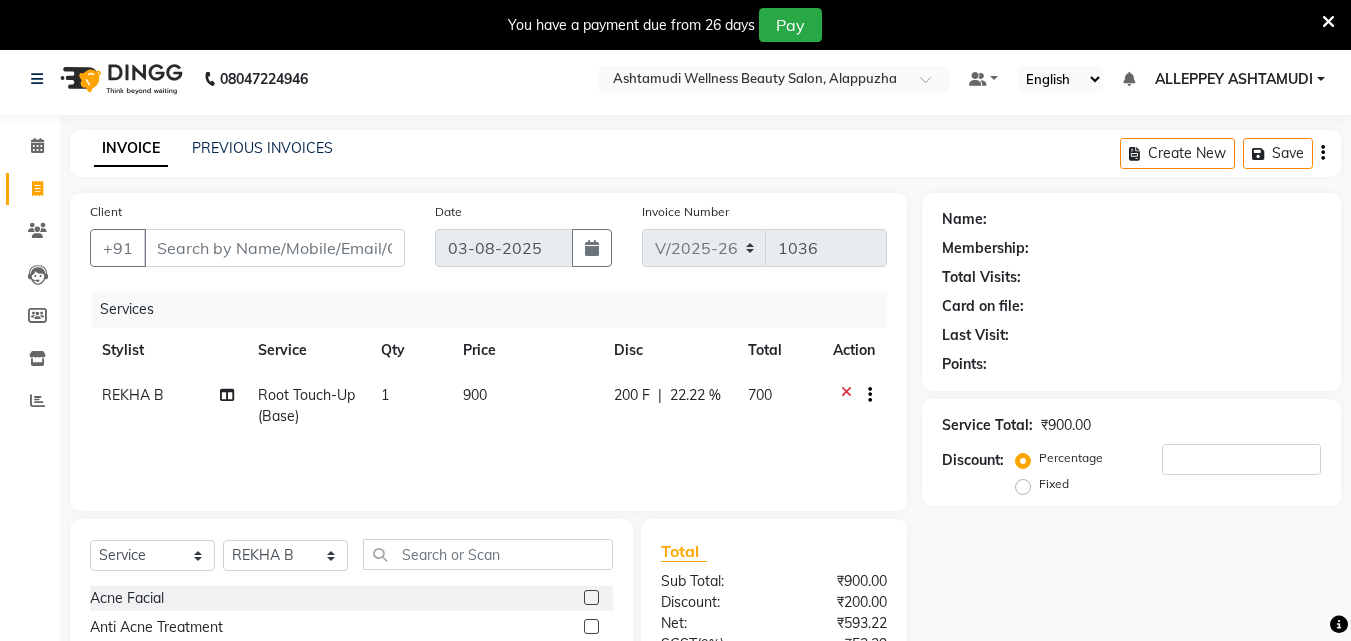 scroll, scrollTop: 0, scrollLeft: 0, axis: both 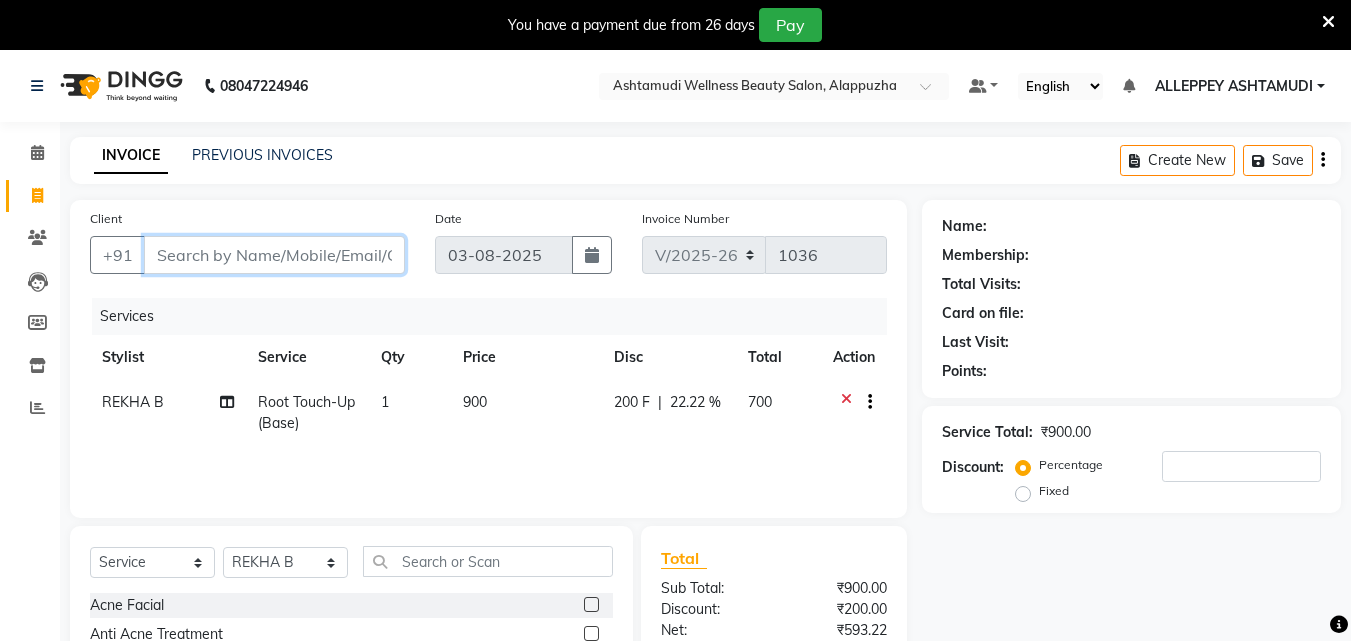 click on "Client" at bounding box center (274, 255) 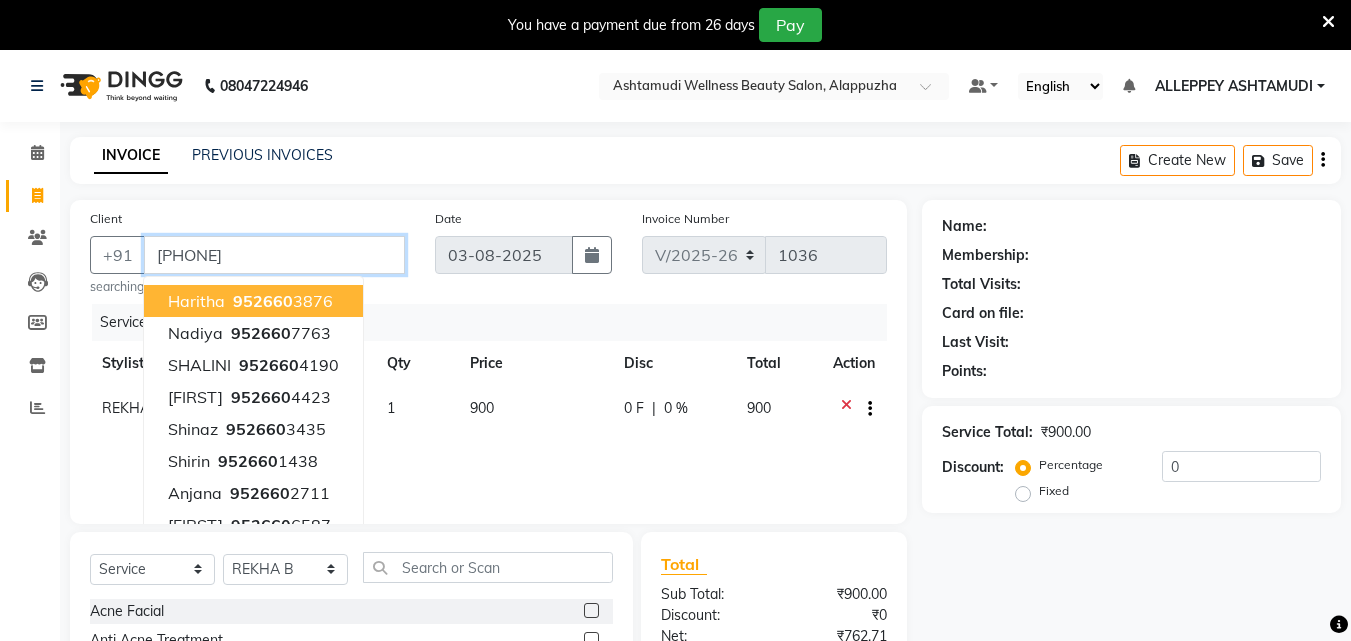 type on "[PHONE]" 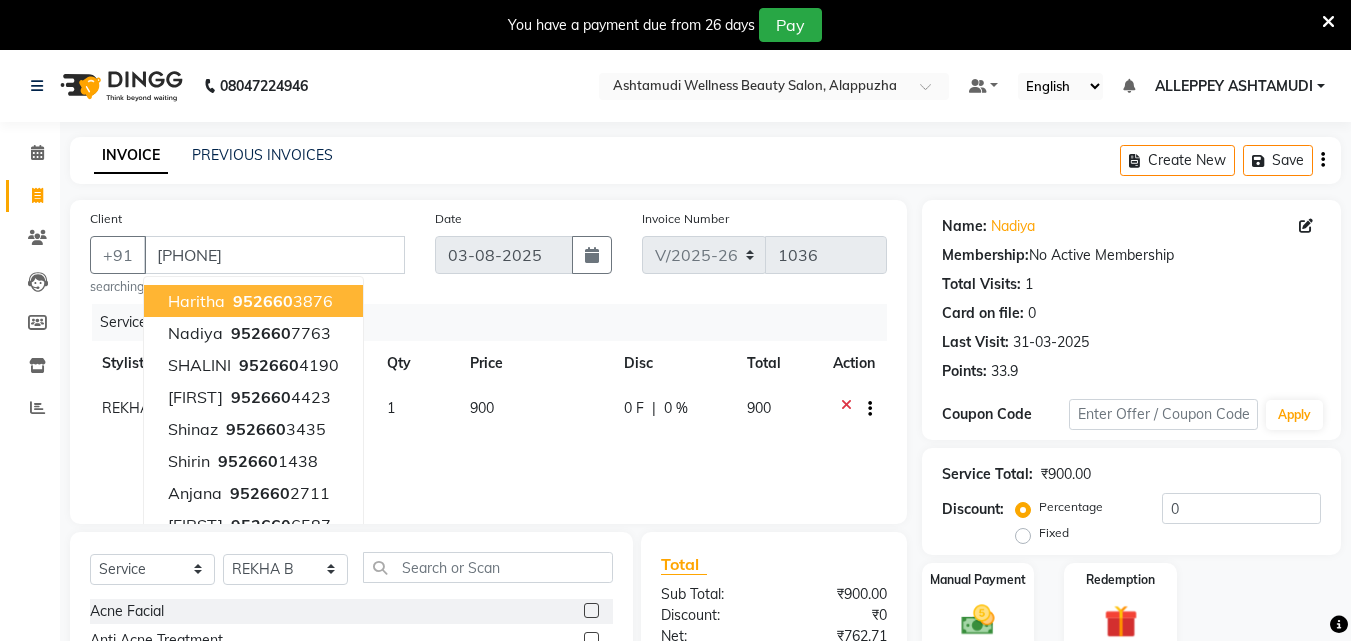 click on "Client +[COUNTRY_CODE] [PHONE] [FIRST] [PHONE] [FIRST] [PHONE] [FIRST] [PHONE] [FIRST] [PHONE] [FIRST] [PHONE] [FIRST] [PHONE] [FIRST] searching..." 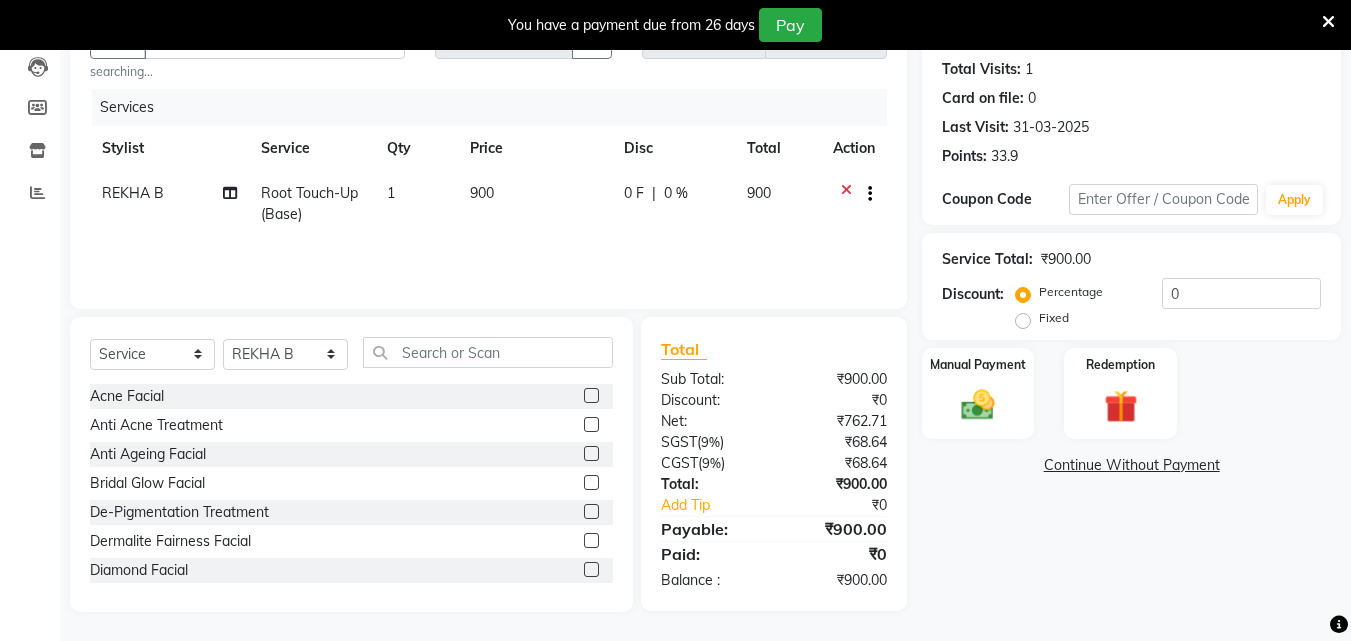 scroll, scrollTop: 216, scrollLeft: 0, axis: vertical 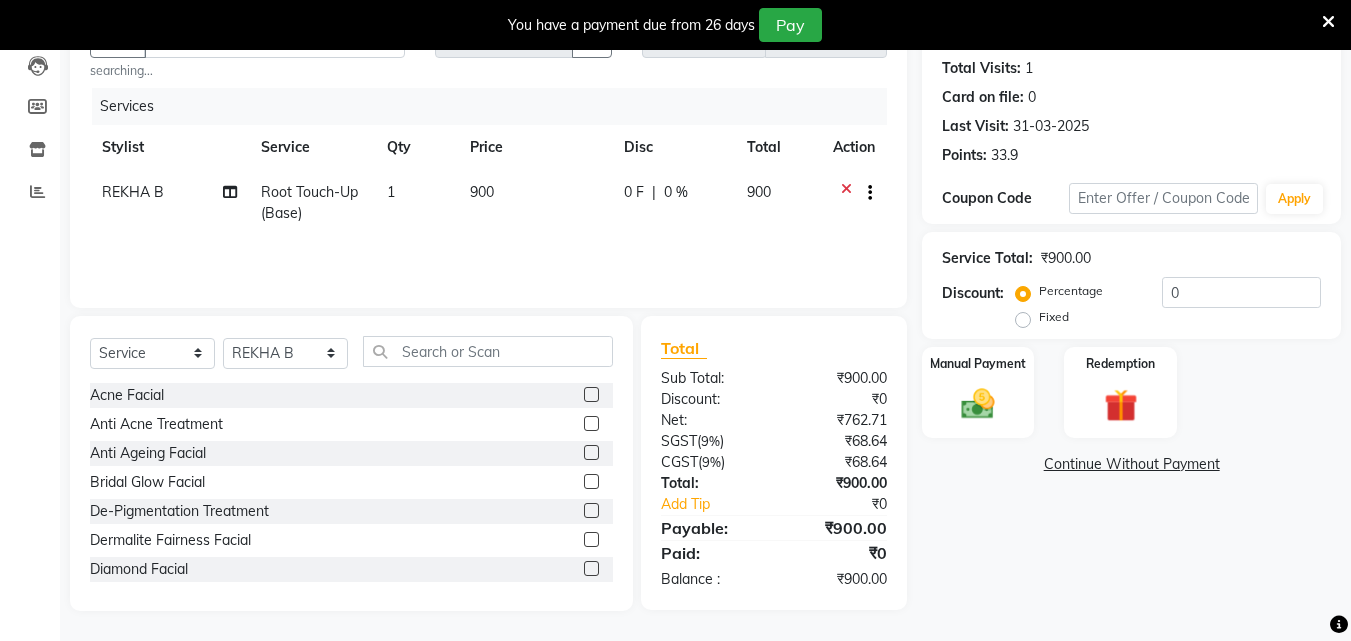 click on "0 F" 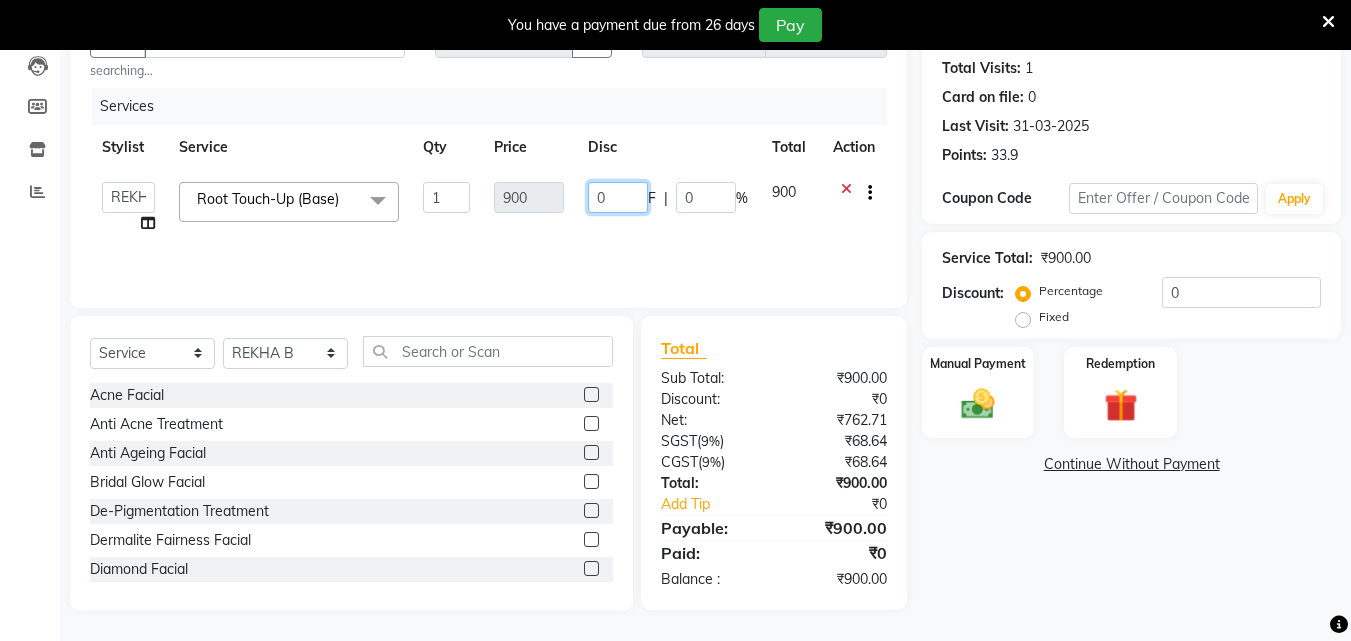 click on "0" 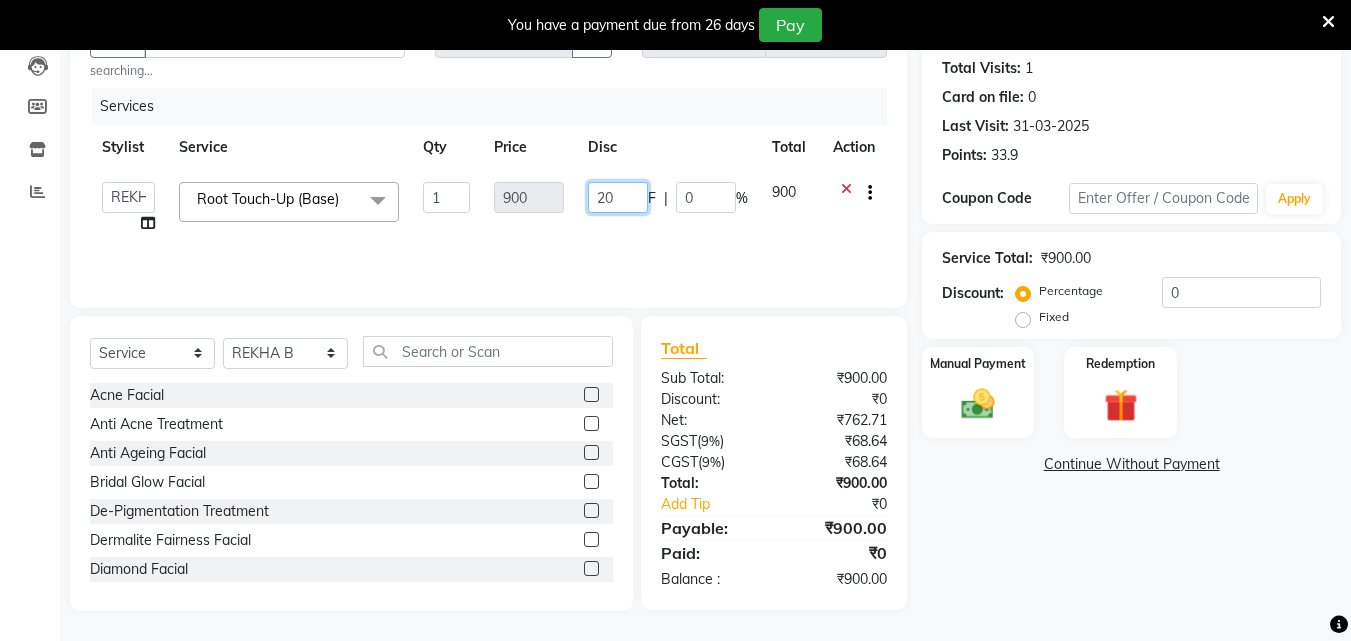 type on "200" 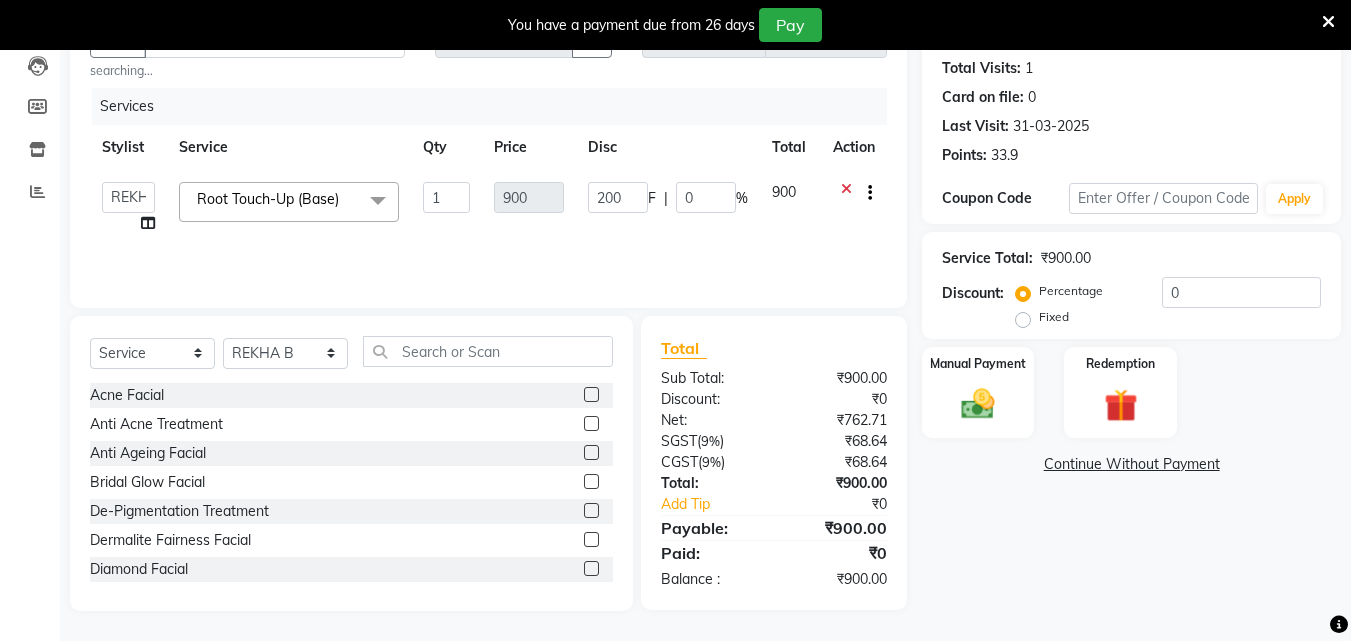 click on "ALLEPPEY ASHTAMUDI Jyothy REKHA B ROSELIN Soumya Sreedevi Root Touch-Up (Base) x Acne Facial Anti Acne Treatment Anti Ageing Facial Bridal Glow Facial De-Pigmentation Treatment Dermalite Fairness Facial Diamond Facial D-Tan Cleanup D-Tan Facial D-Tan Pack Fruit Facial Fyc Bamboo Charcoal Facial Fyc Bio Marine Facial Fyc Fruit Fusion Facial Fyc Luster Gold Facial Fyc Pure Vit-C Facial Fyc Red Wine Facial Glovite Facial Gold Moroccan Vit C facial Dry Skin Gold Moroccan Vit C facial Oily Skin Golden Facial Hydra Brightening Facial Hydra Facial Hydramoist Facial Microdermabrasion Treatment Normal Cleanup O2C2 Facial Oxy Blast Facial Oxy Bleach Pearl Facial Protein Bleach Red Carpet DNA facial Sensi Glow Facial Skin Glow Facial Skin Lightening Facial Skin Whitening Facial Stemcell Facial Veg Peel Facial Un-Tan Facial Korean Glass Skin Facial Anti-Dandruff Treatment Hair Spa Hot Oil Massage Keratin Spa Protien Spa Cream Oil Massage Aroma Manicure" 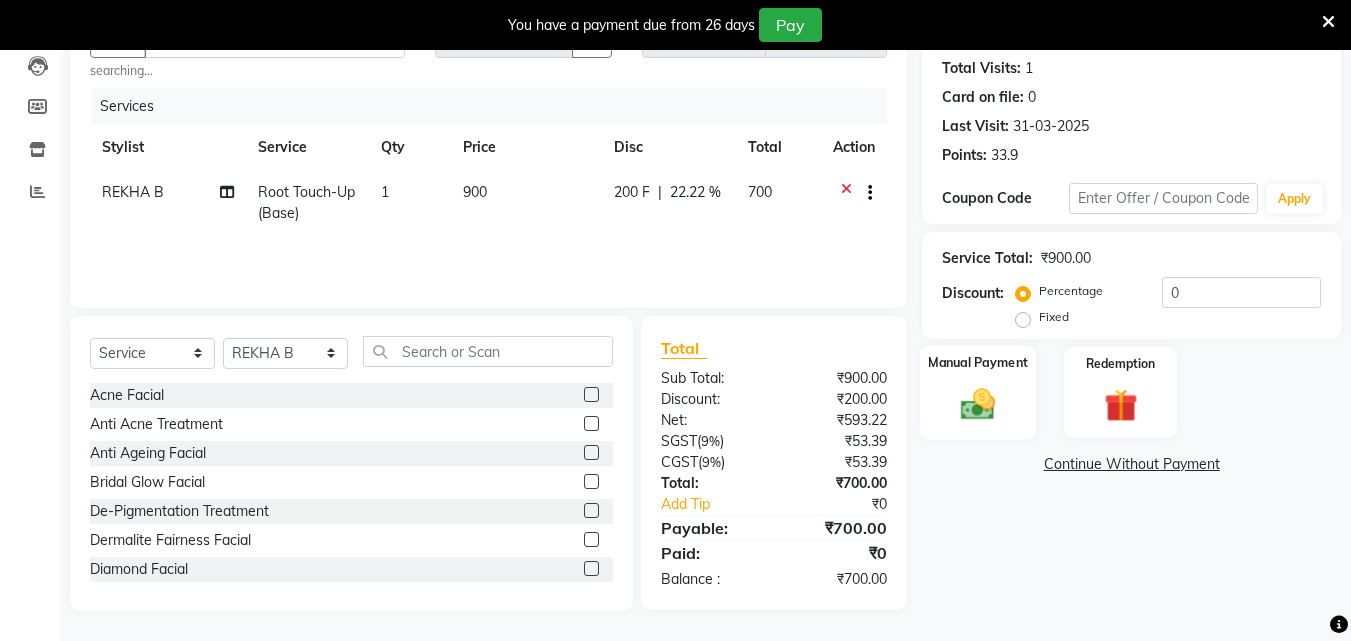 click 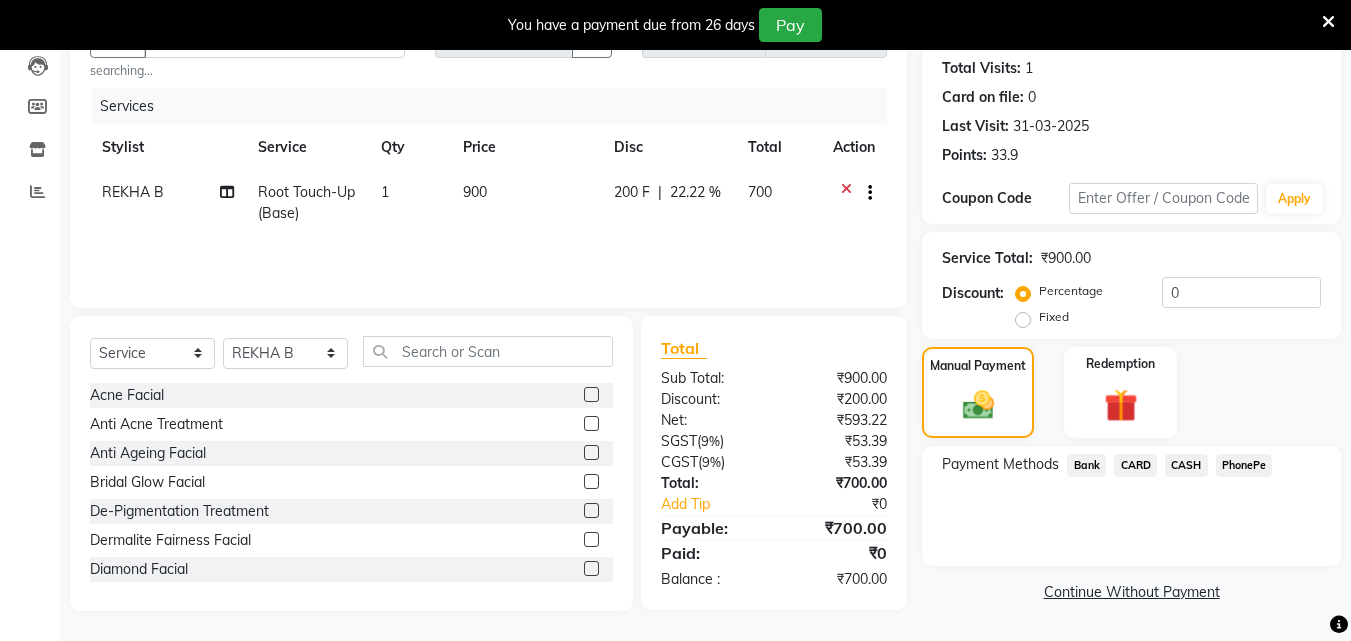 click on "PhonePe" 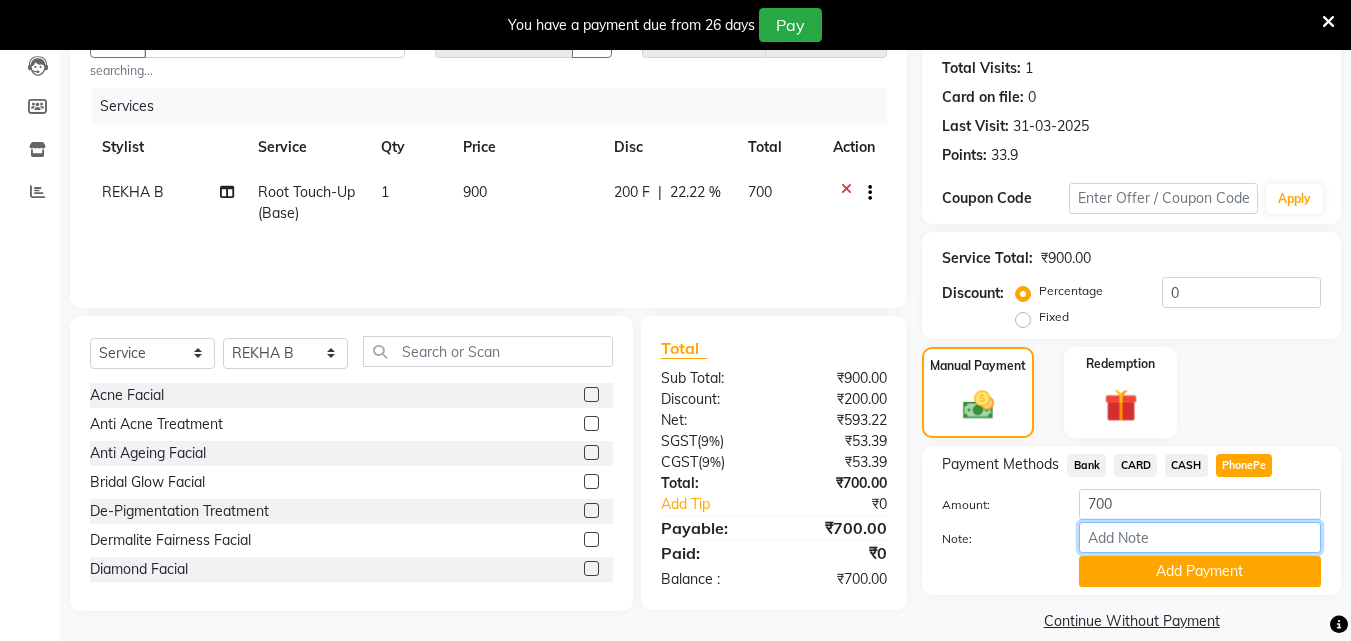 drag, startPoint x: 1125, startPoint y: 539, endPoint x: 1167, endPoint y: 467, distance: 83.35467 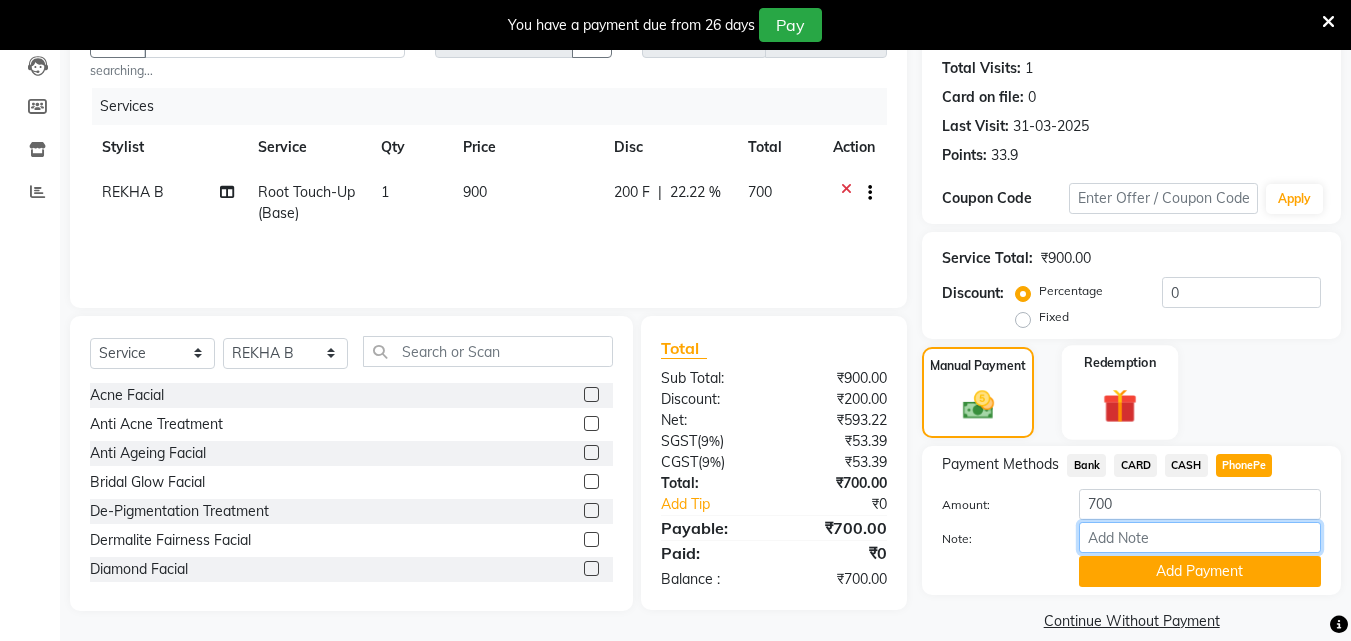 type on "soumya" 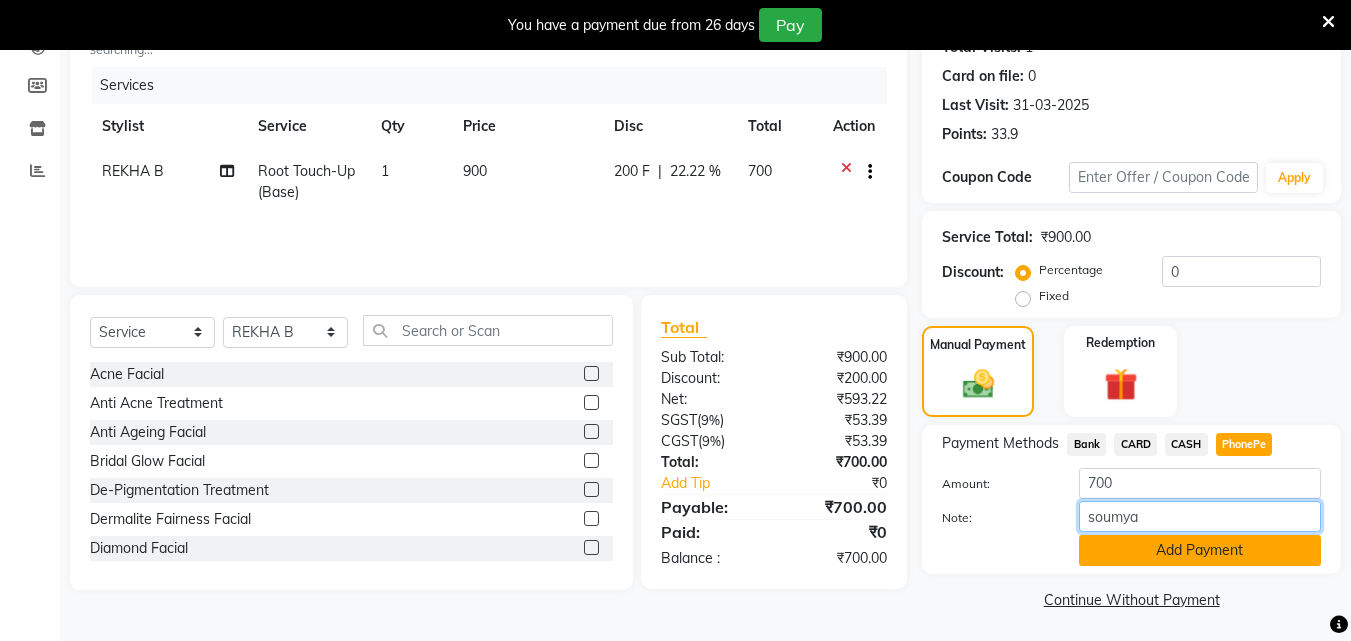 scroll, scrollTop: 241, scrollLeft: 0, axis: vertical 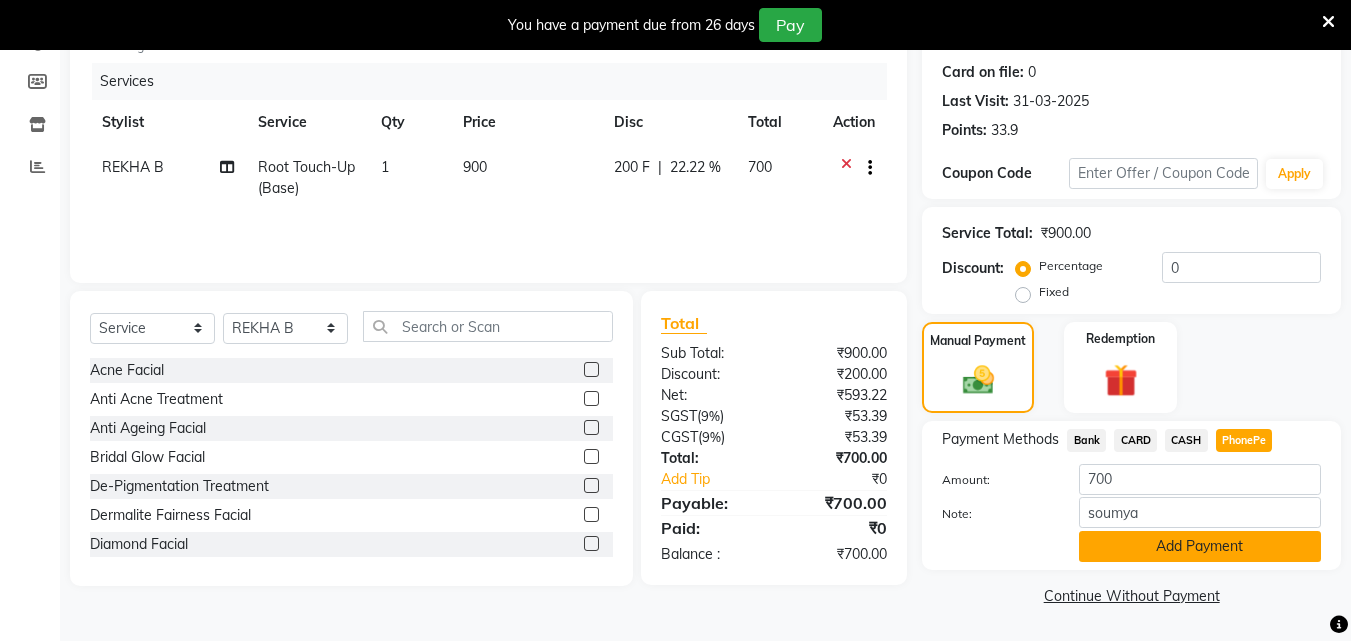 click on "Add Payment" 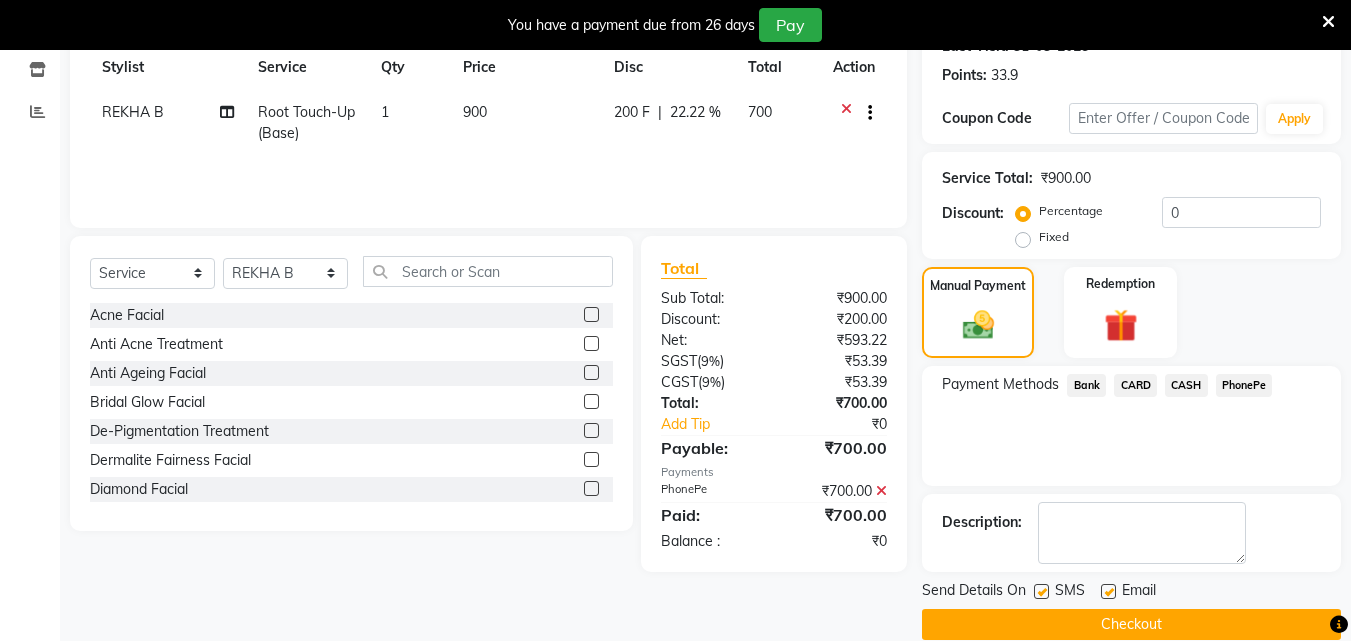 scroll, scrollTop: 325, scrollLeft: 0, axis: vertical 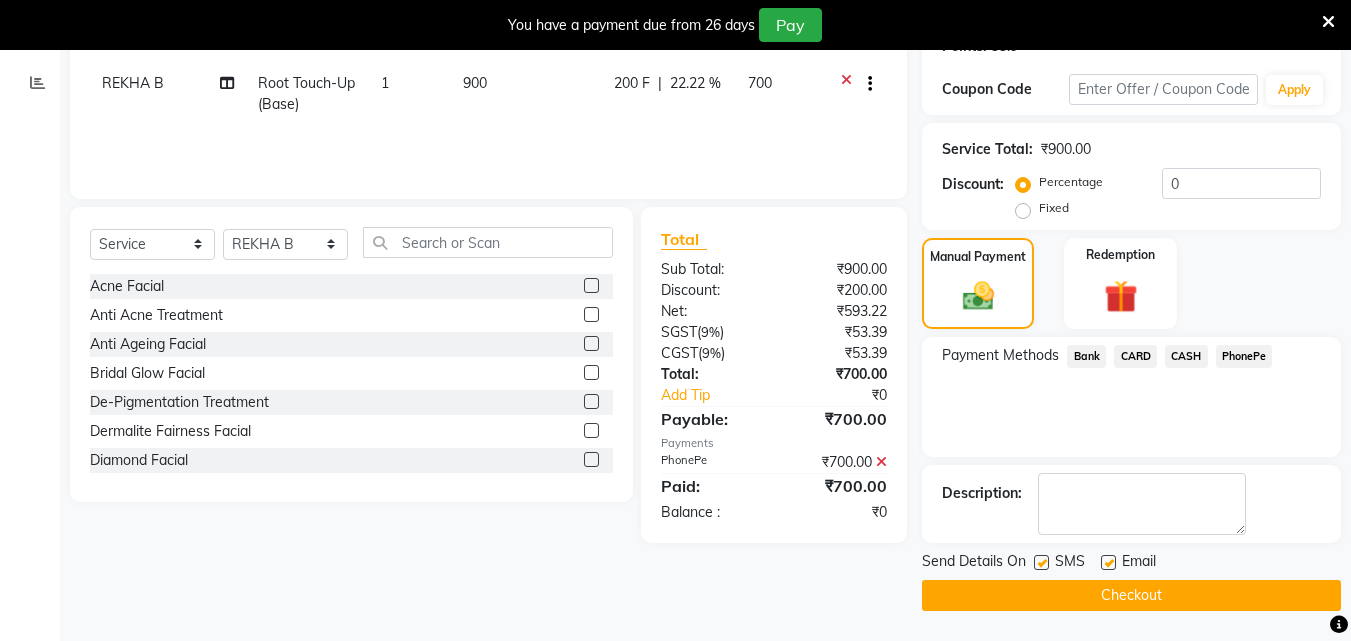 click on "Checkout" 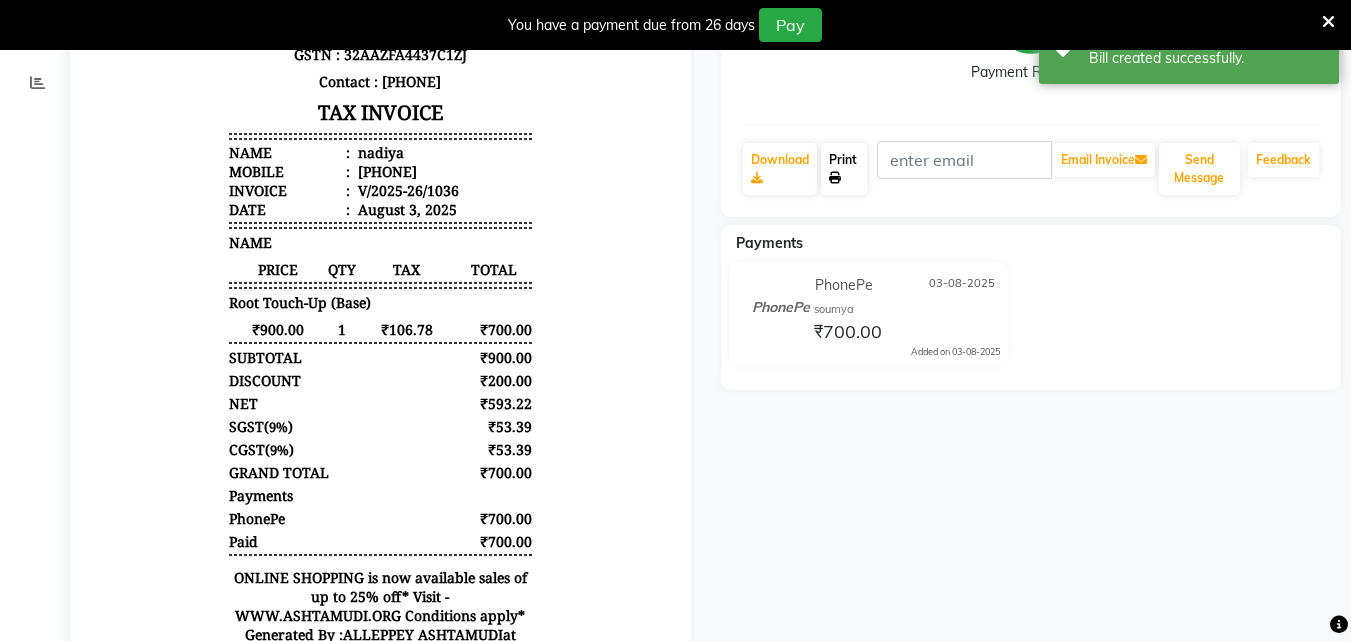 scroll, scrollTop: 0, scrollLeft: 0, axis: both 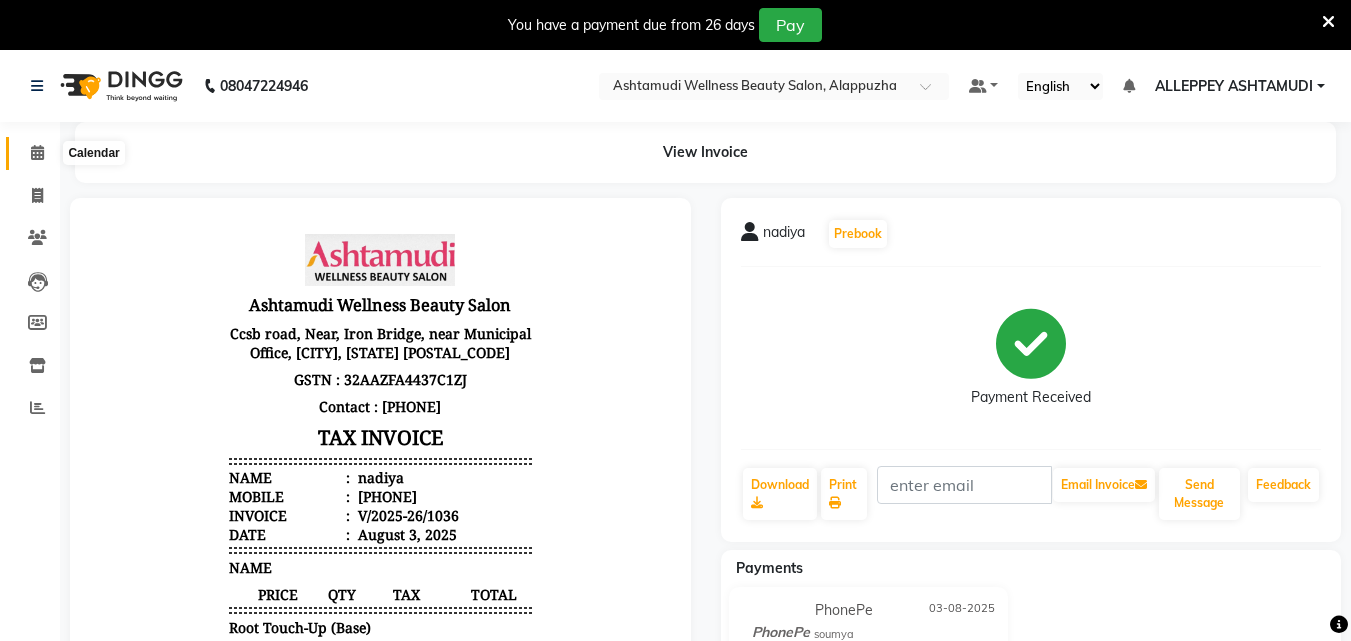 click 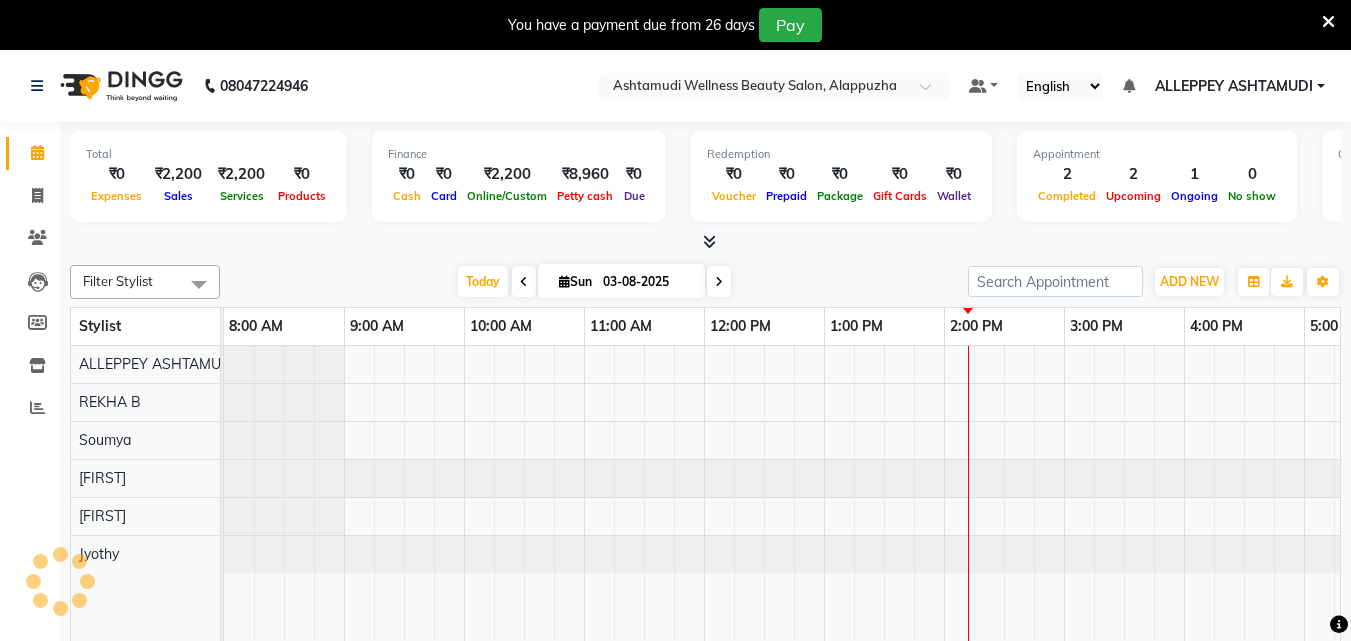 scroll, scrollTop: 0, scrollLeft: 0, axis: both 